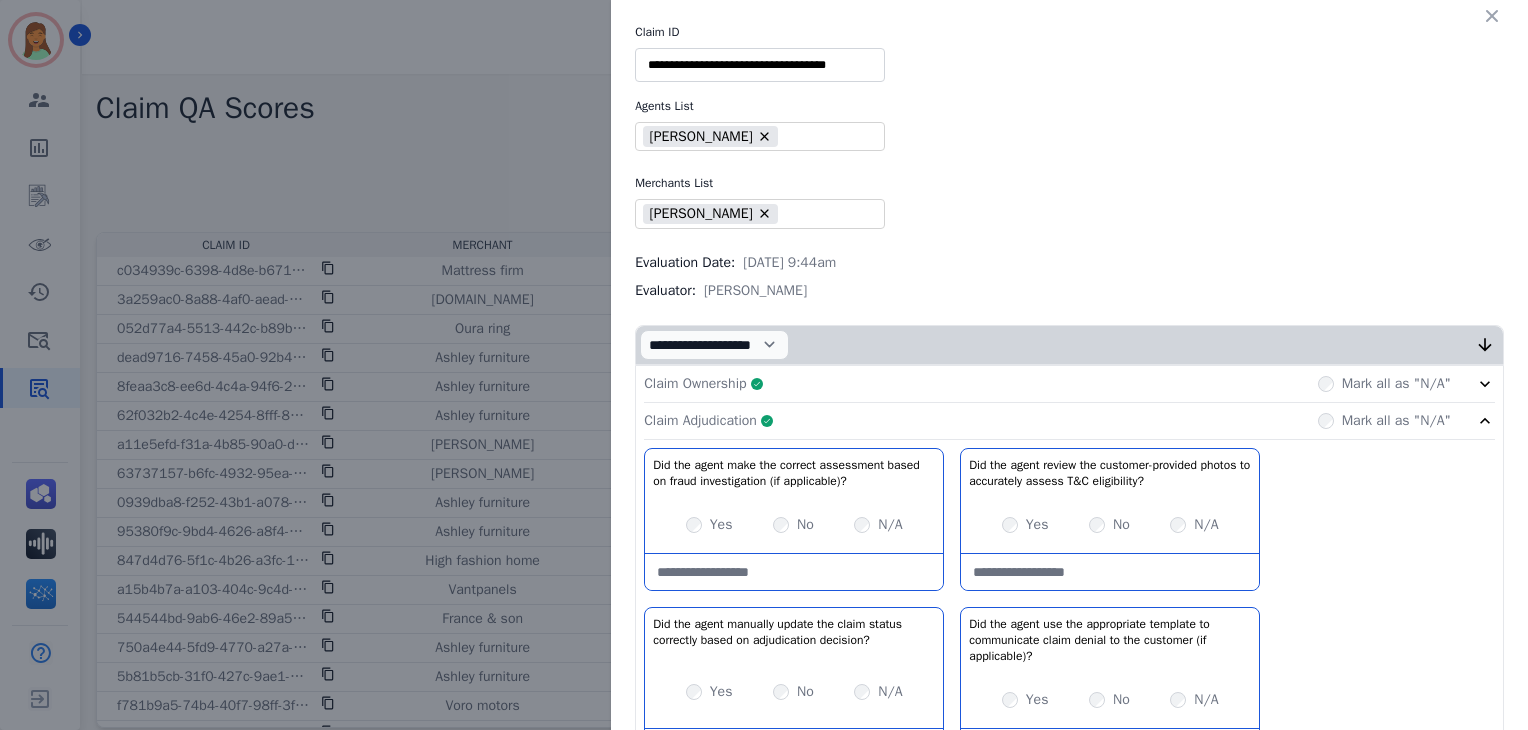 scroll, scrollTop: 0, scrollLeft: 0, axis: both 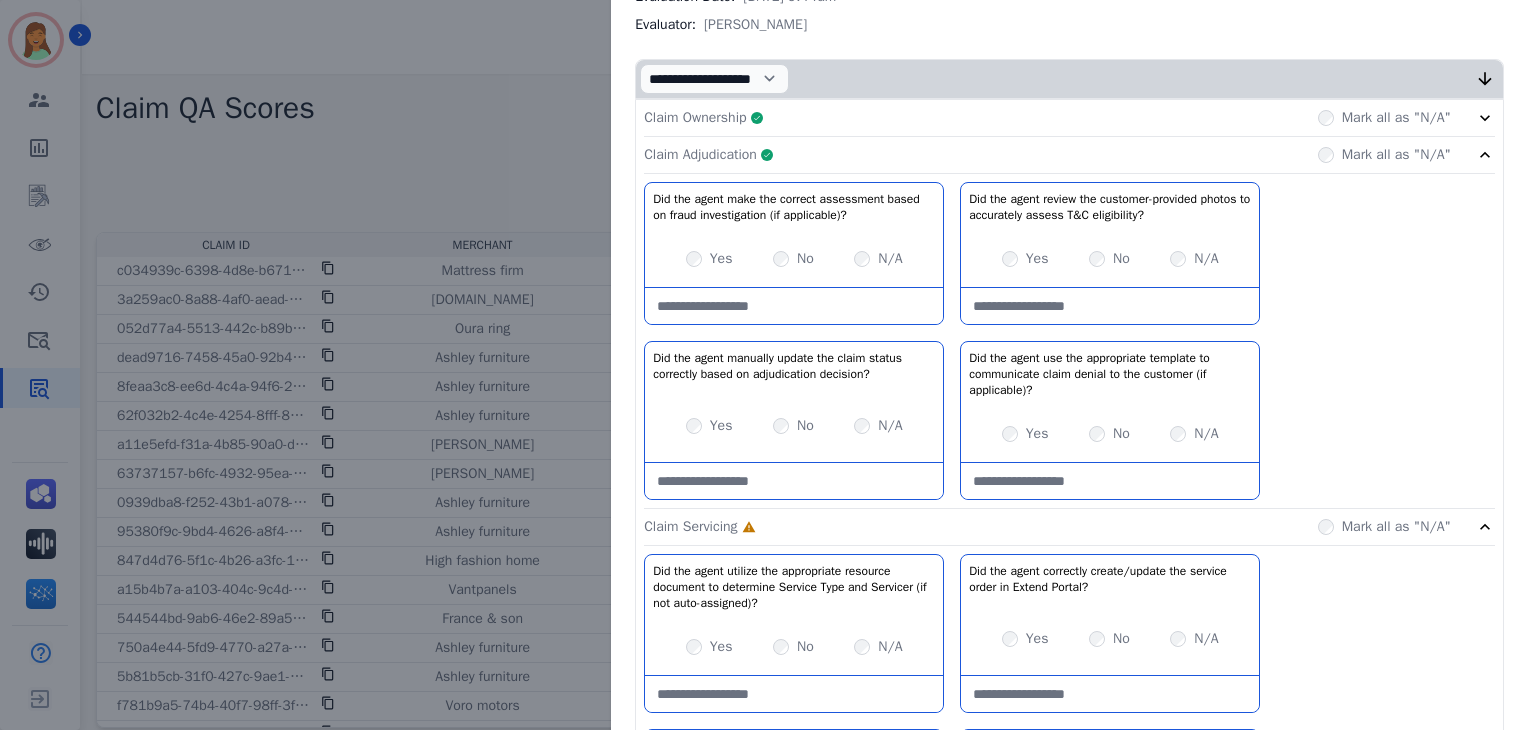 click on "Claim Adjudication     Complete         Mark all as "N/A"" 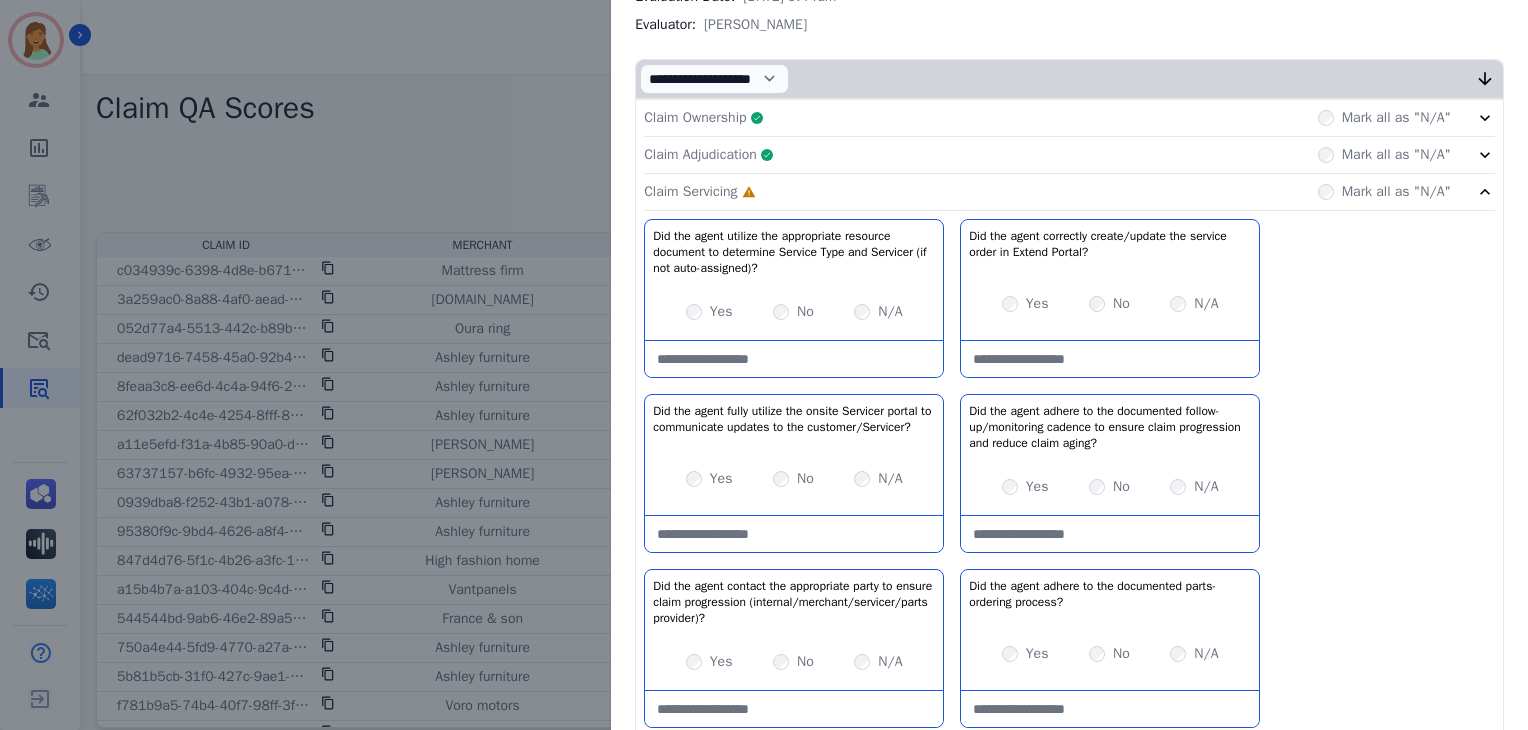 click on "Claim Adjudication     Complete         Mark all as "N/A"" 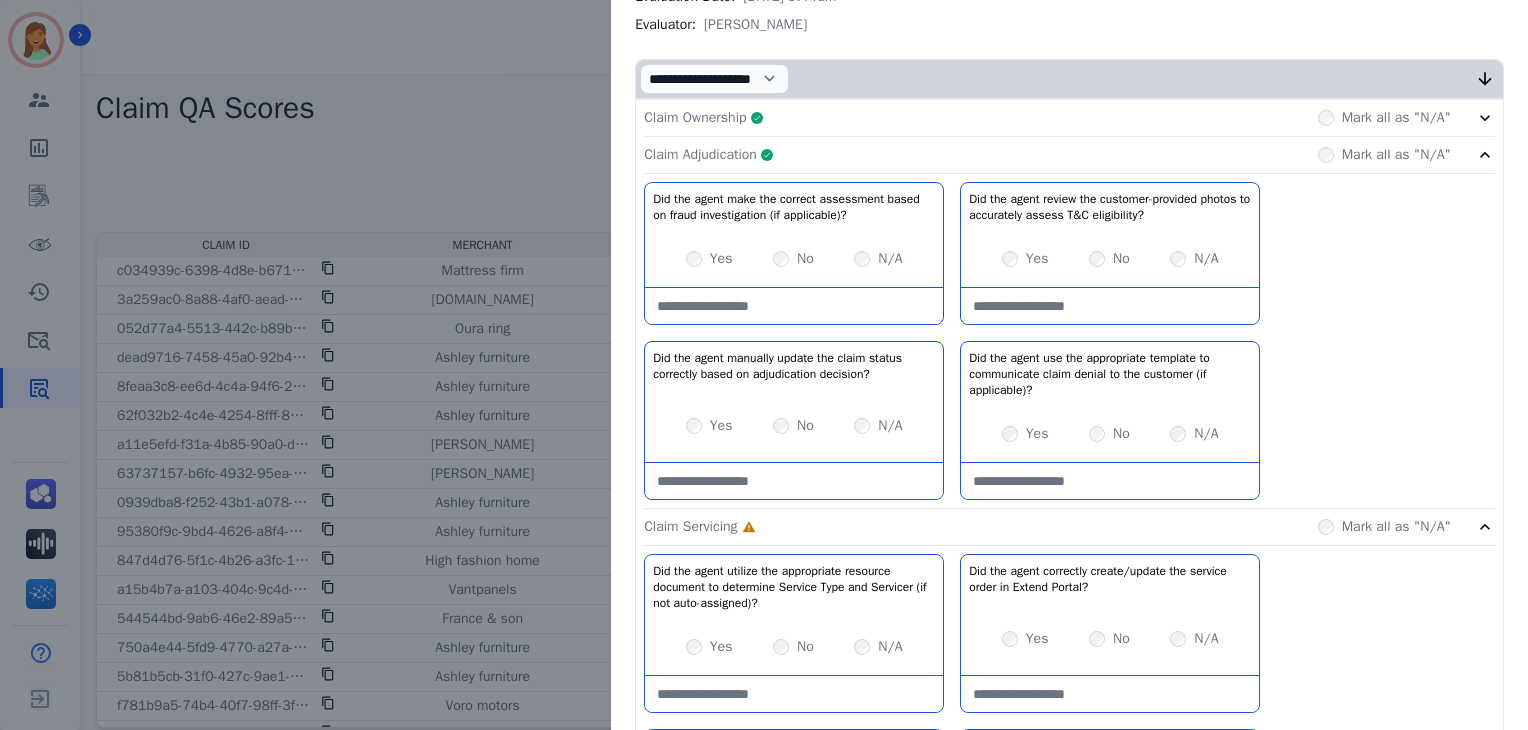click on "Claim Adjudication     Complete         Mark all as "N/A"" 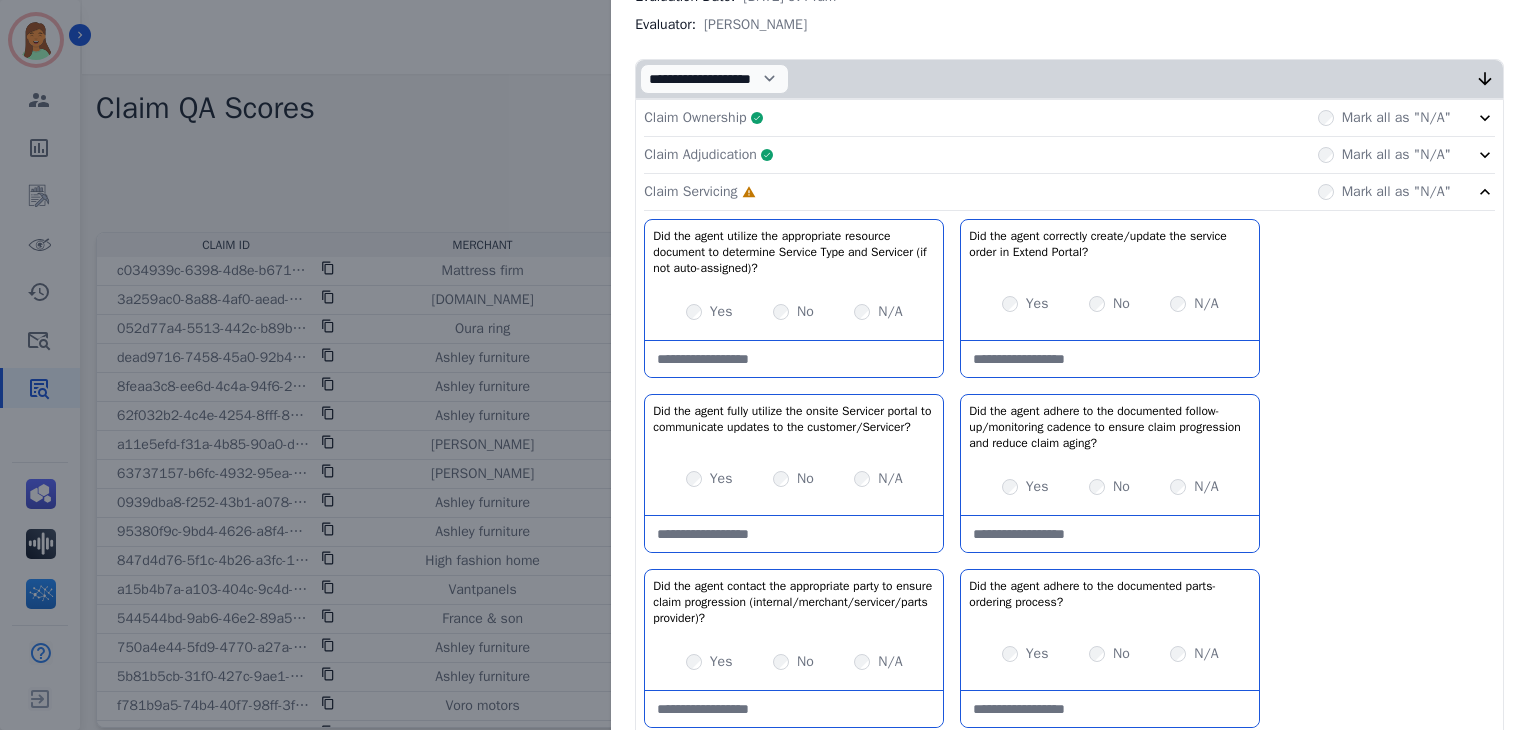 click on "Yes     No     N/A" at bounding box center (1110, 304) 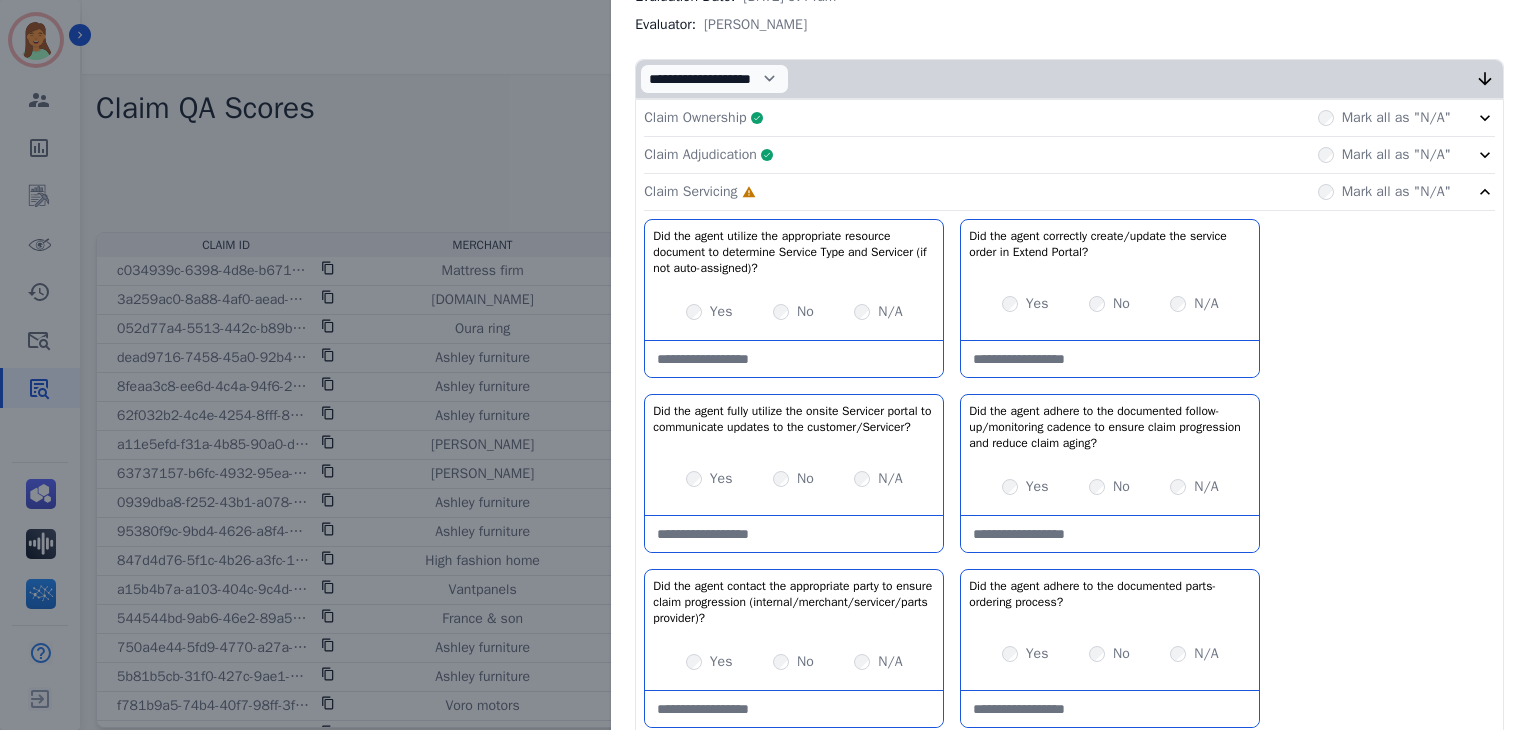 click at bounding box center [794, 534] 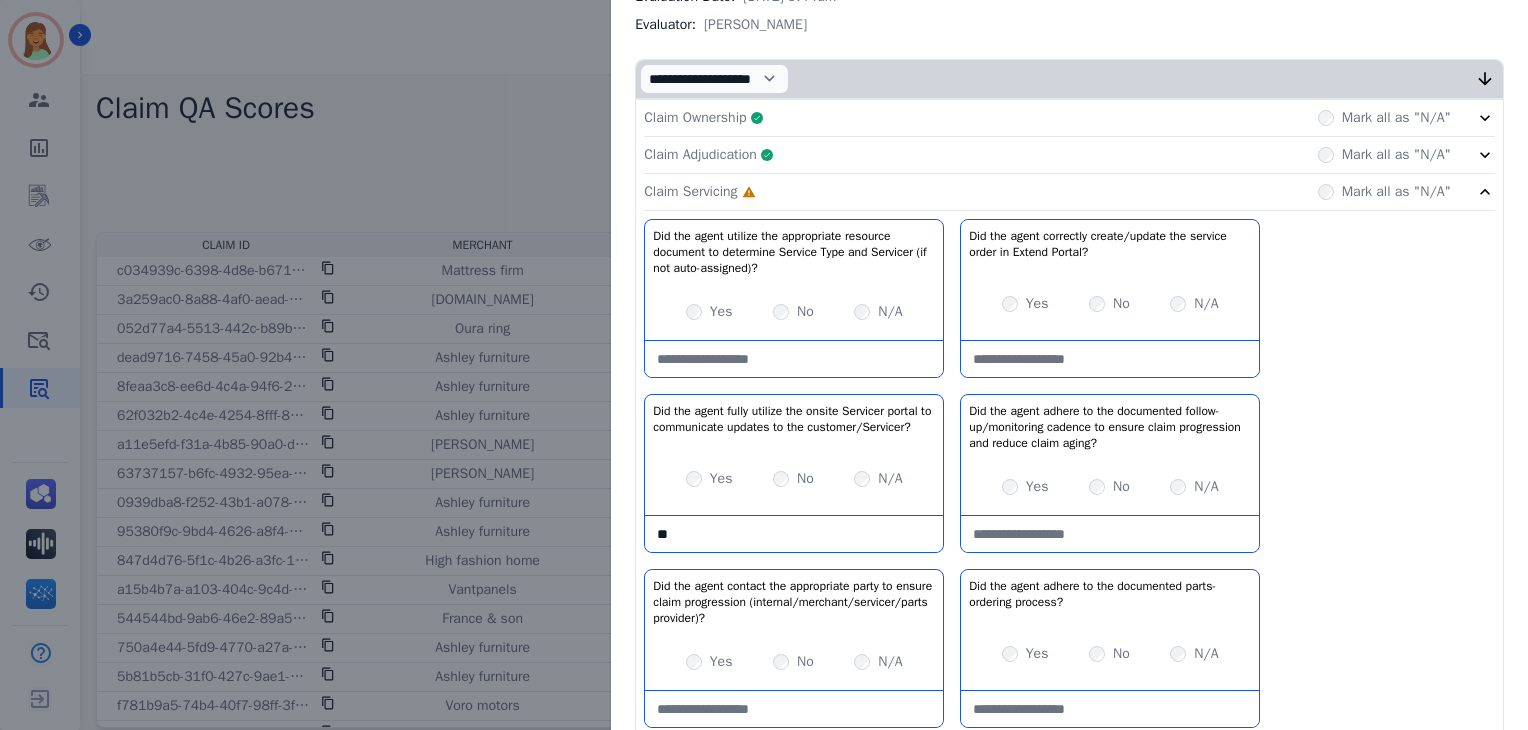 type on "*" 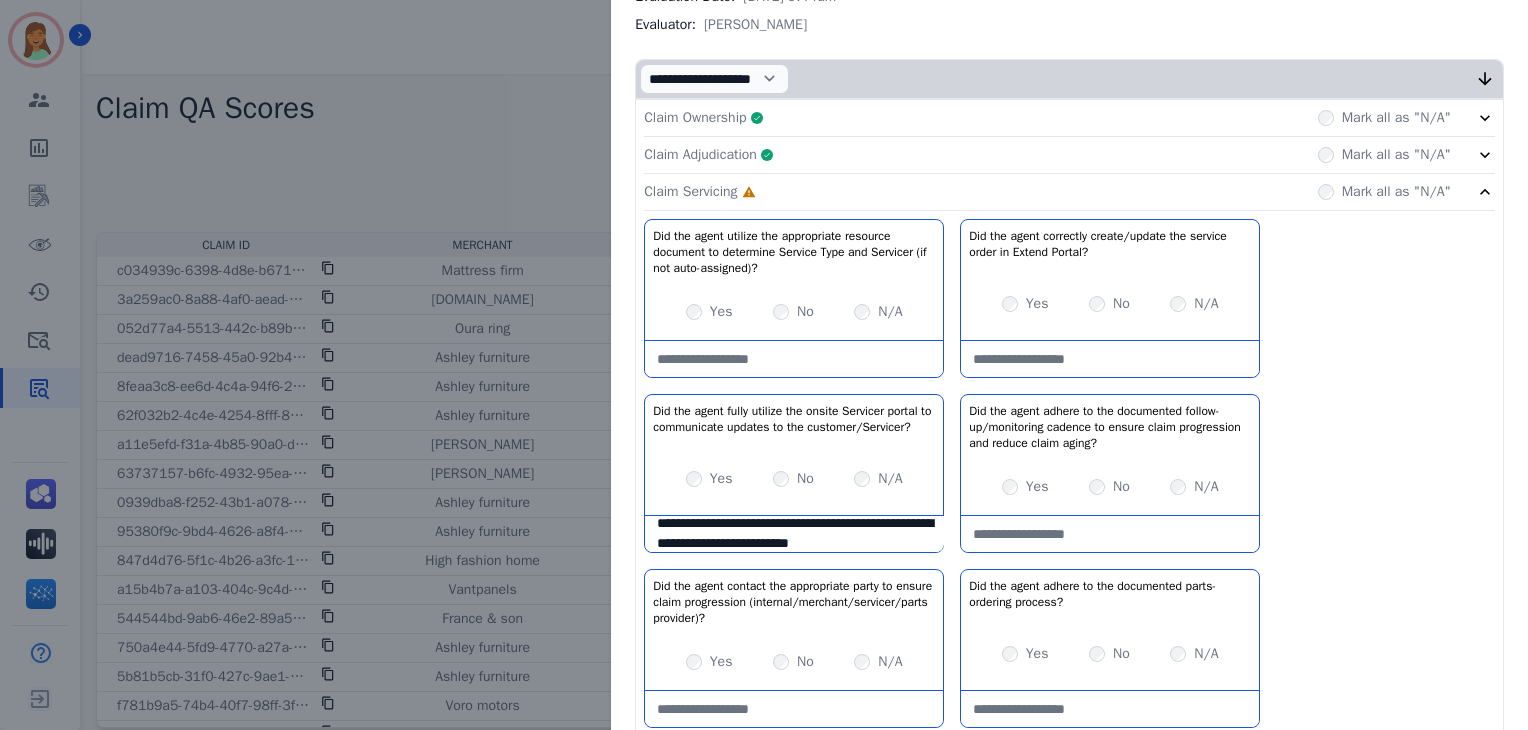scroll, scrollTop: 31, scrollLeft: 0, axis: vertical 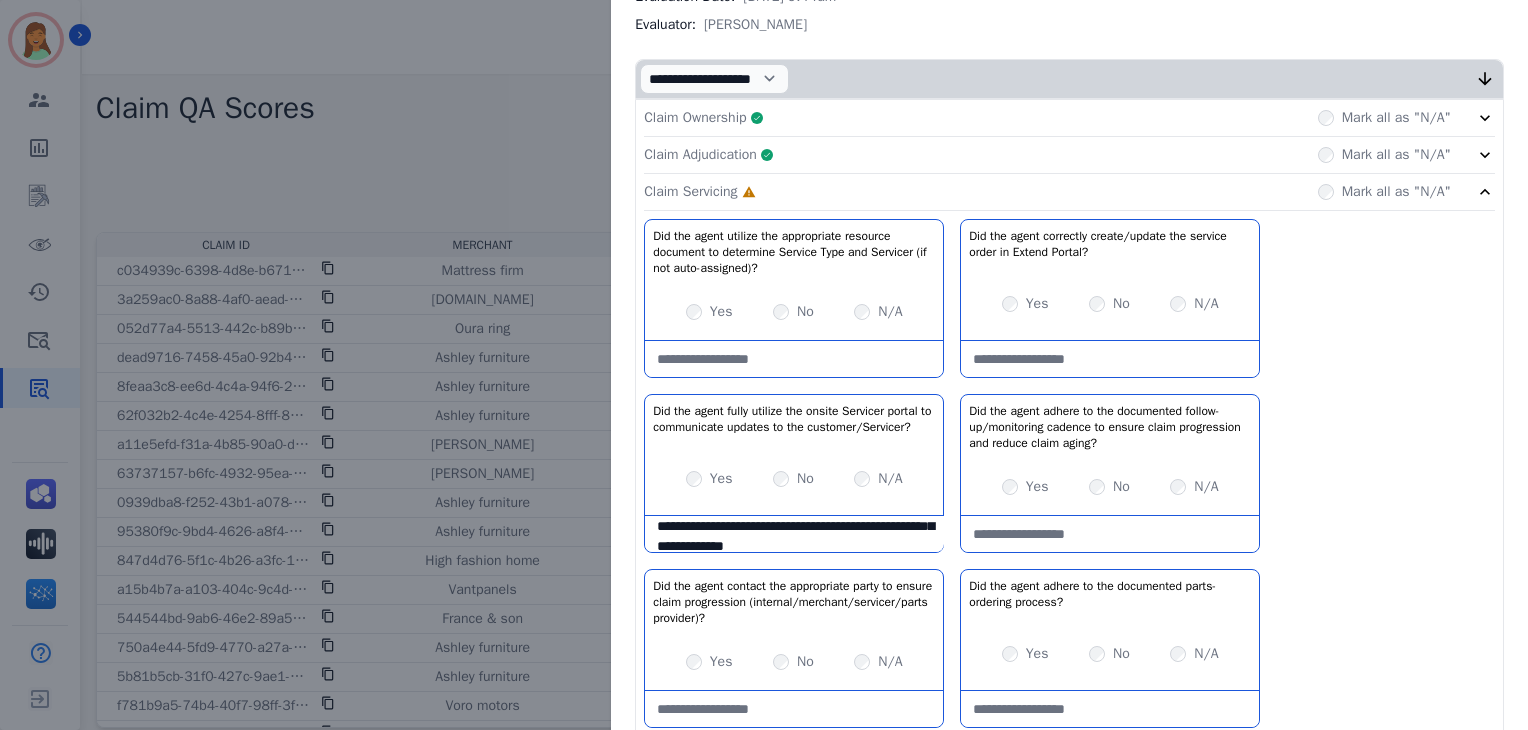 drag, startPoint x: 685, startPoint y: 537, endPoint x: 749, endPoint y: 96, distance: 445.61978 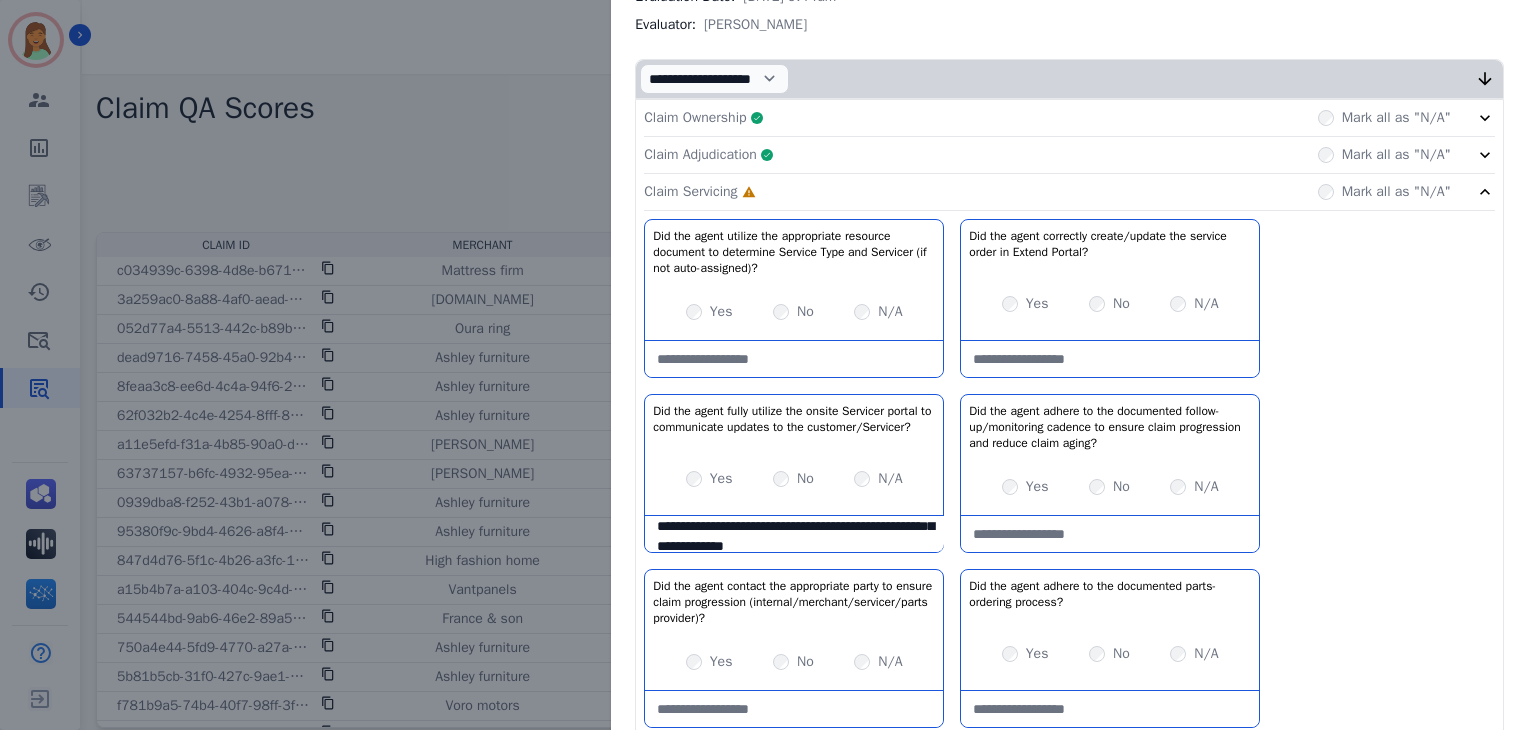 click on "**********" at bounding box center (794, 534) 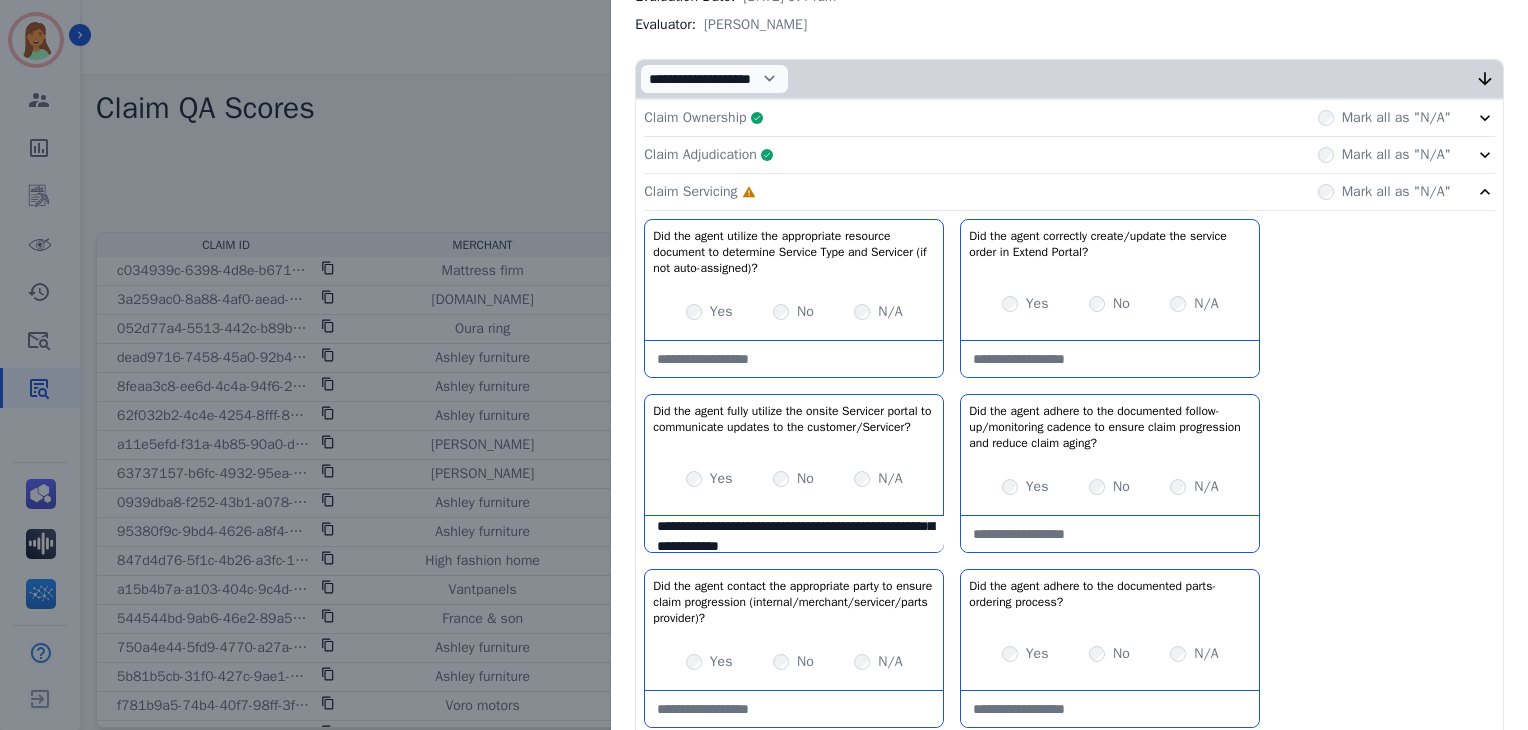 scroll, scrollTop: 31, scrollLeft: 0, axis: vertical 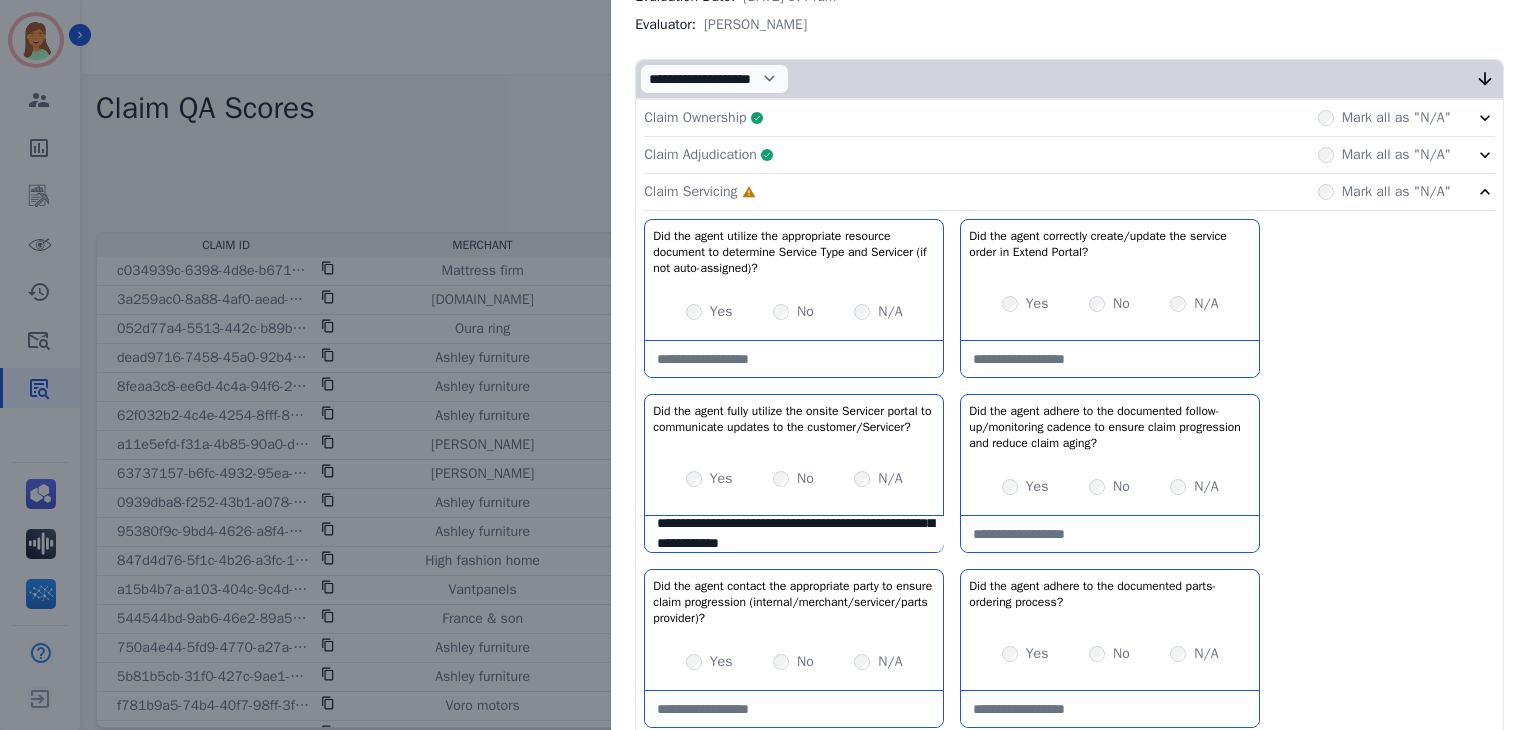 type on "**********" 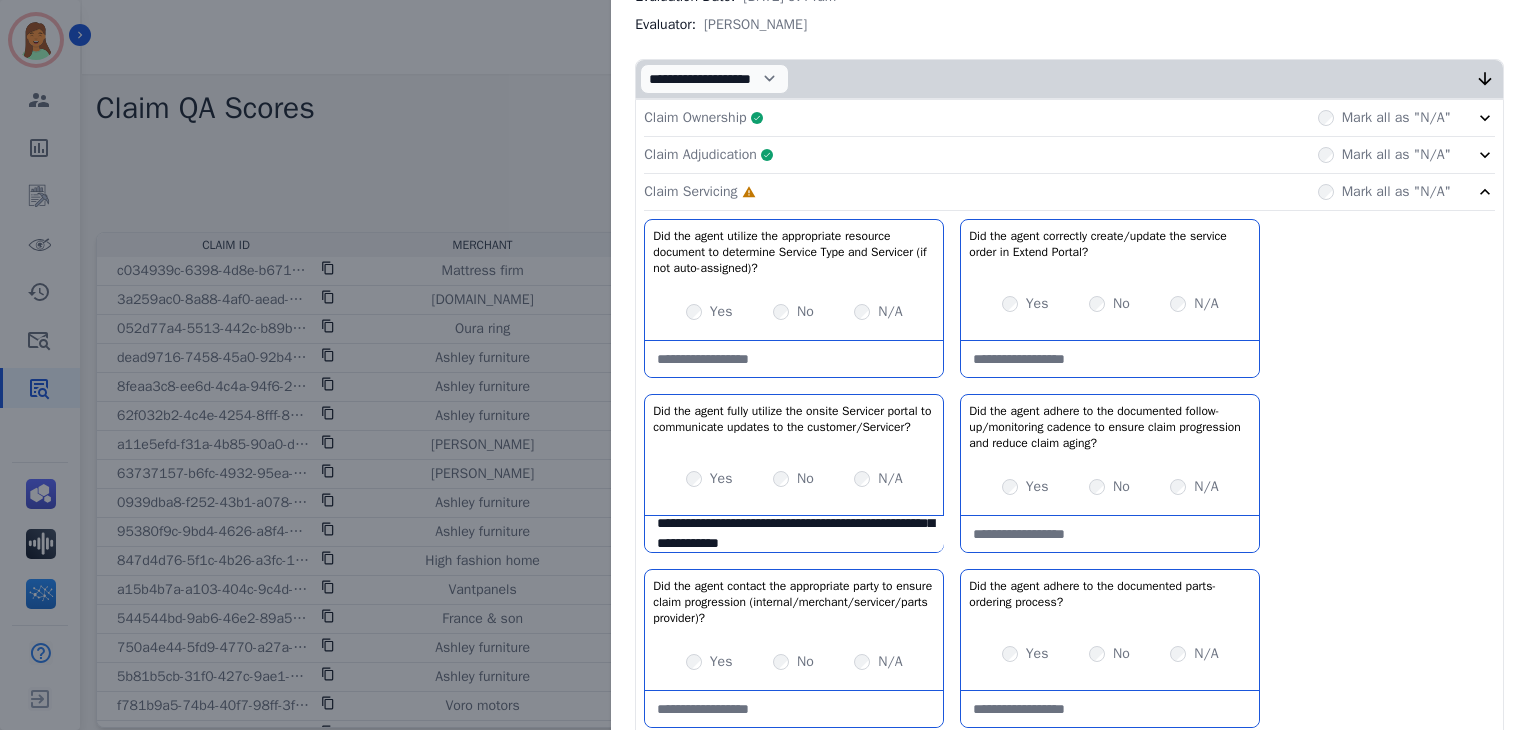 click on "Yes" at bounding box center (1025, 487) 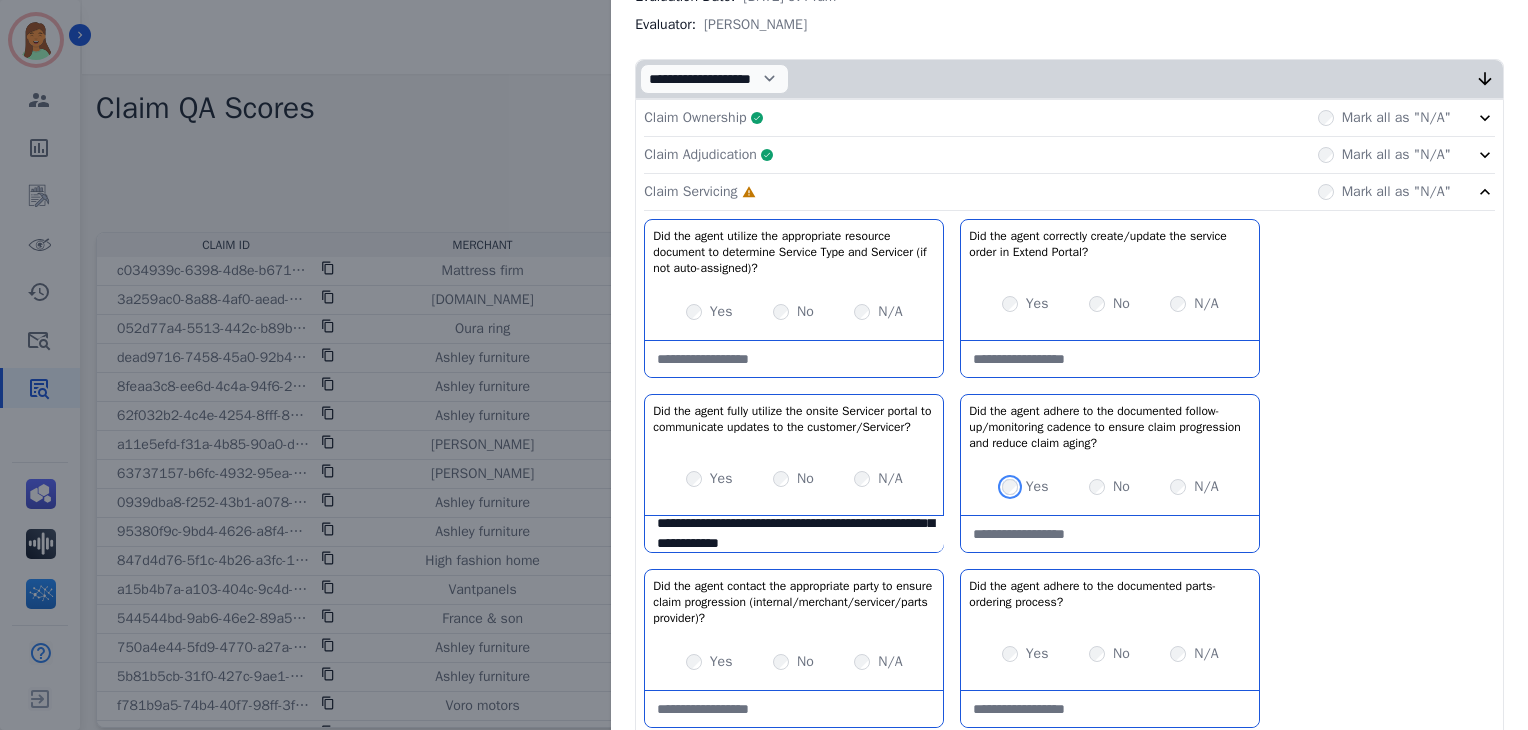 scroll, scrollTop: 400, scrollLeft: 0, axis: vertical 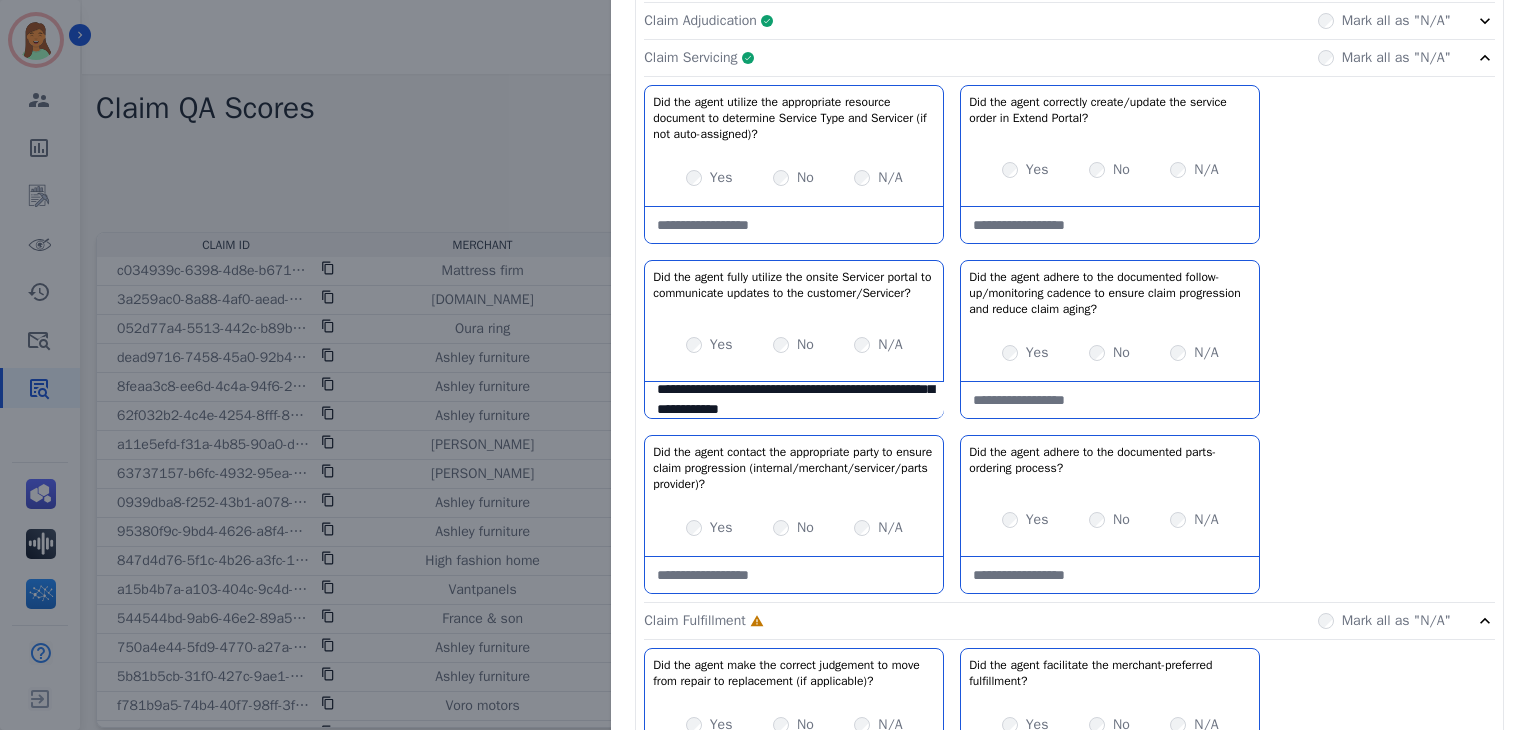 click on "Mark all as "N/A"" at bounding box center (1384, 621) 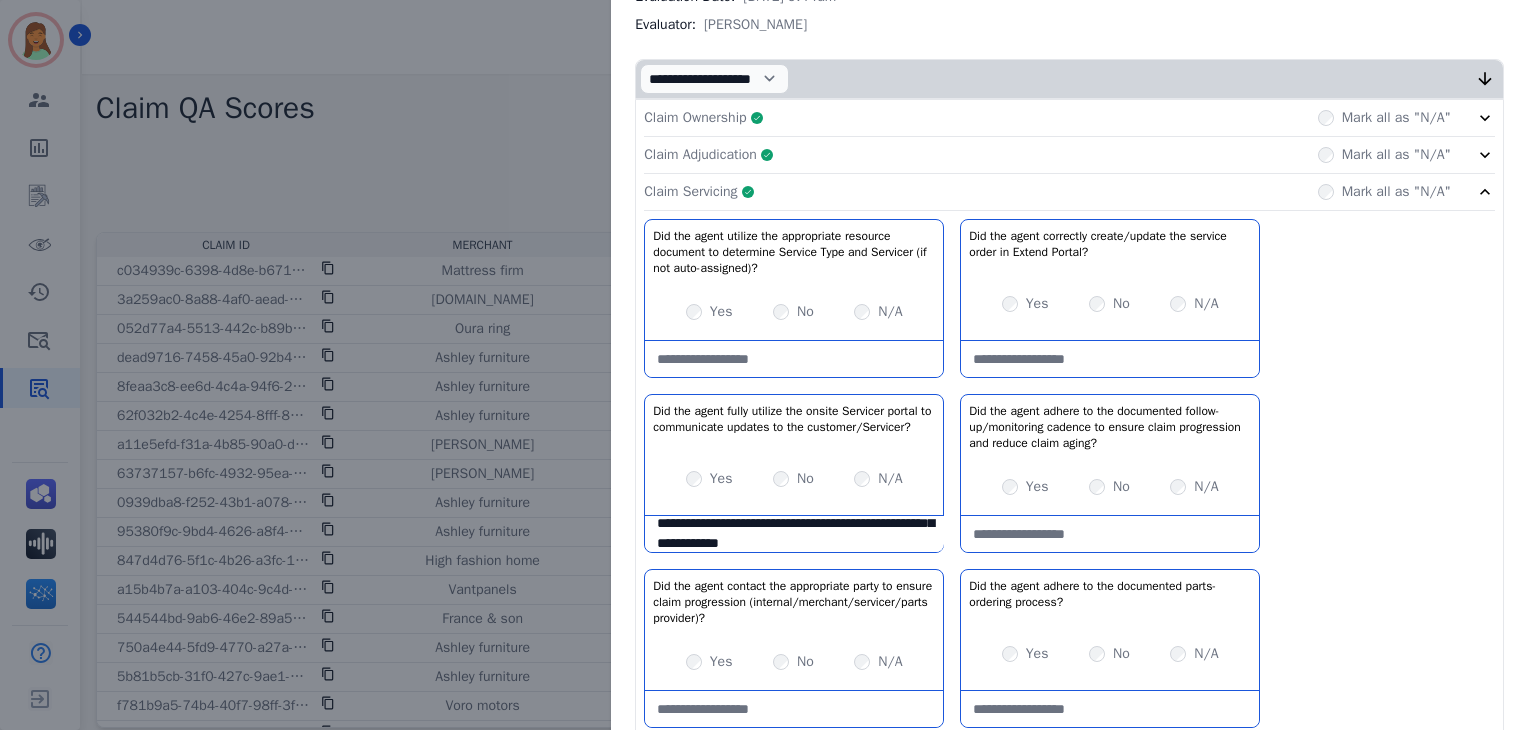 scroll, scrollTop: 133, scrollLeft: 0, axis: vertical 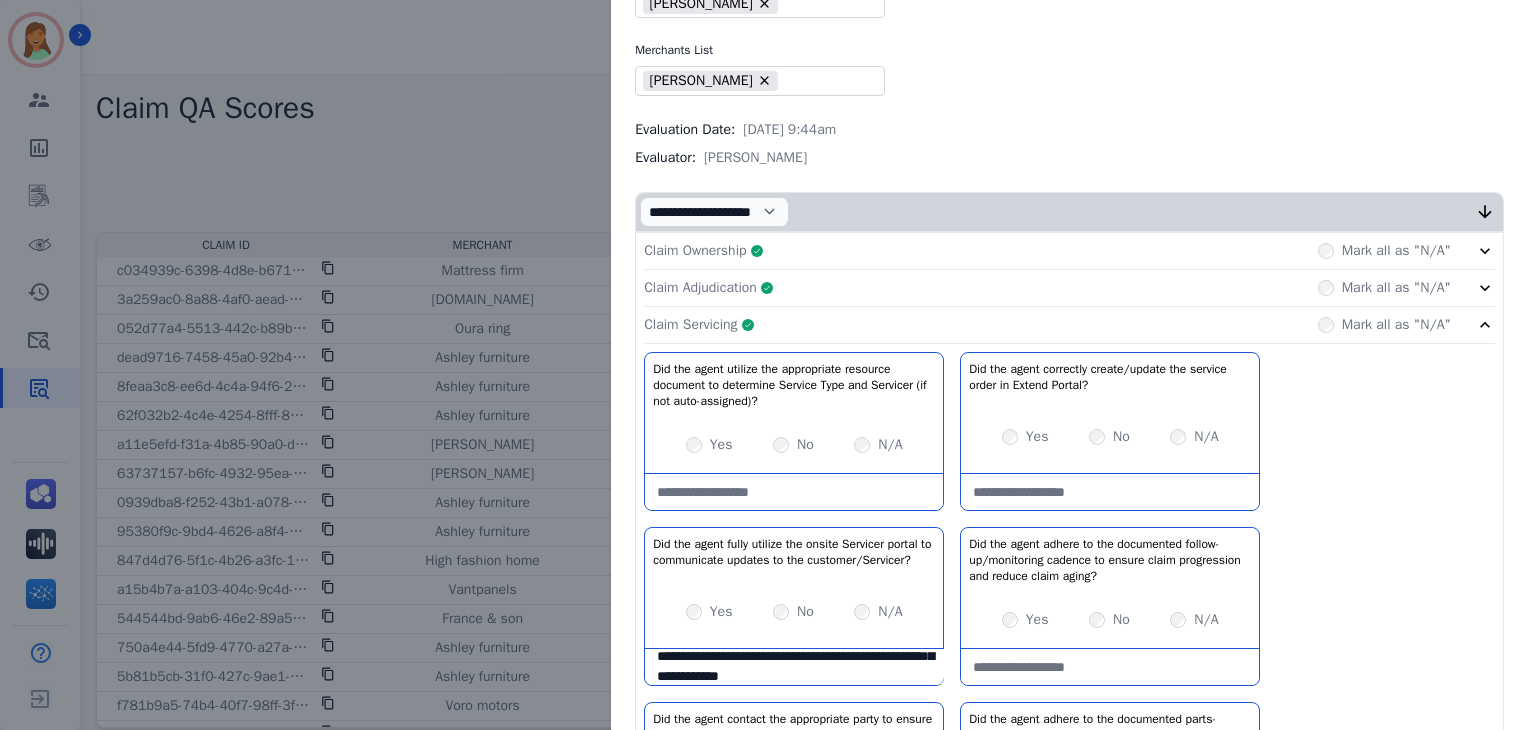 click on "Claim Servicing     Complete         Mark all as "N/A"" 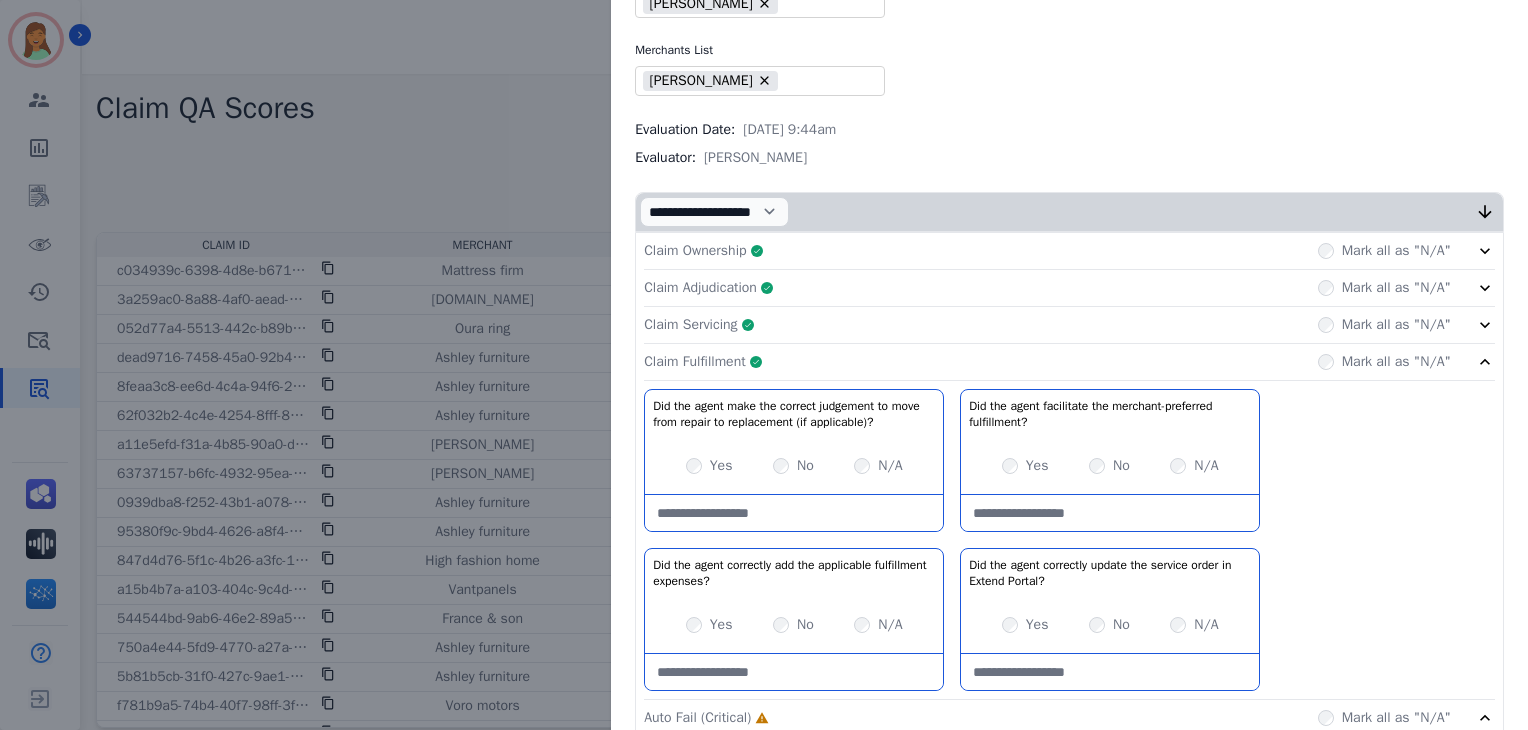 scroll, scrollTop: 266, scrollLeft: 0, axis: vertical 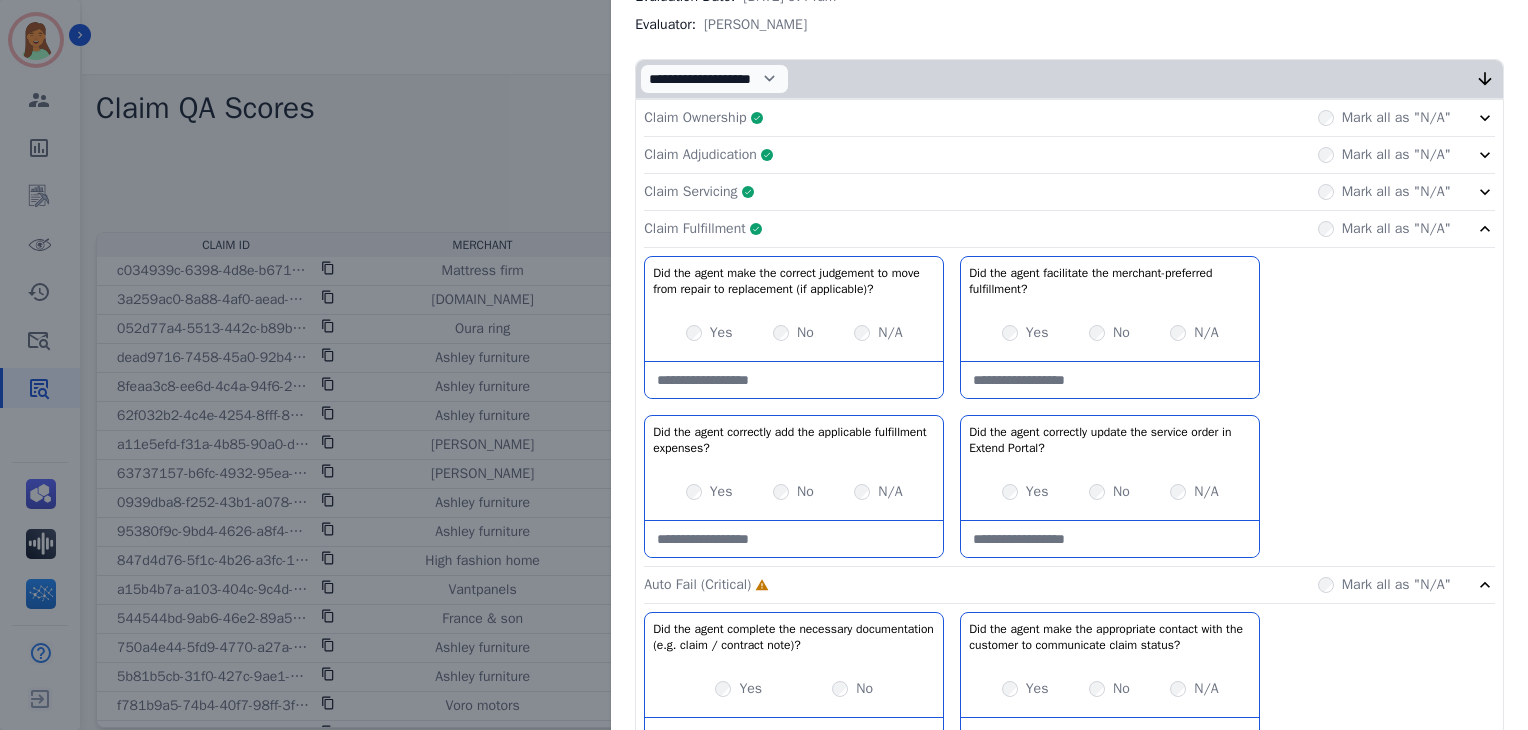 click on "Claim Fulfillment     Complete         Mark all as "N/A"" 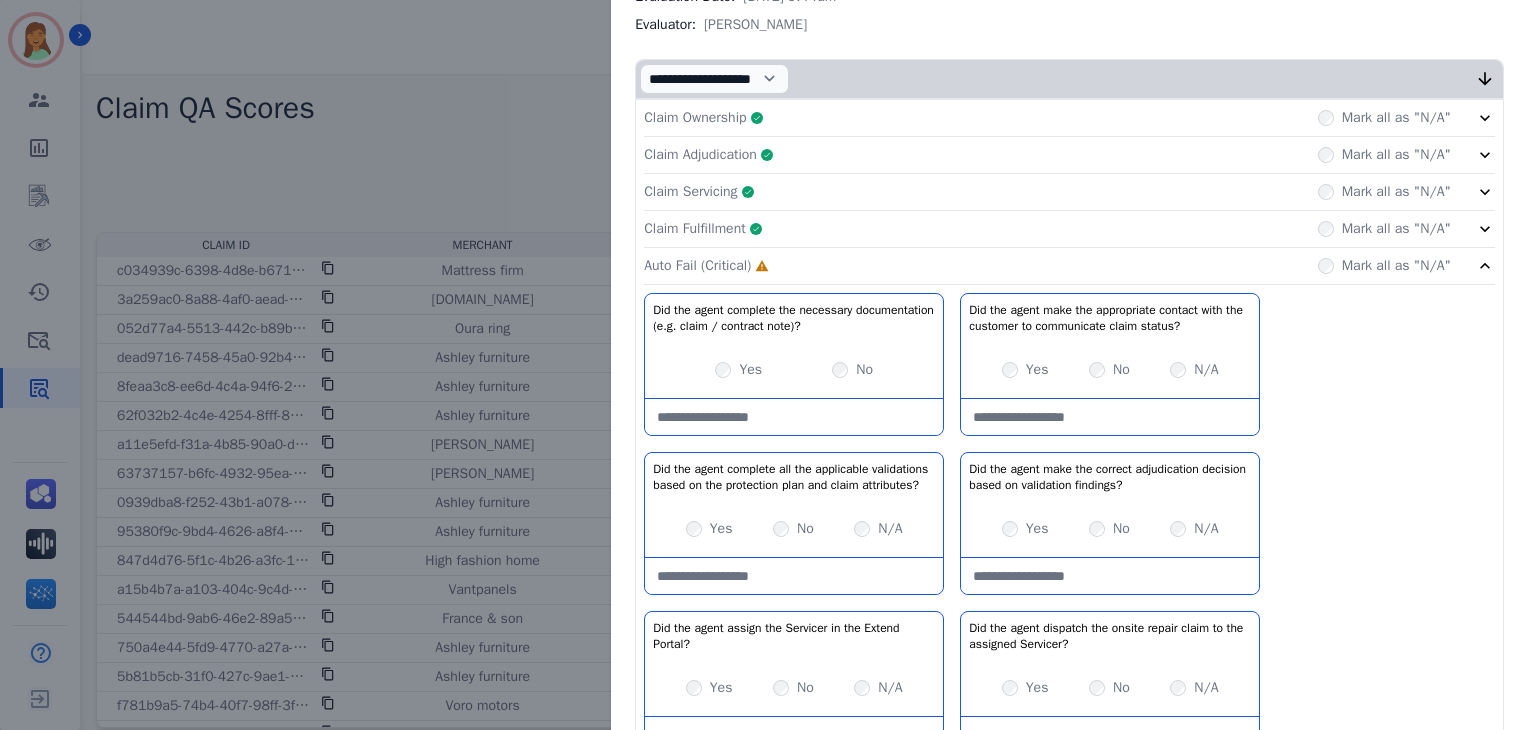 click at bounding box center (794, 417) 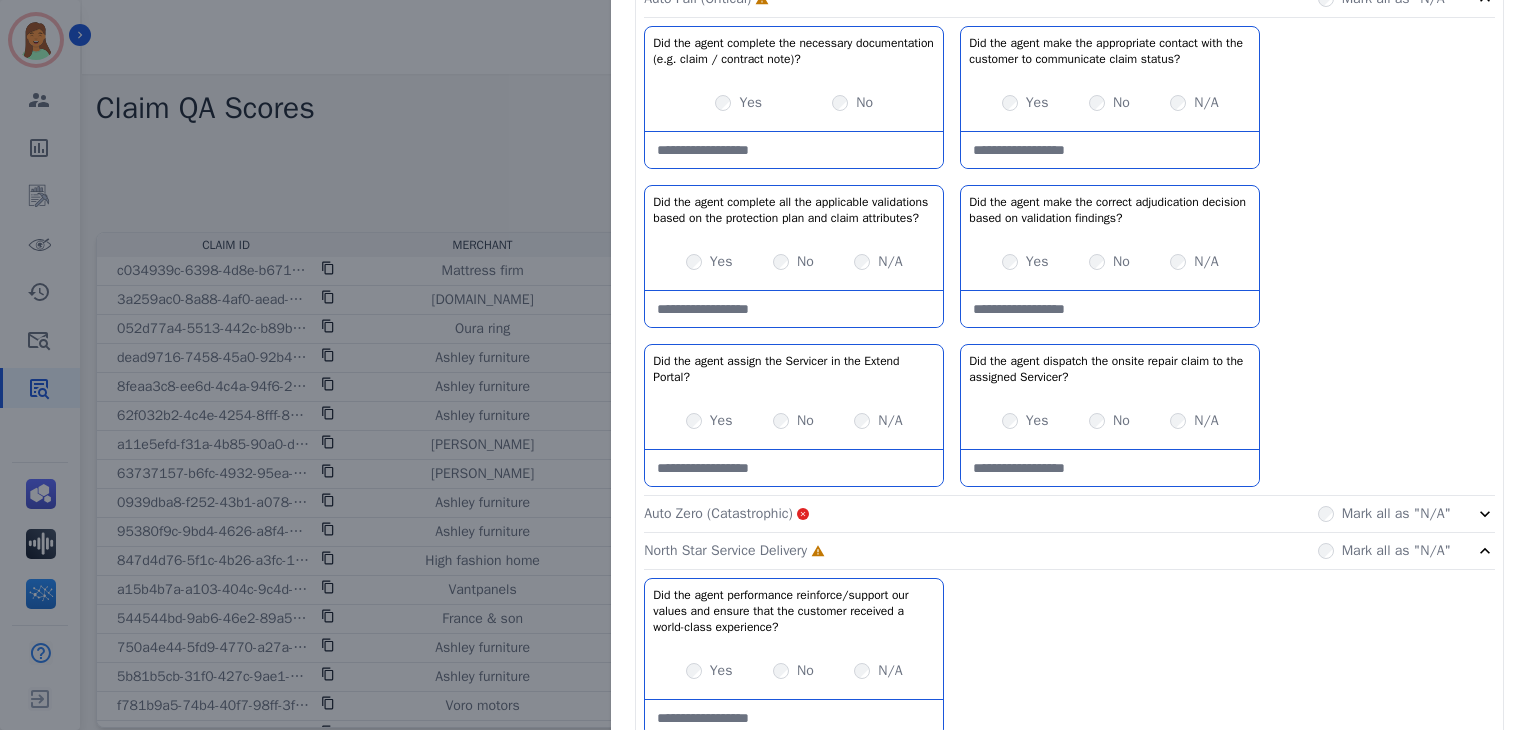 click at bounding box center (1110, 150) 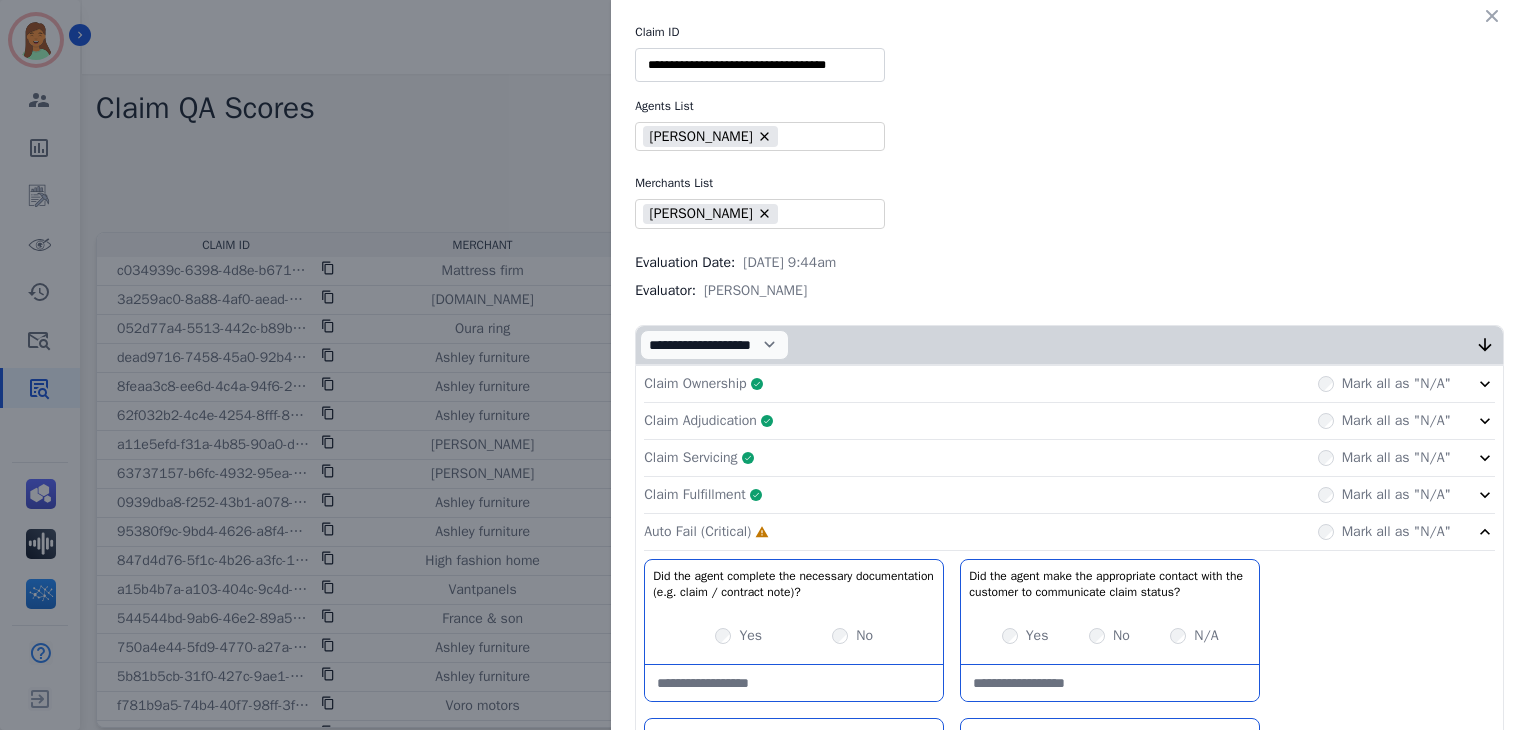 scroll, scrollTop: 266, scrollLeft: 0, axis: vertical 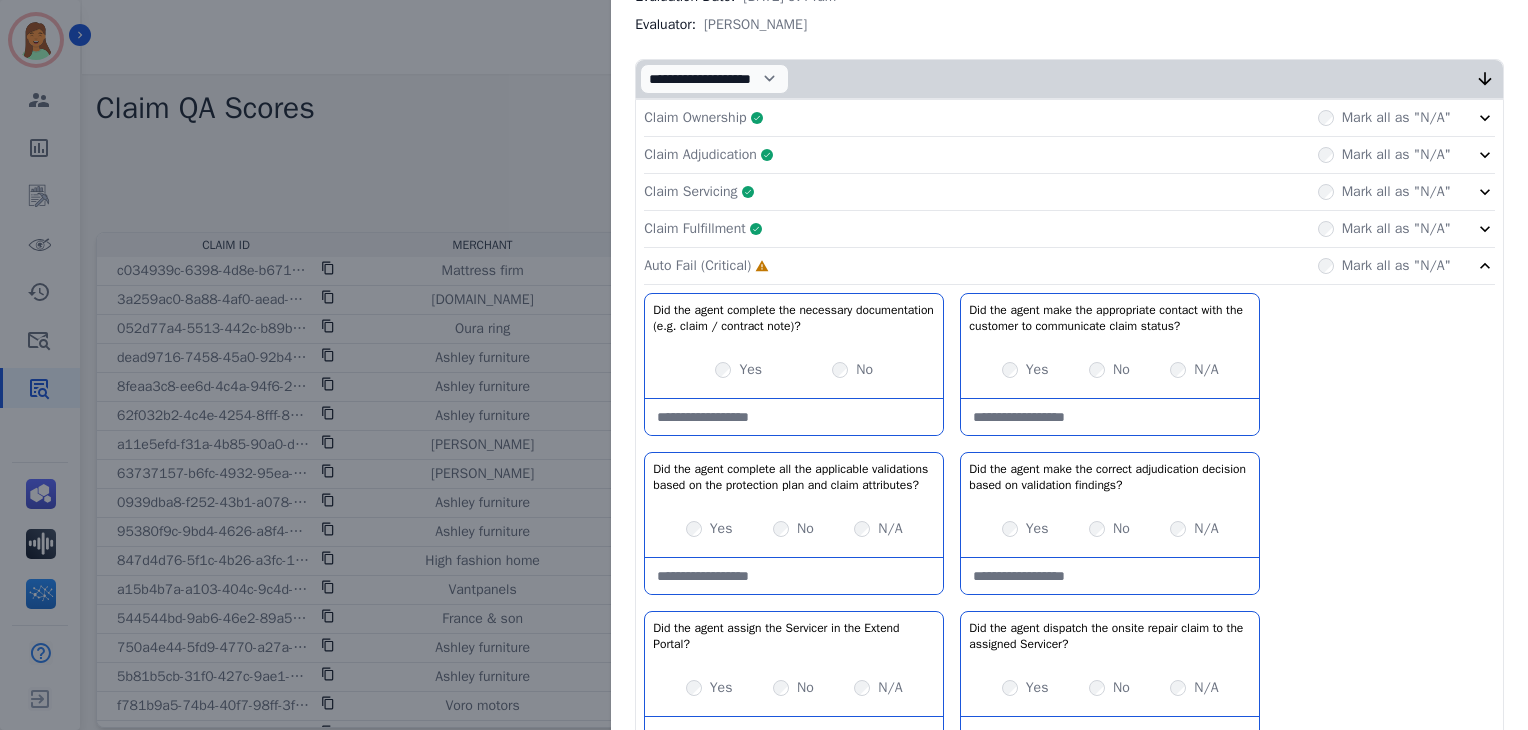 click on "Claim Fulfillment     Complete         Mark all as "N/A"" 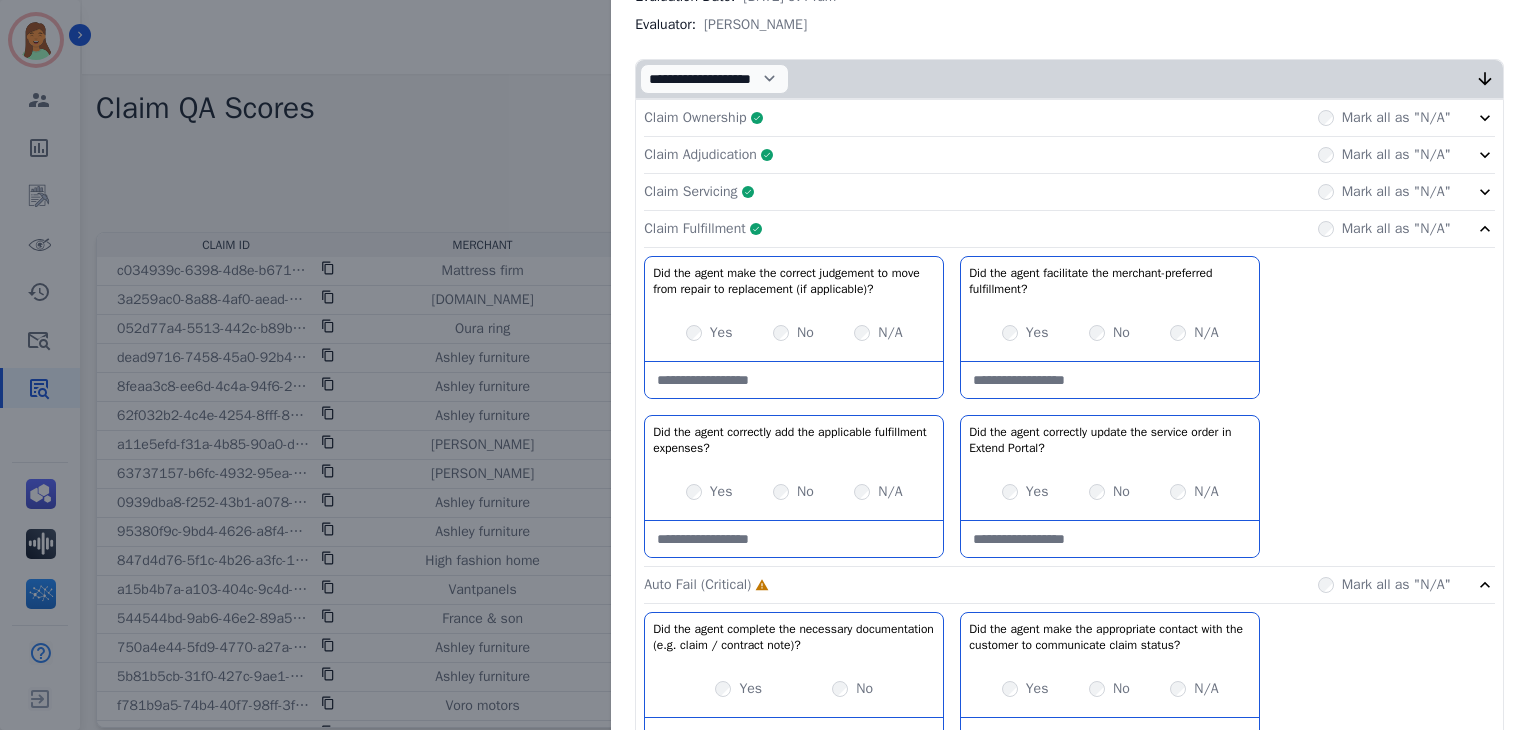 click on "Claim Servicing     Complete         Mark all as "N/A"" 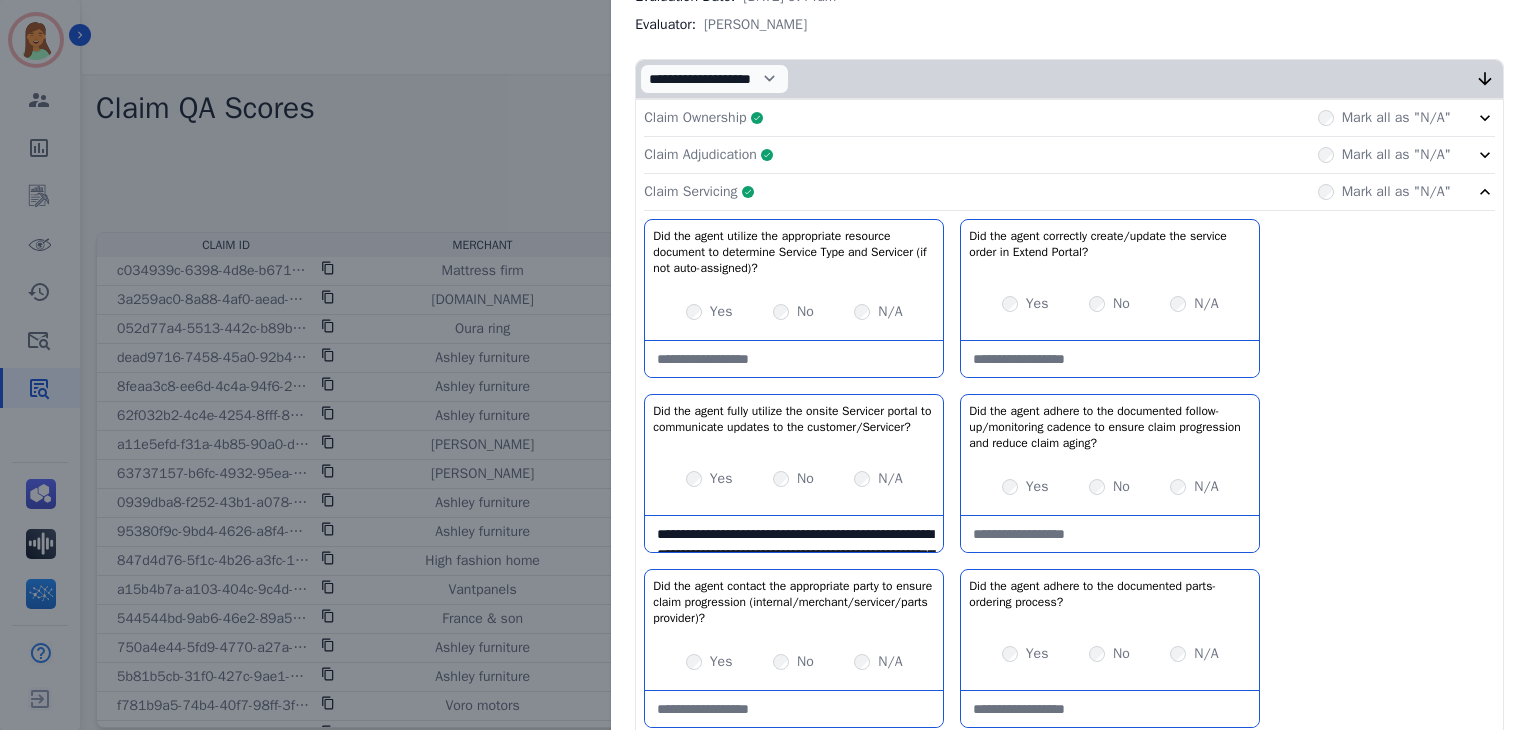 scroll, scrollTop: 40, scrollLeft: 0, axis: vertical 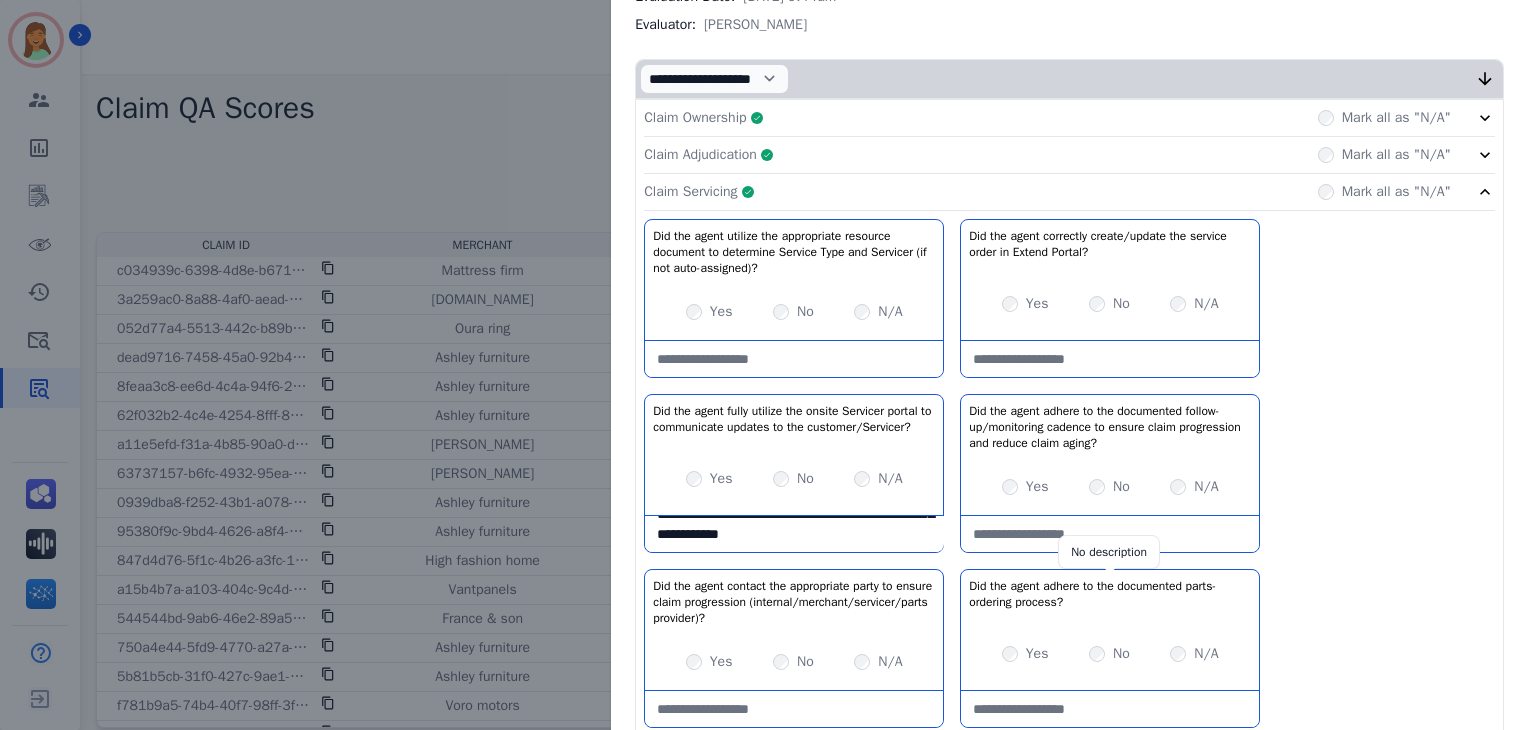 drag, startPoint x: 644, startPoint y: 532, endPoint x: 990, endPoint y: 577, distance: 348.91403 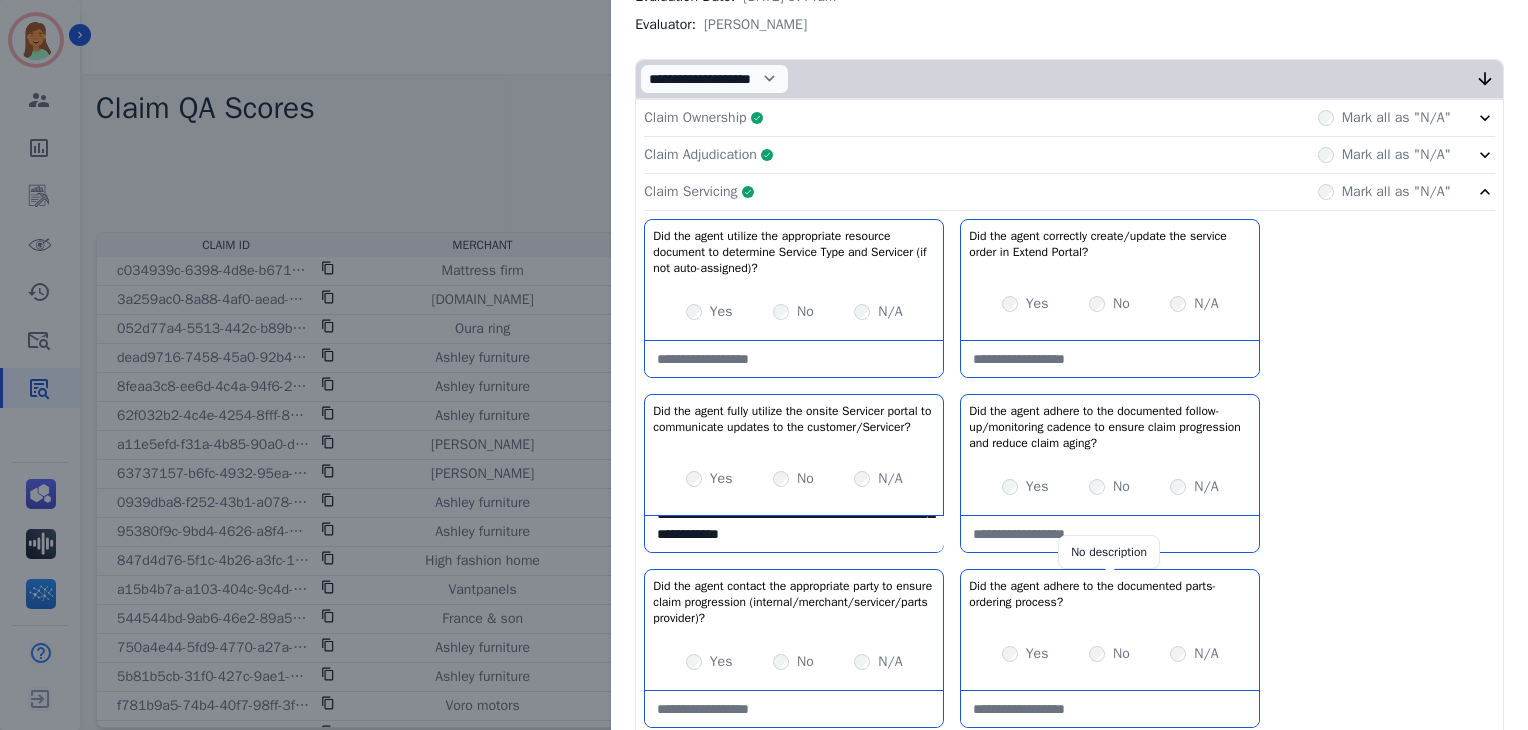 click on "**********" 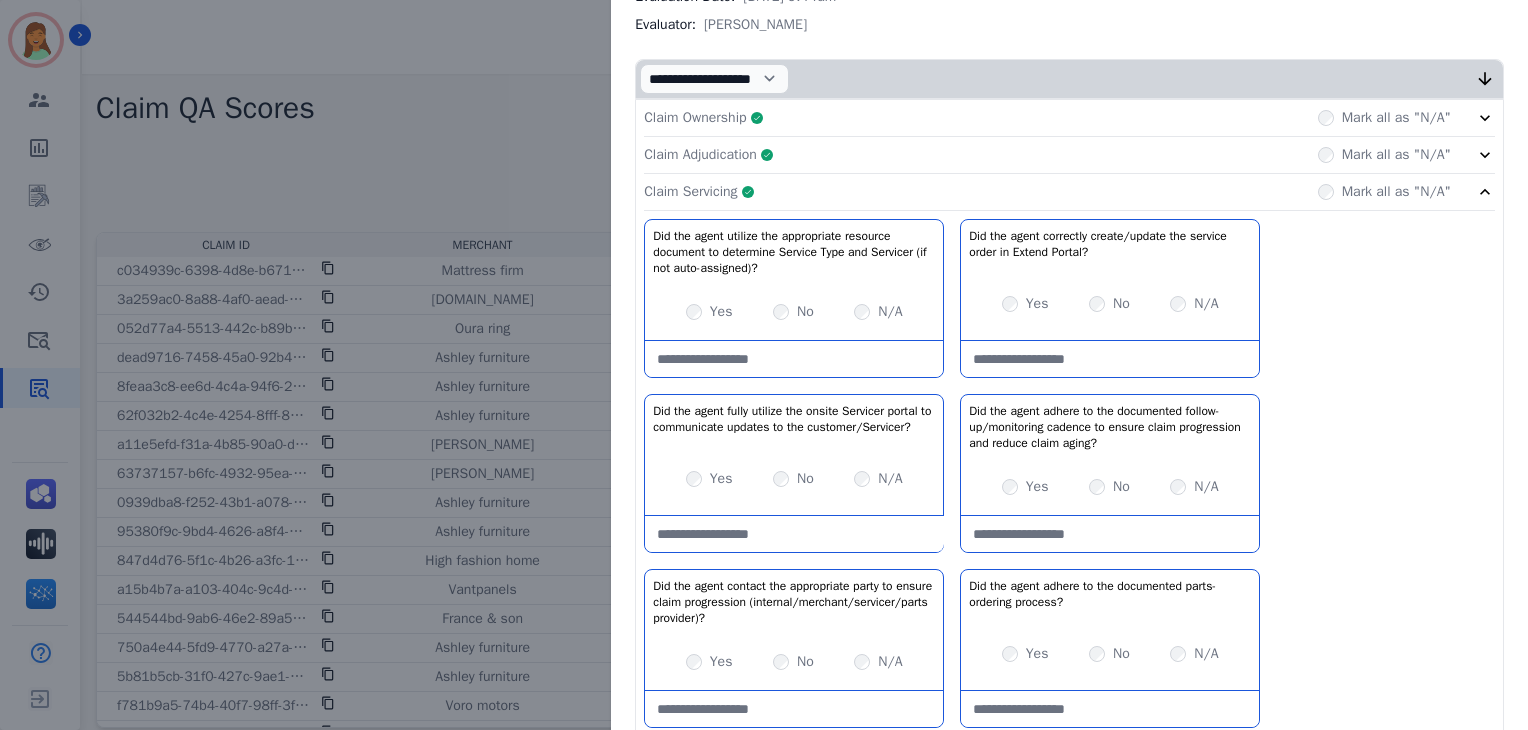 scroll, scrollTop: 0, scrollLeft: 0, axis: both 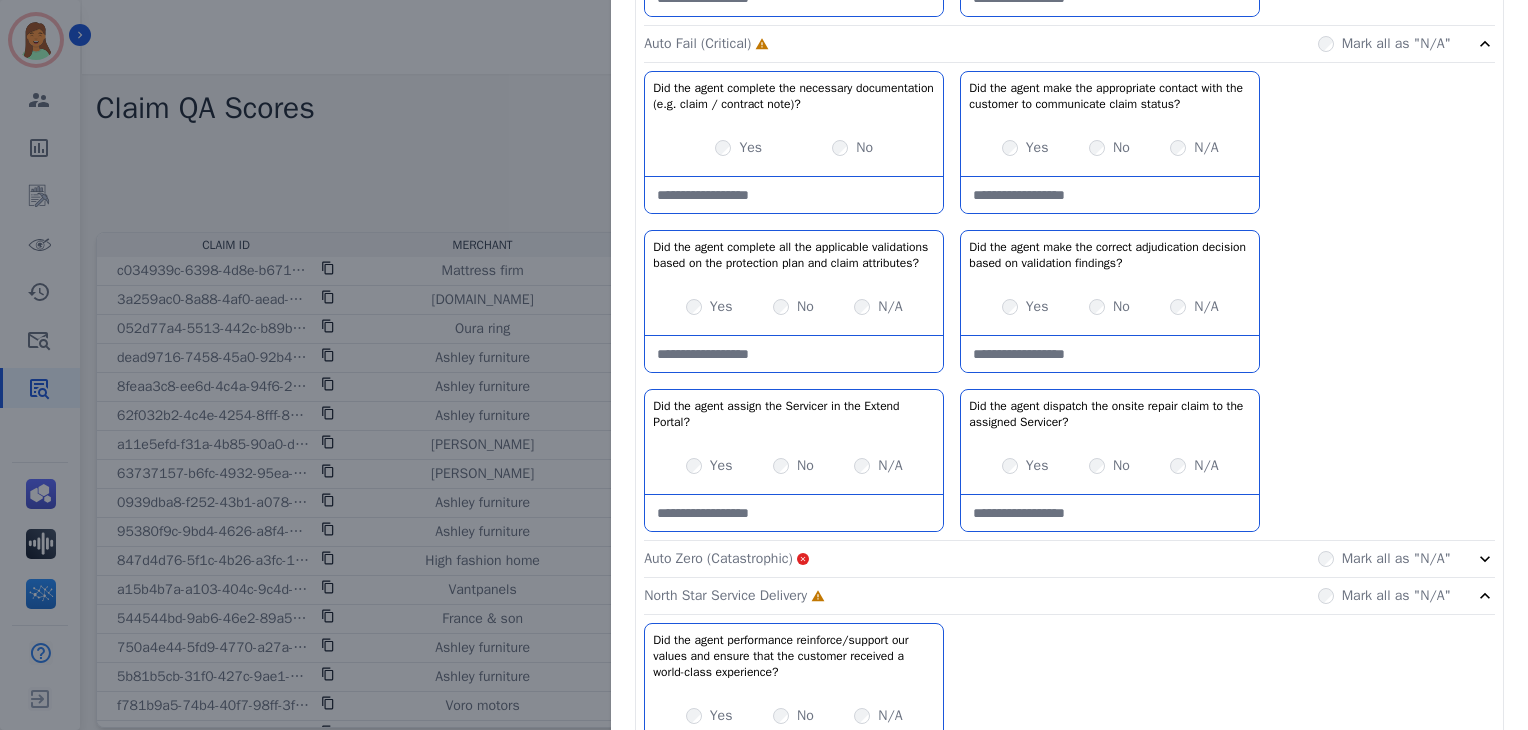 click at bounding box center (1110, 195) 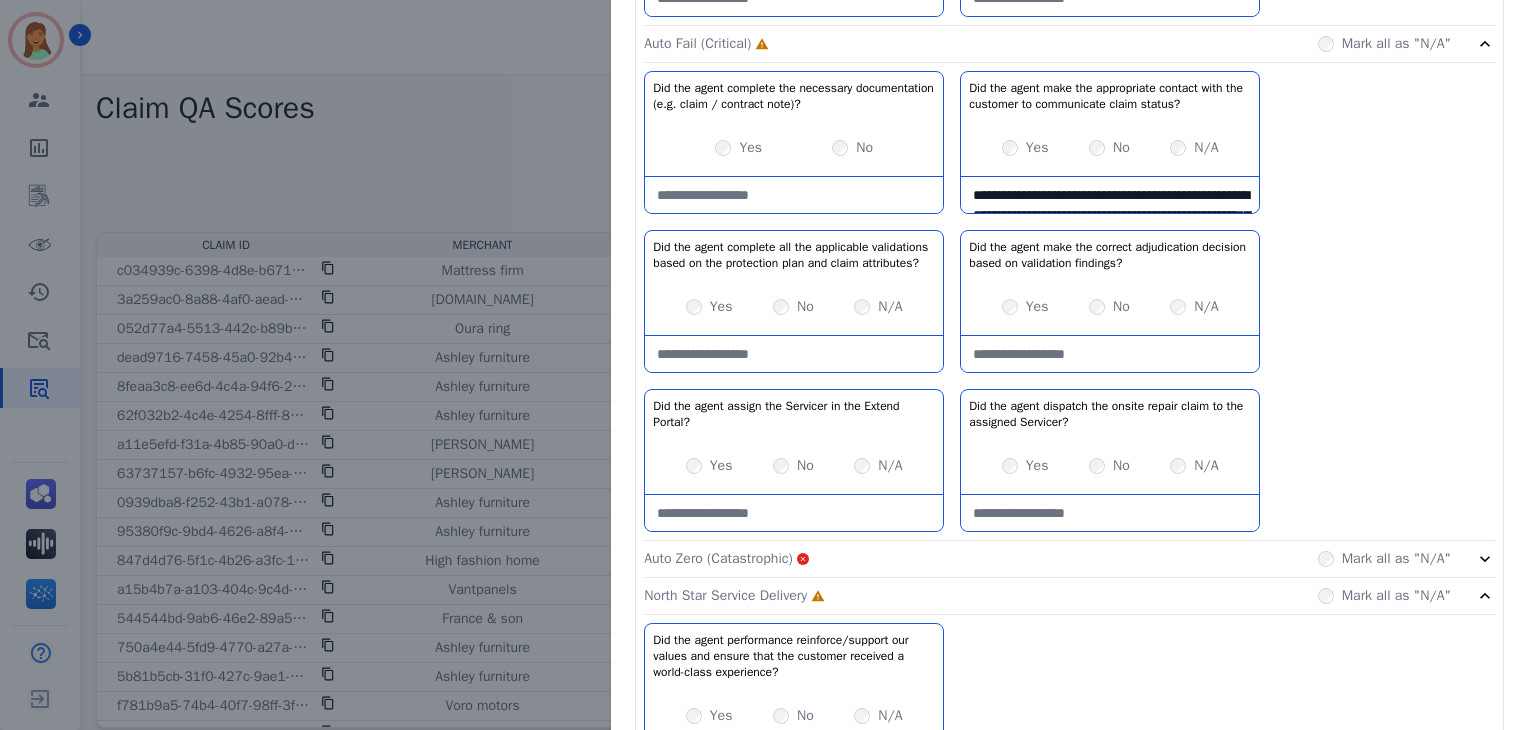 scroll, scrollTop: 31, scrollLeft: 0, axis: vertical 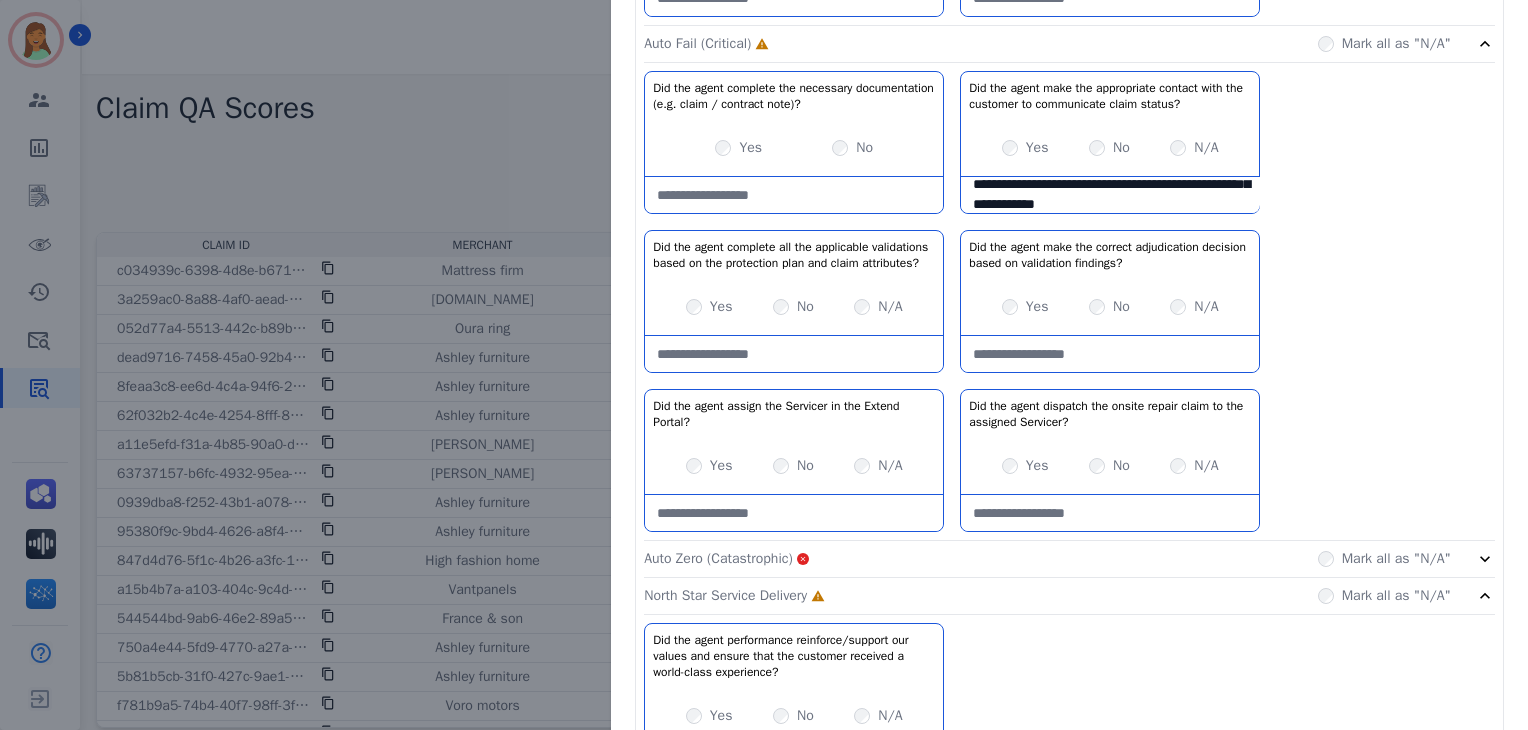 type on "**********" 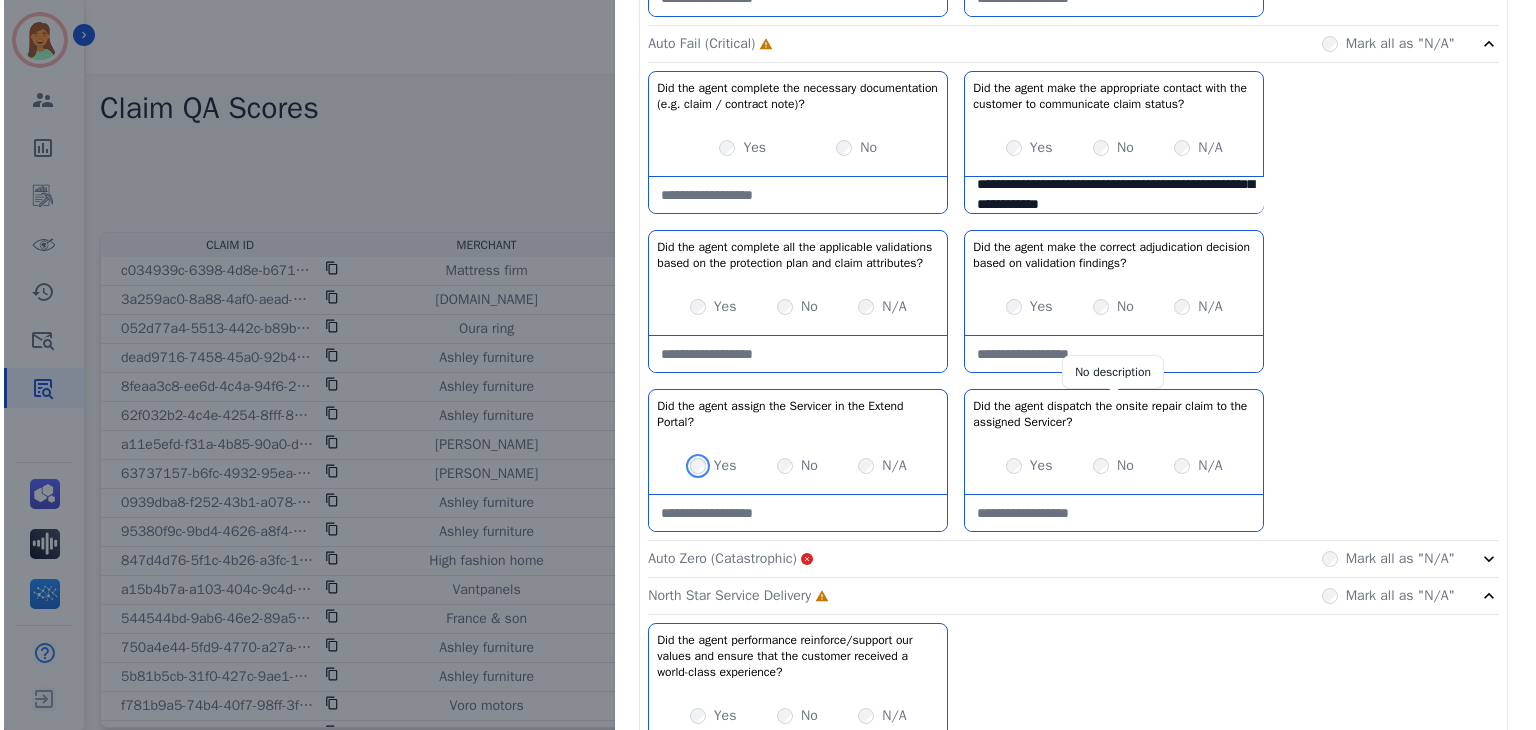scroll, scrollTop: 1466, scrollLeft: 0, axis: vertical 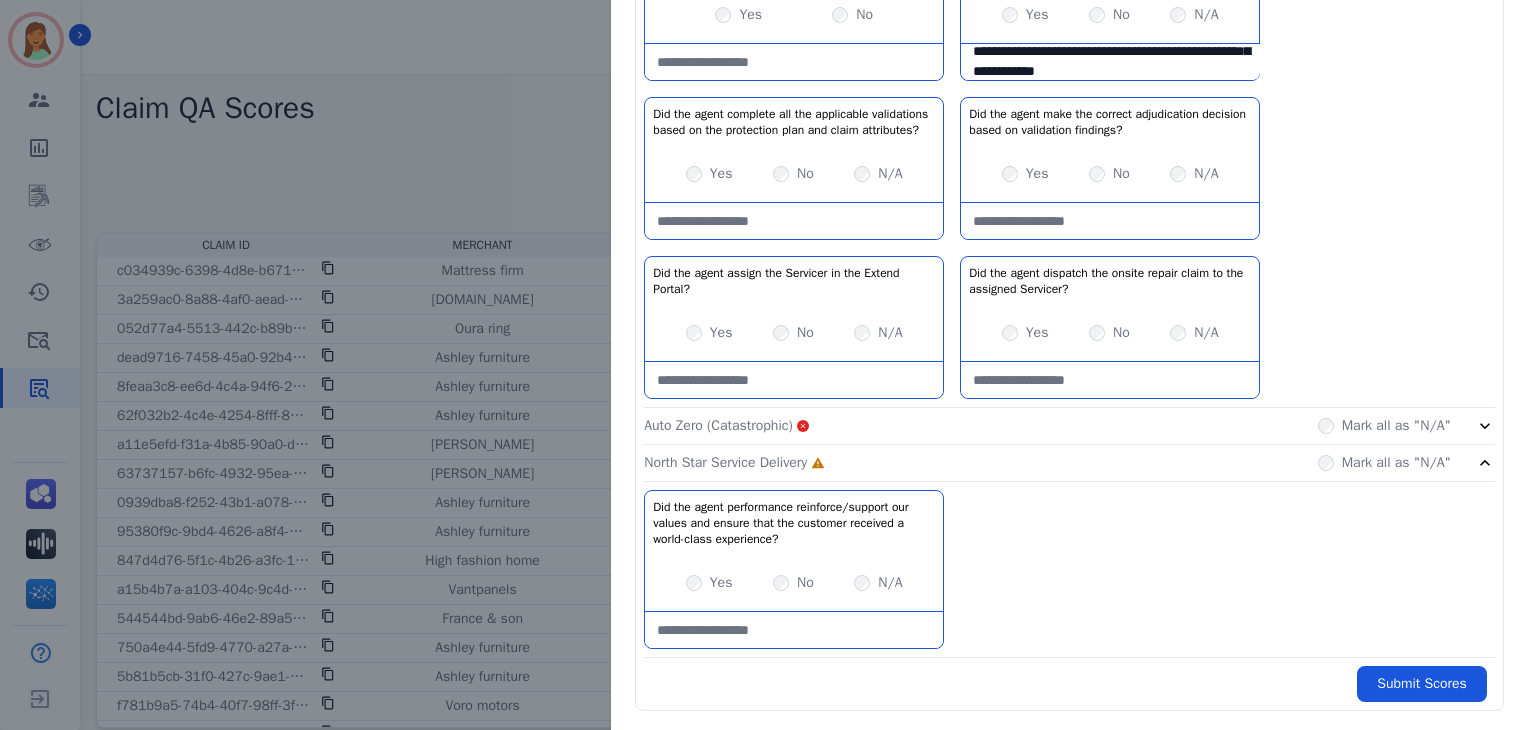 click on "Yes" at bounding box center [1025, 333] 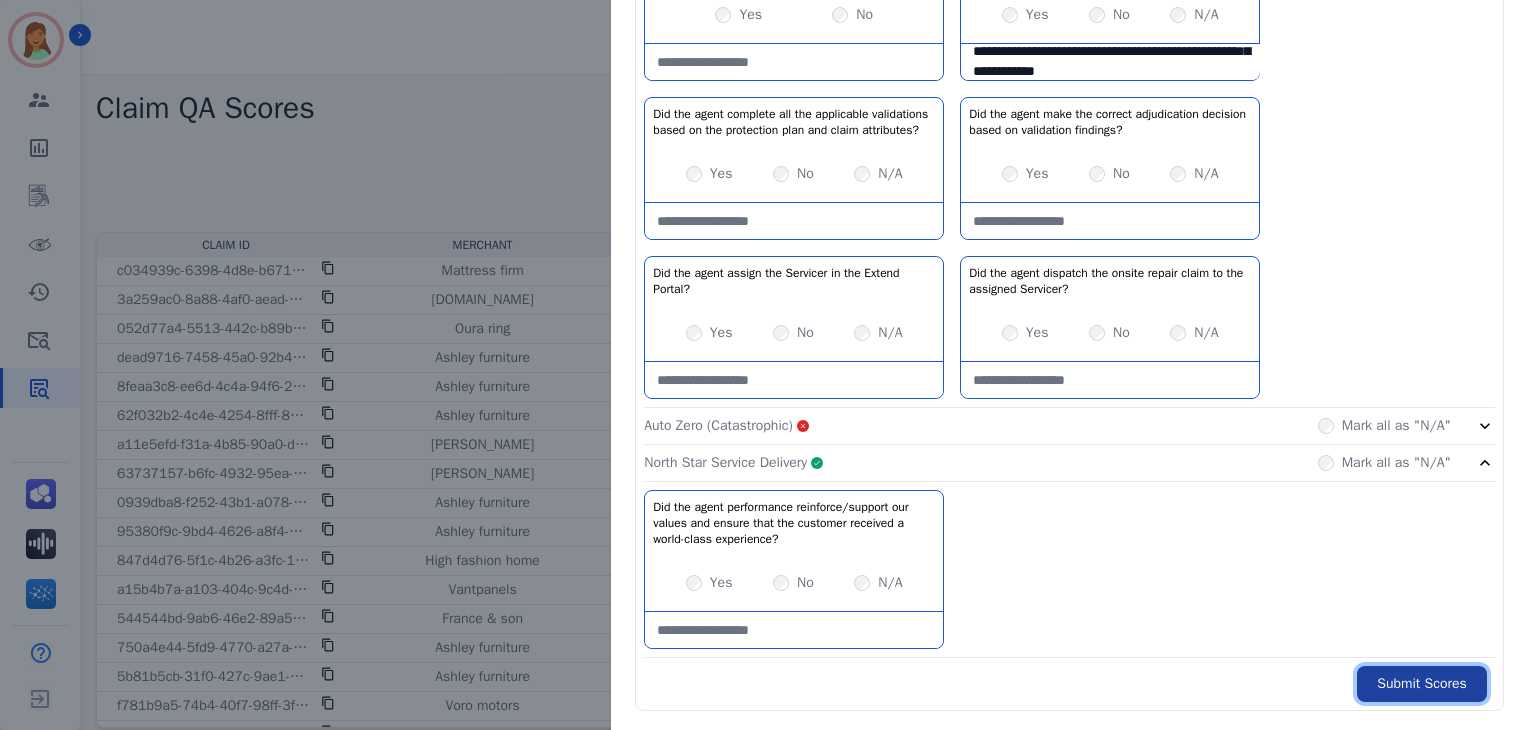 click on "Submit Scores" at bounding box center [1422, 684] 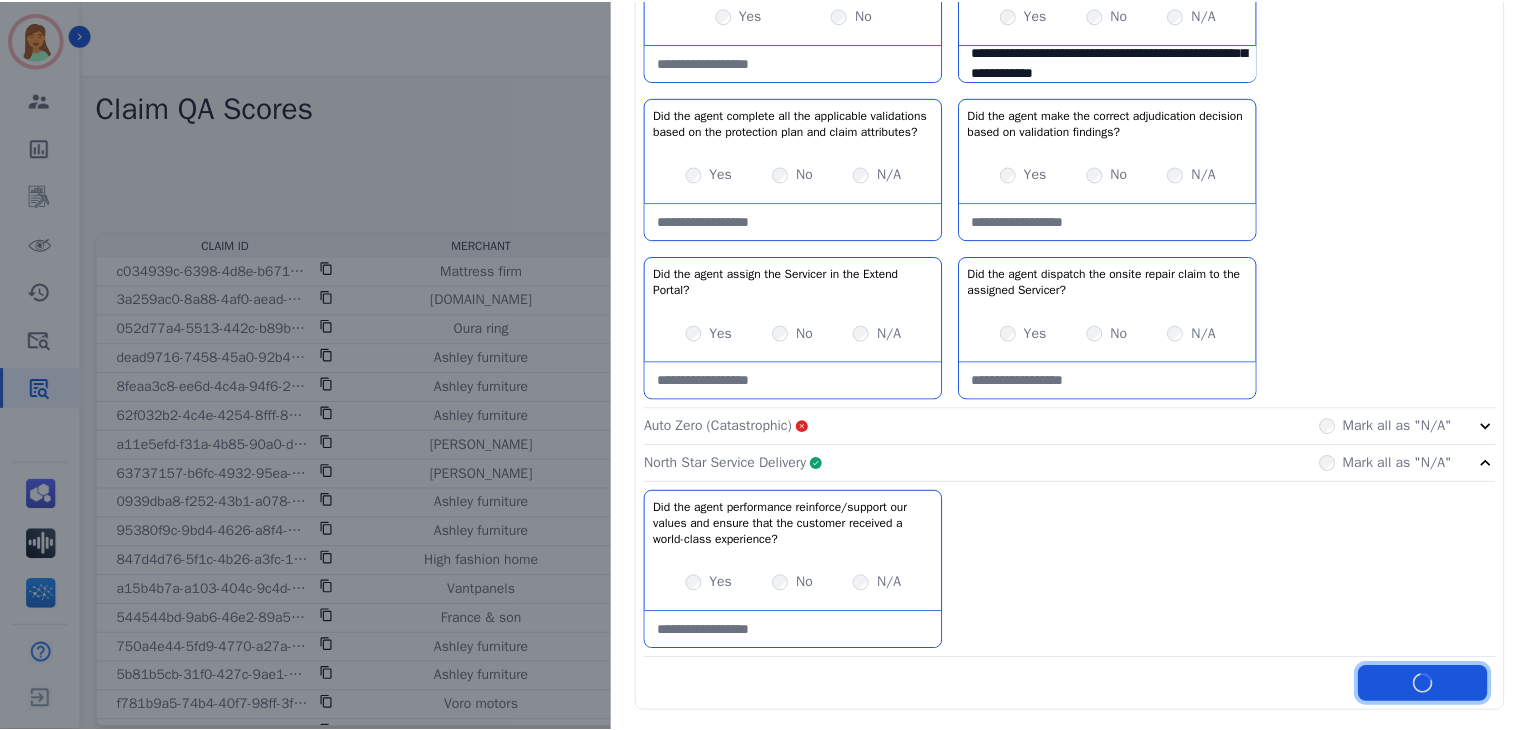 scroll, scrollTop: 1578, scrollLeft: 0, axis: vertical 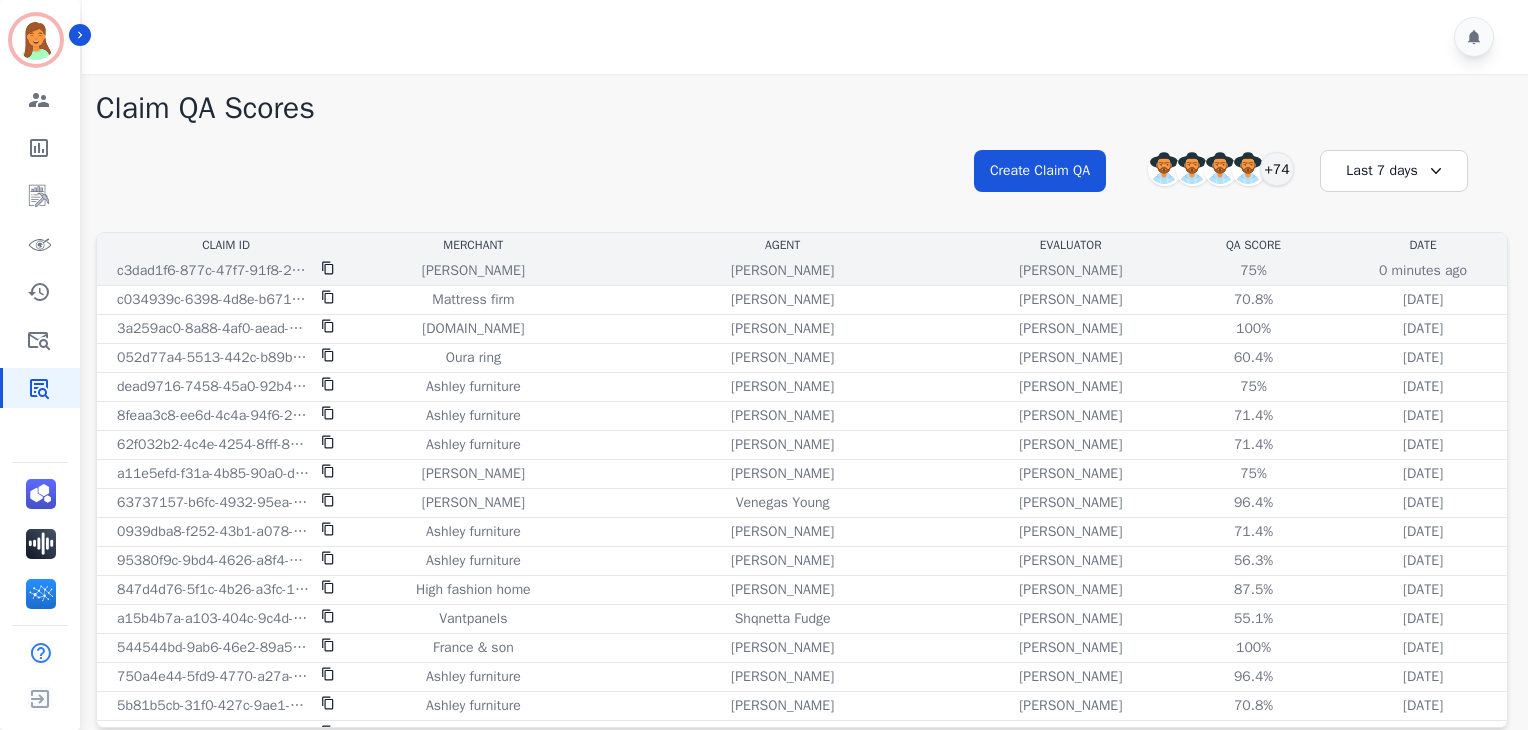 click on "[PERSON_NAME]" at bounding box center (782, 271) 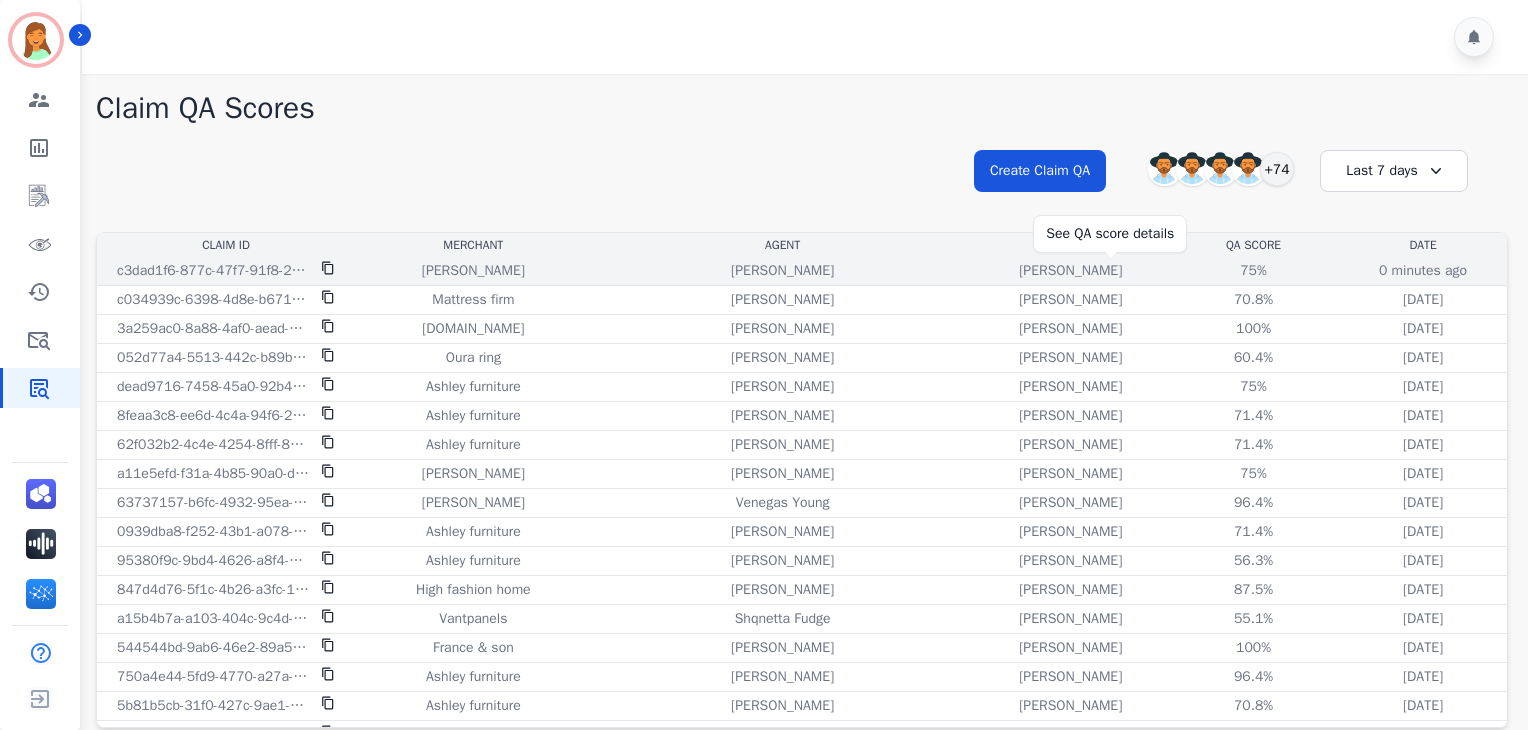 click on "75%" at bounding box center (1254, 271) 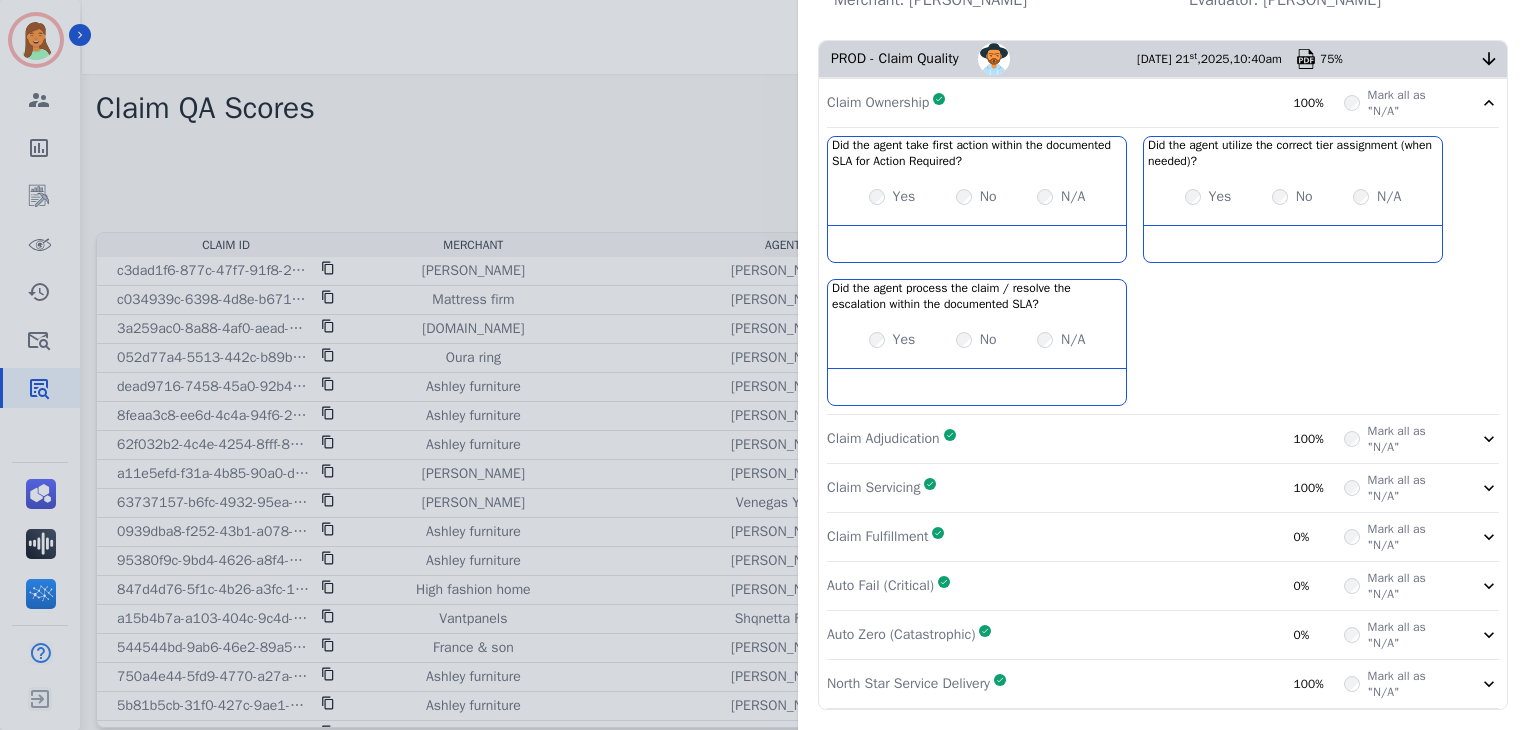 scroll, scrollTop: 153, scrollLeft: 0, axis: vertical 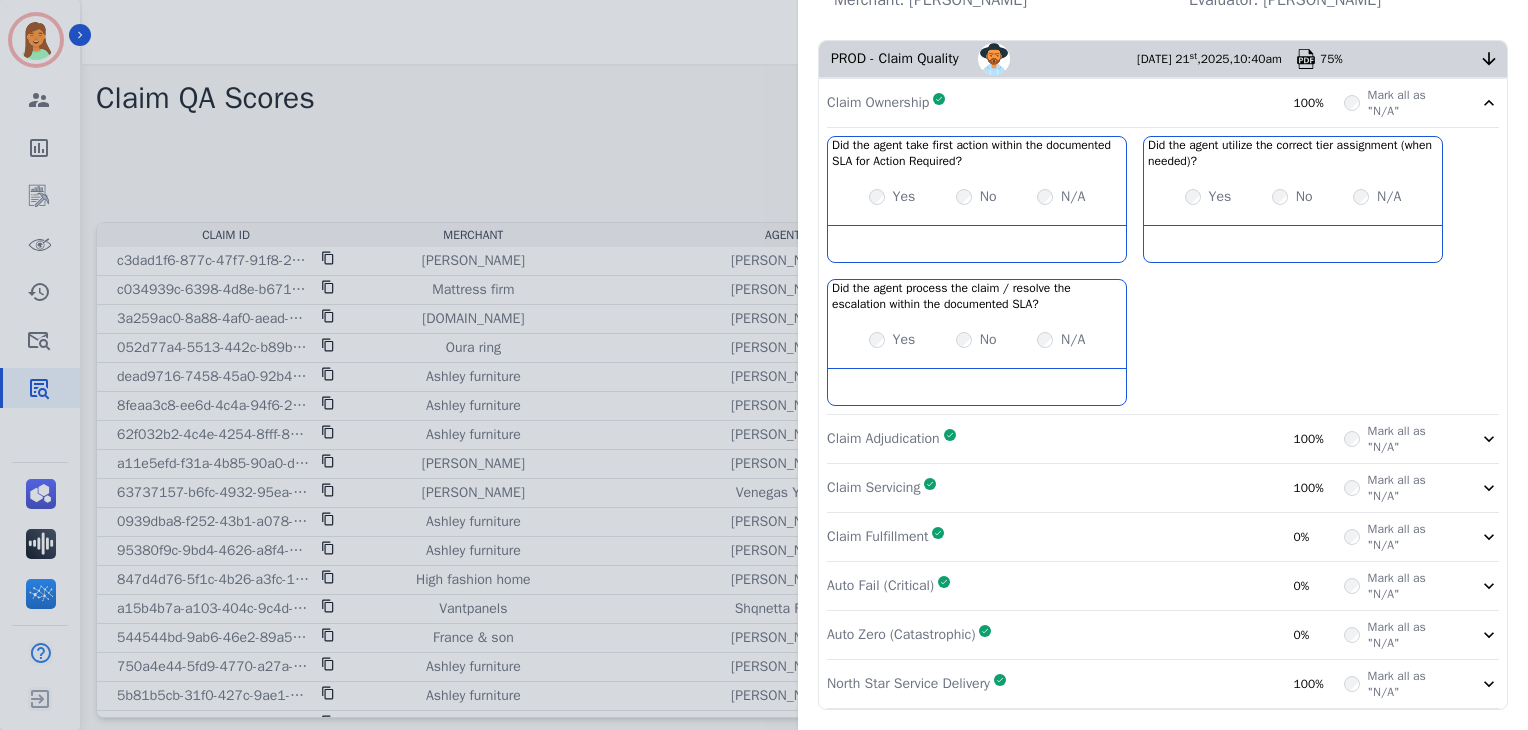 click on "Claim Servicing     Complete       100%" at bounding box center (1085, 488) 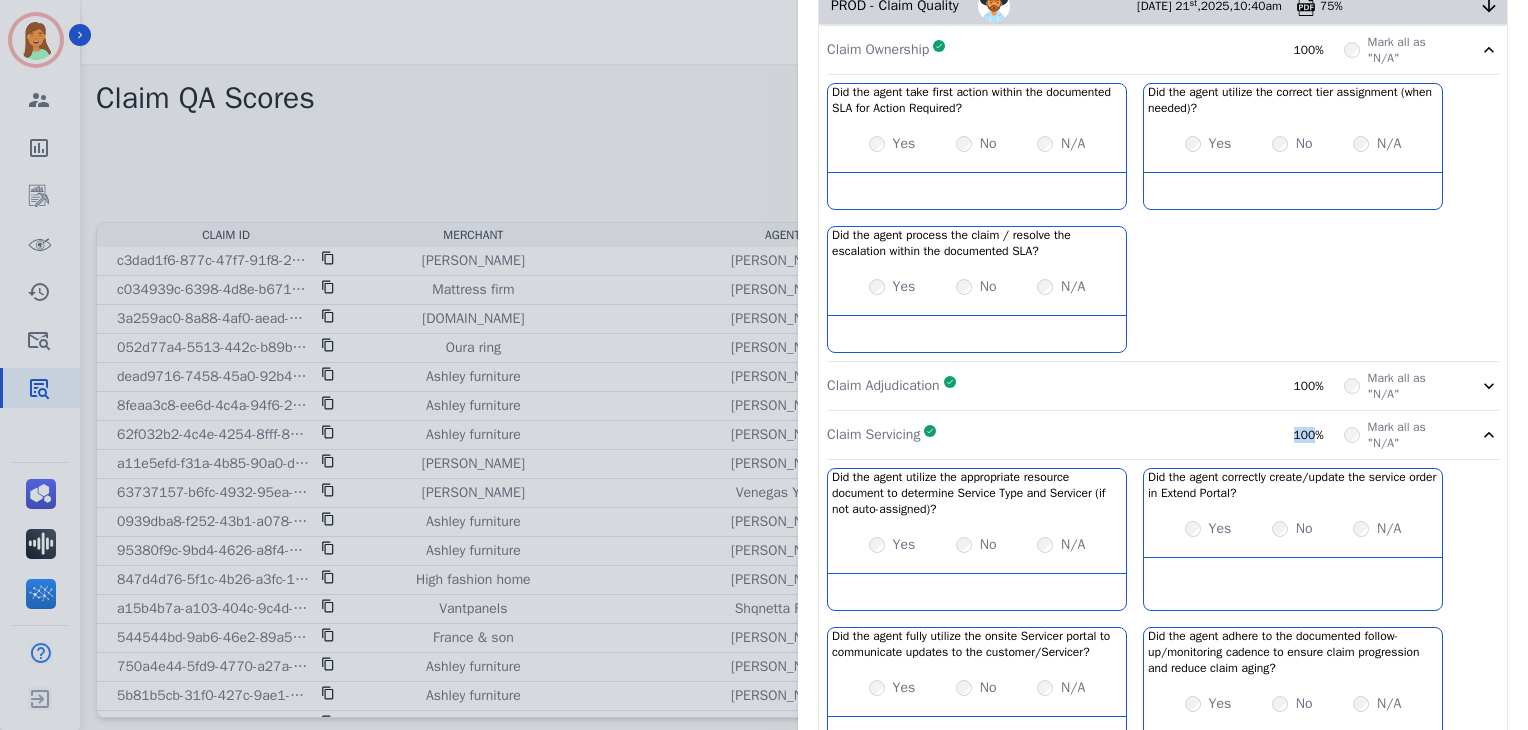 click on "Claim Servicing     Complete       100%" at bounding box center (1085, 435) 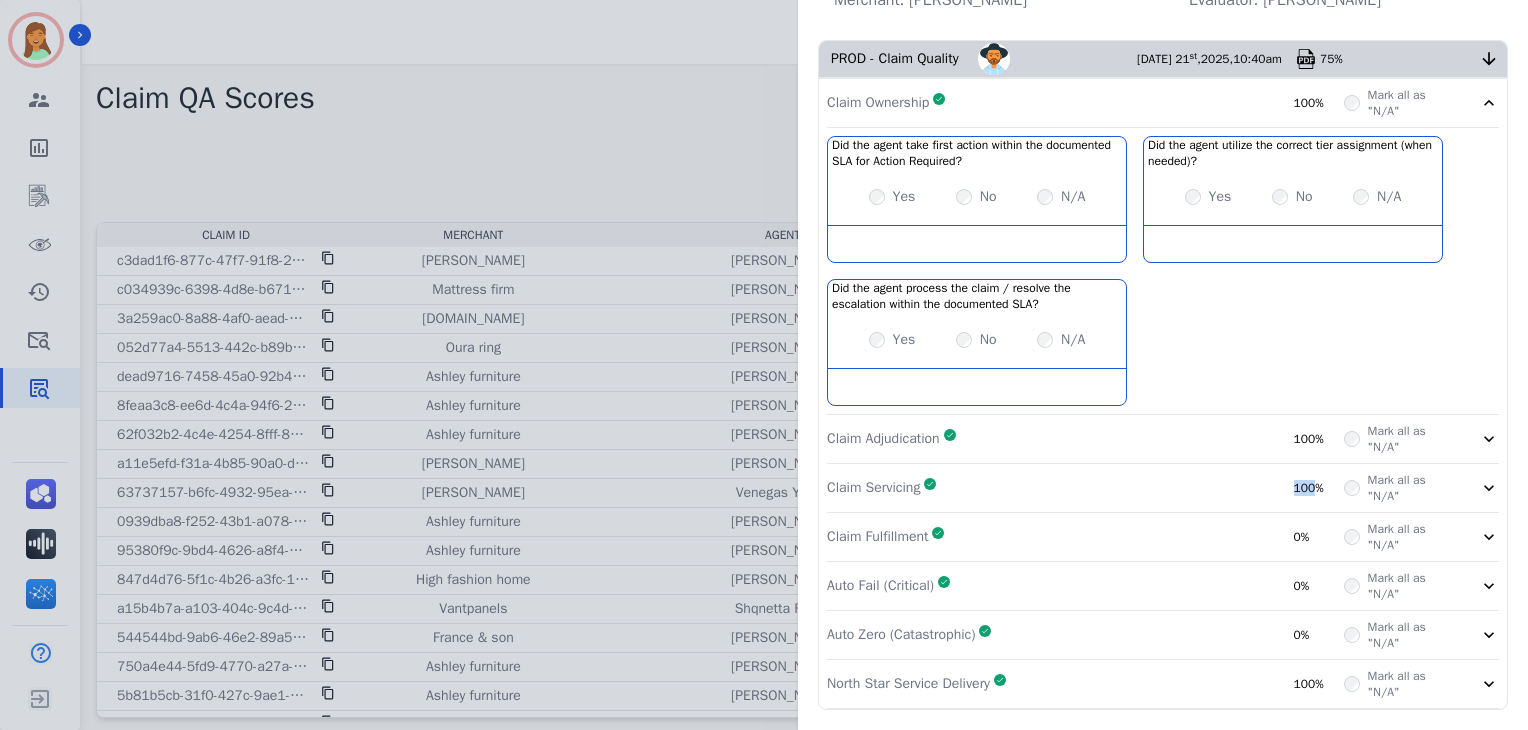 scroll, scrollTop: 0, scrollLeft: 0, axis: both 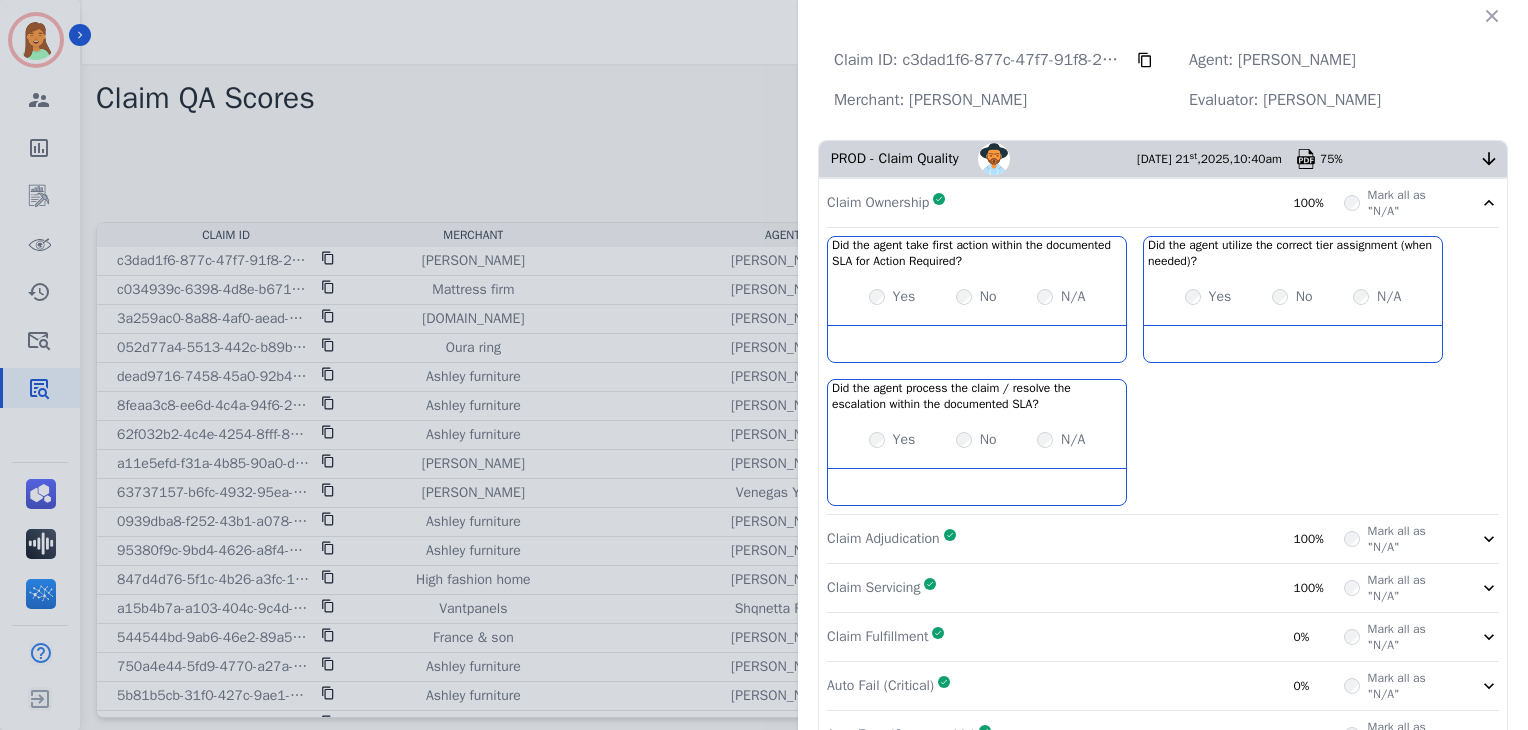 click on "Claim Ownership     Complete       100%" at bounding box center (1085, 203) 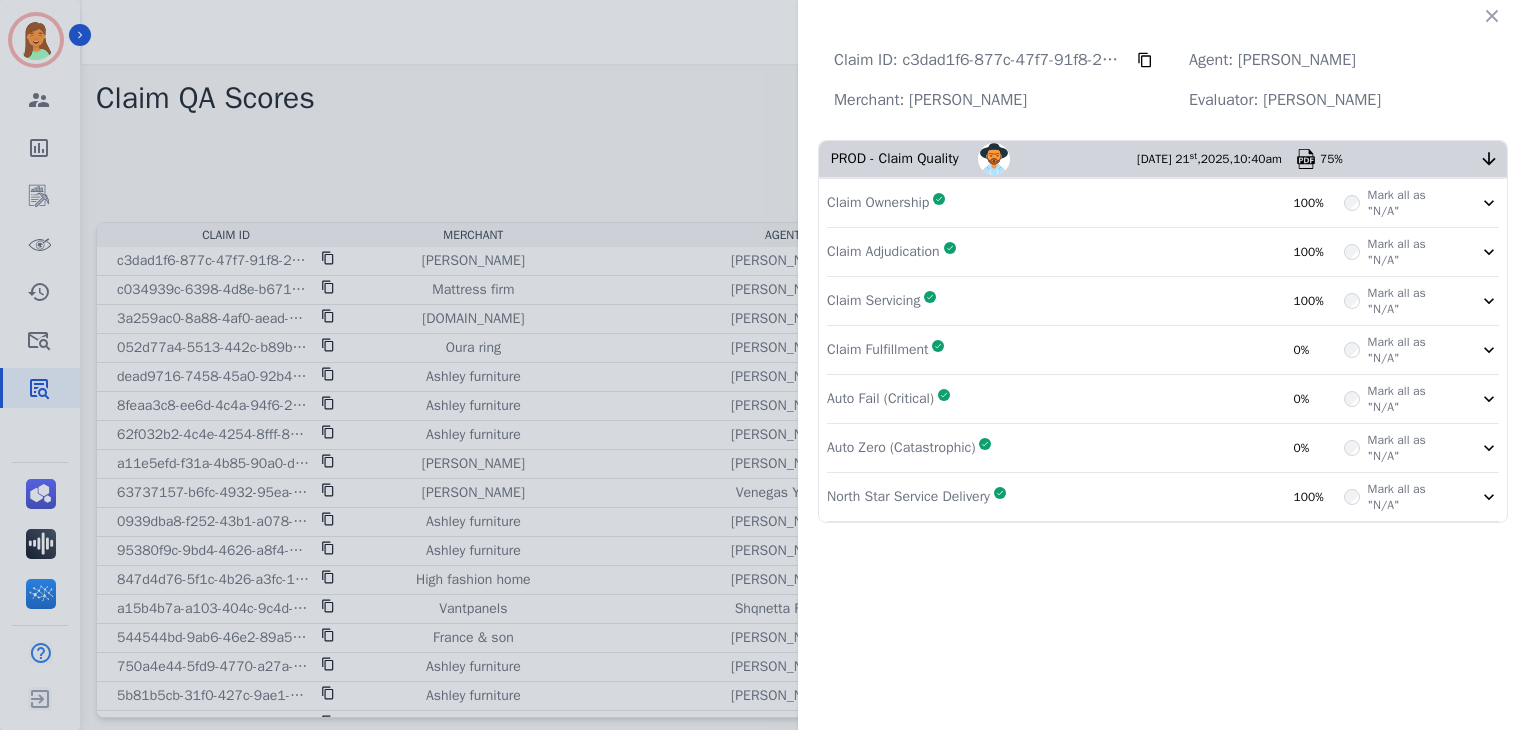 click on "Claim Fulfillment     Complete       0%     Mark all as "N/A"" 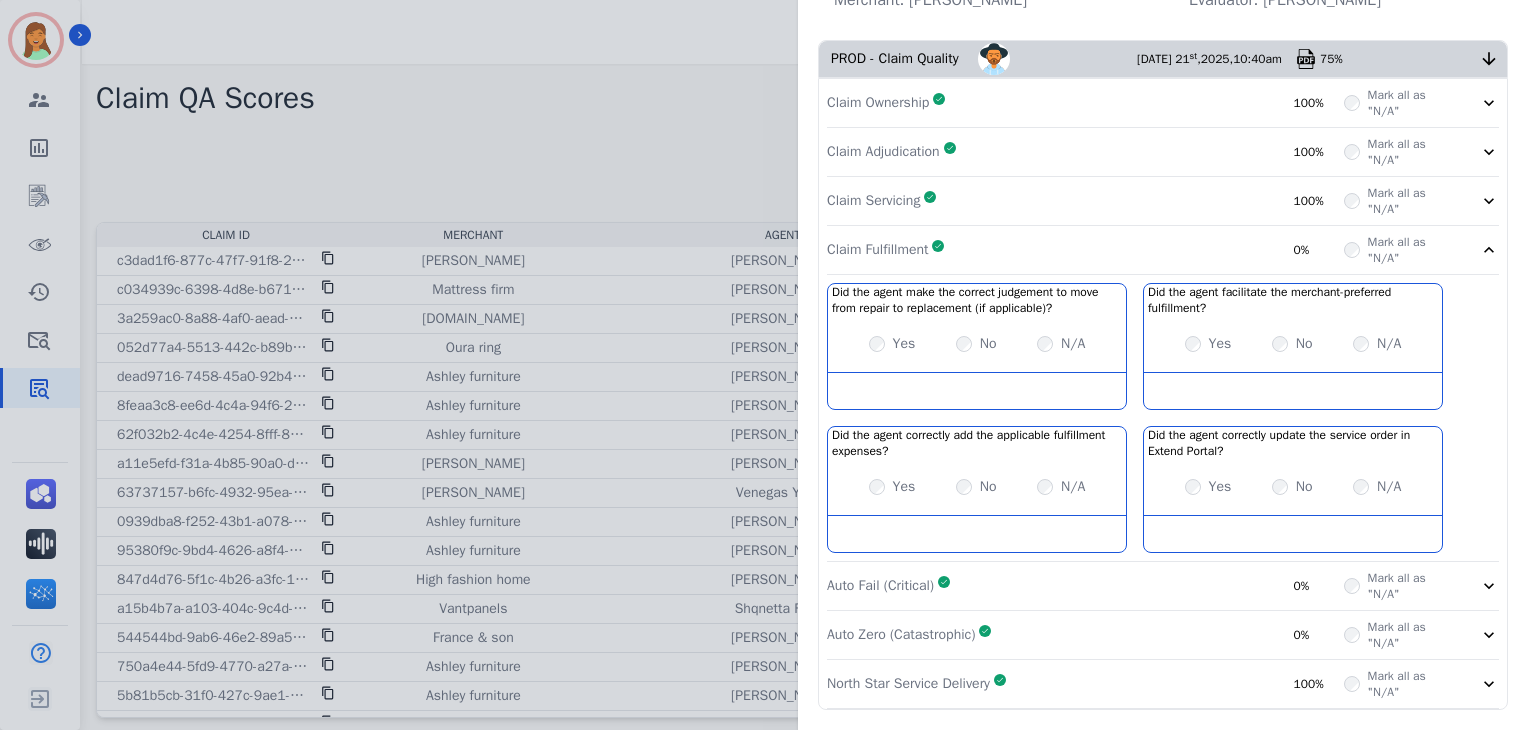 scroll, scrollTop: 153, scrollLeft: 0, axis: vertical 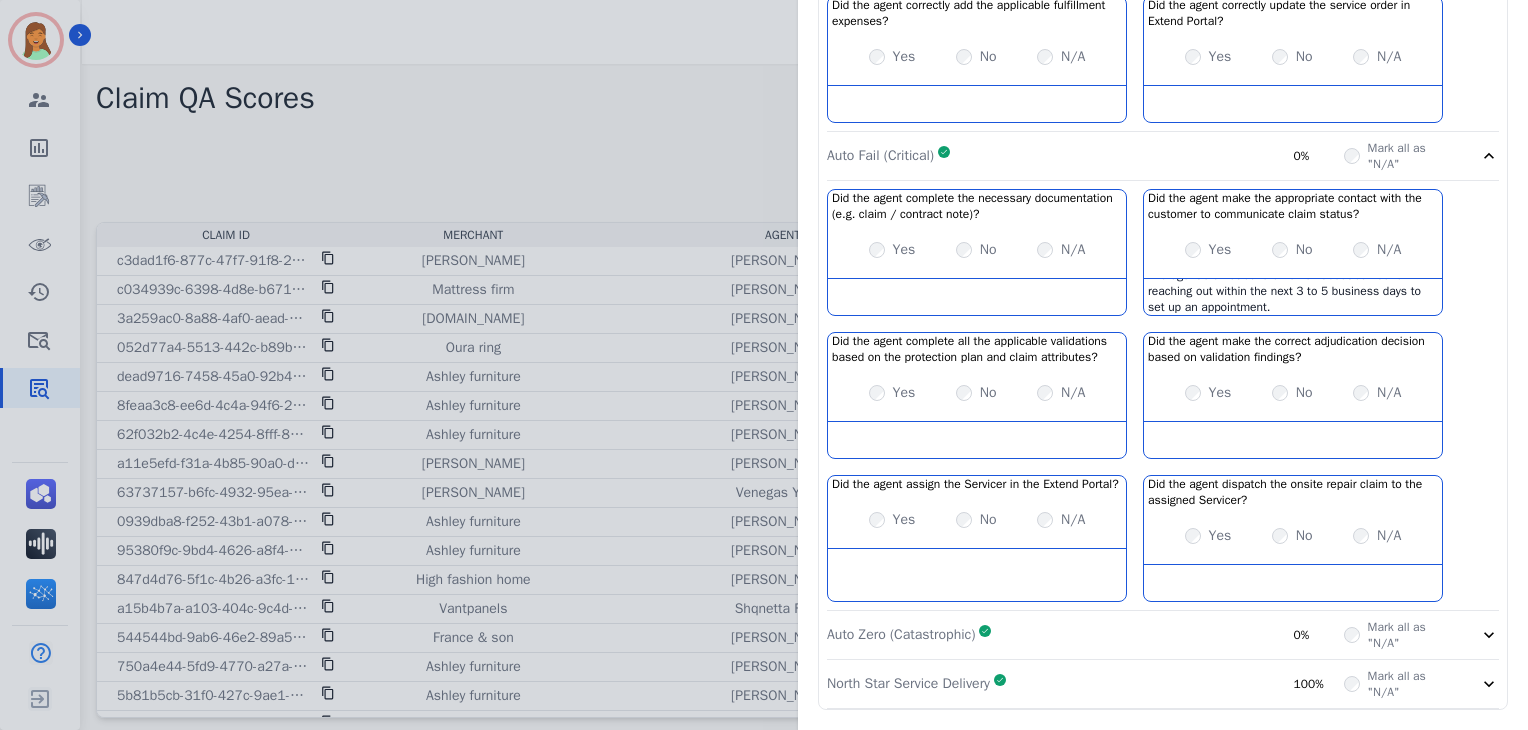 click on "Auto Zero (Catastrophic)     Complete       0%" at bounding box center [1085, 635] 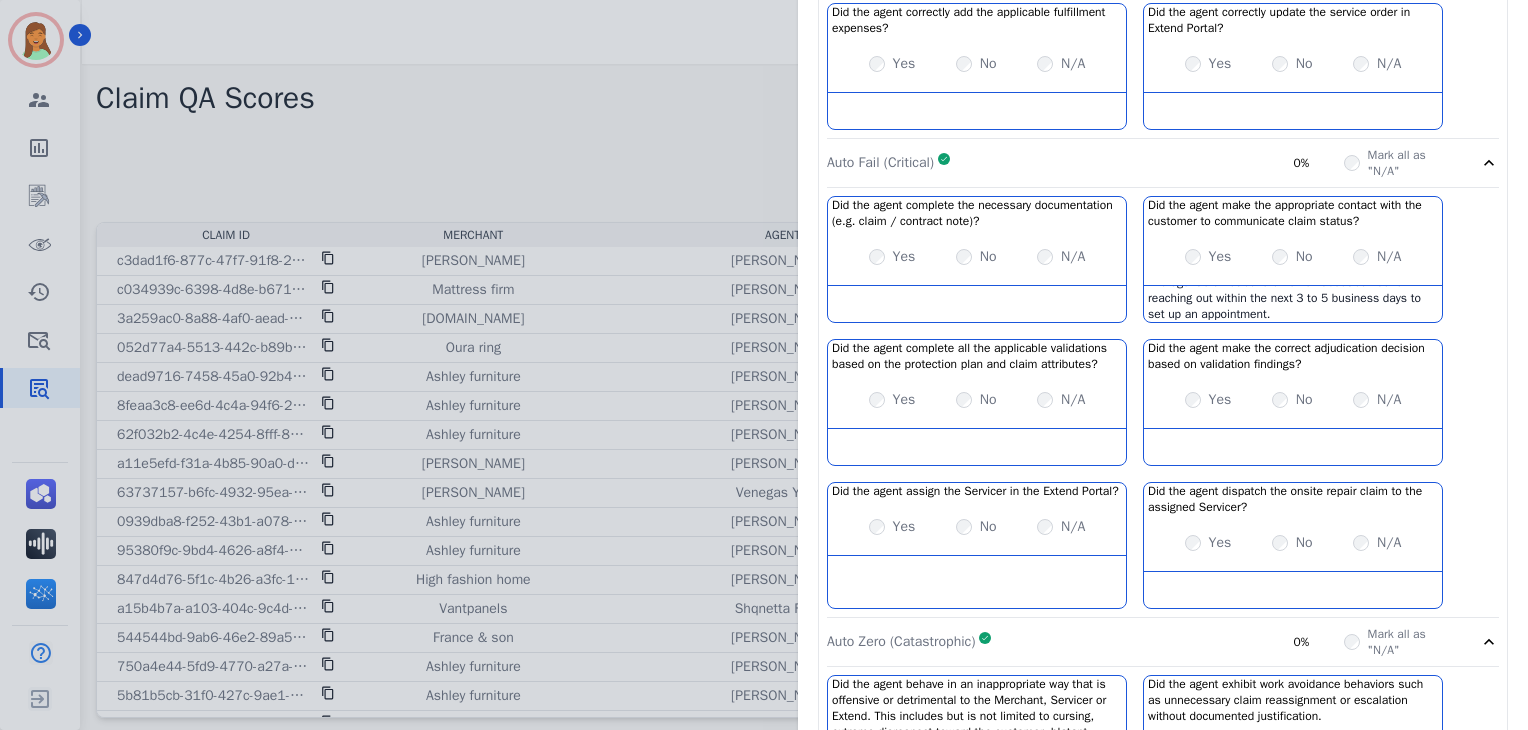 scroll, scrollTop: 389, scrollLeft: 0, axis: vertical 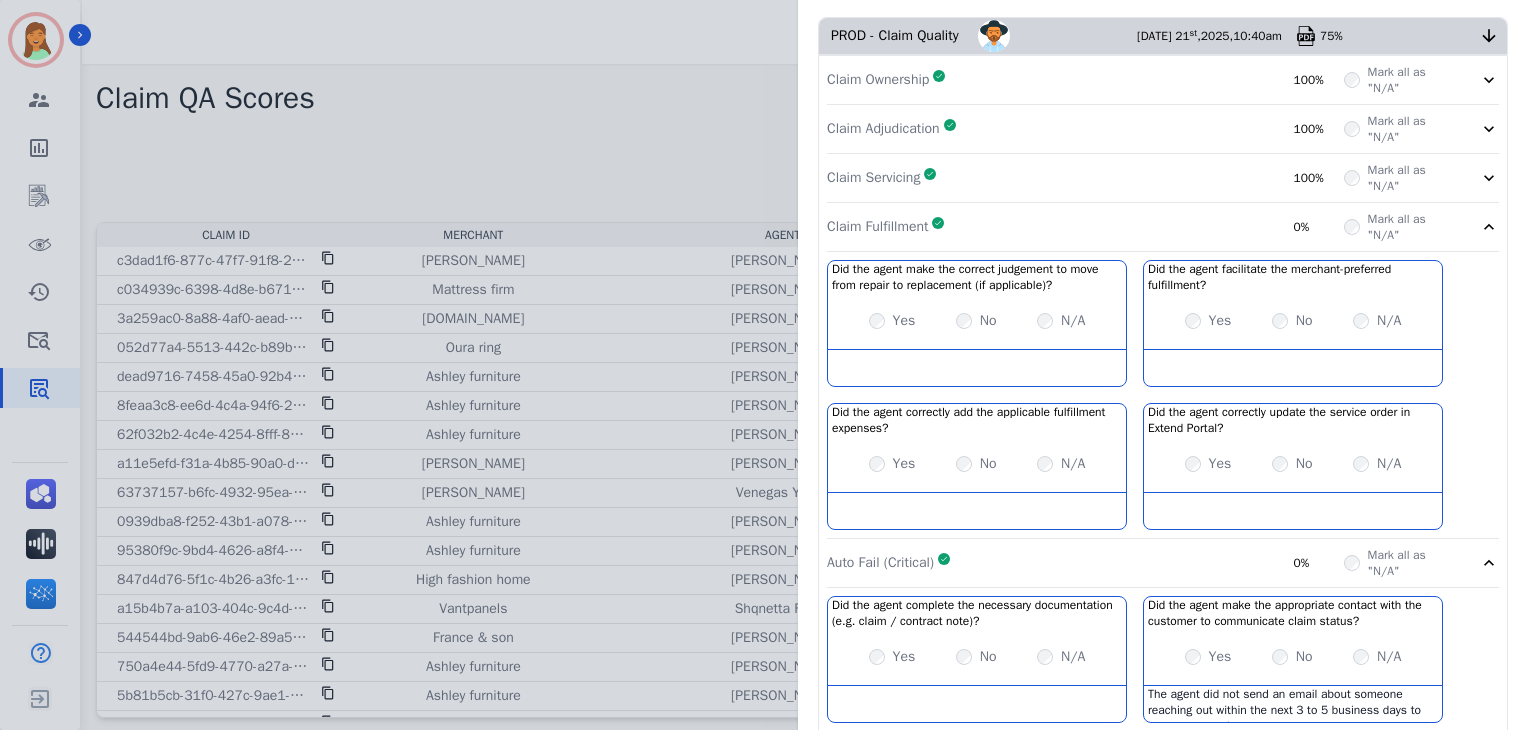 click on "Claim Fulfillment     Complete       0%" at bounding box center [1085, 227] 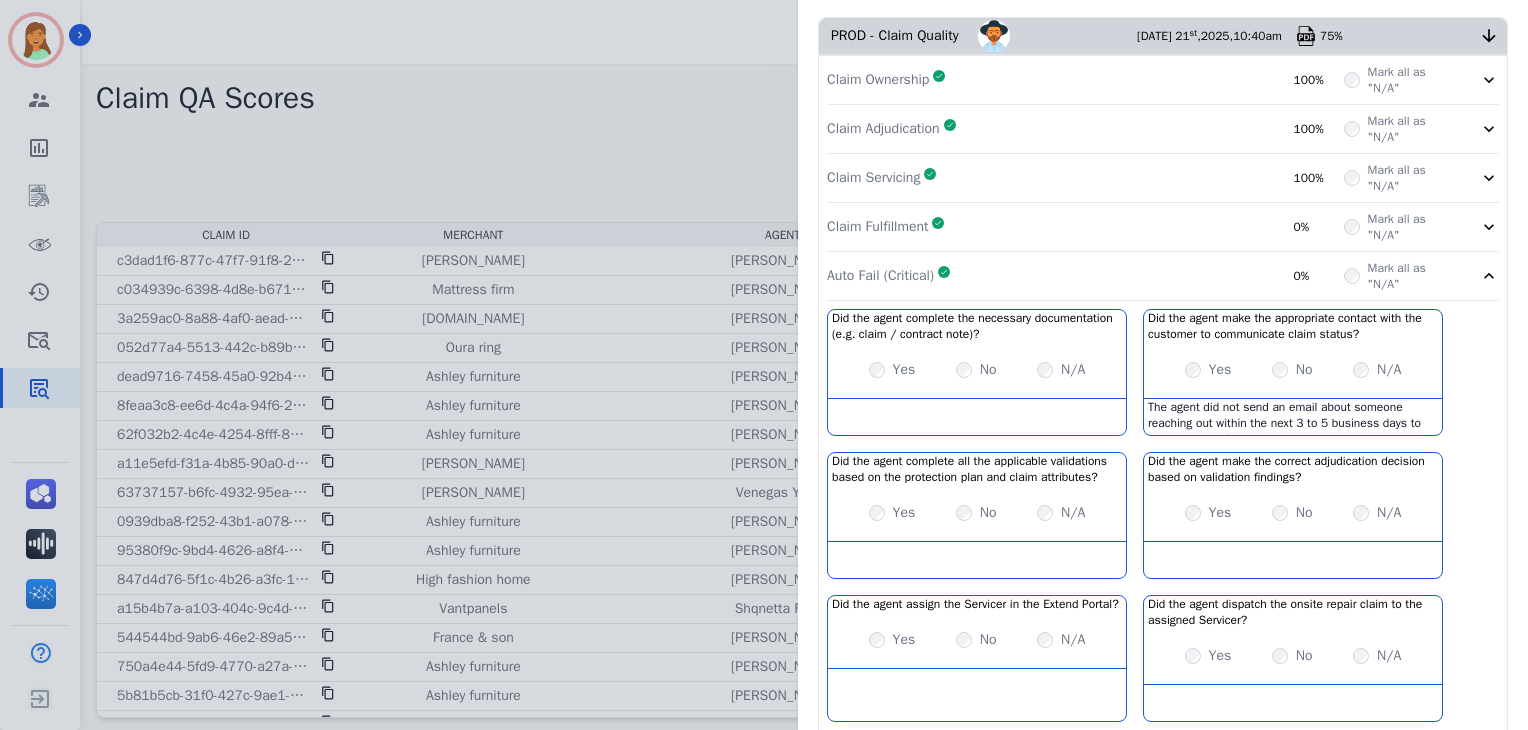 click on "Claim Fulfillment     Complete       0%" at bounding box center [1085, 227] 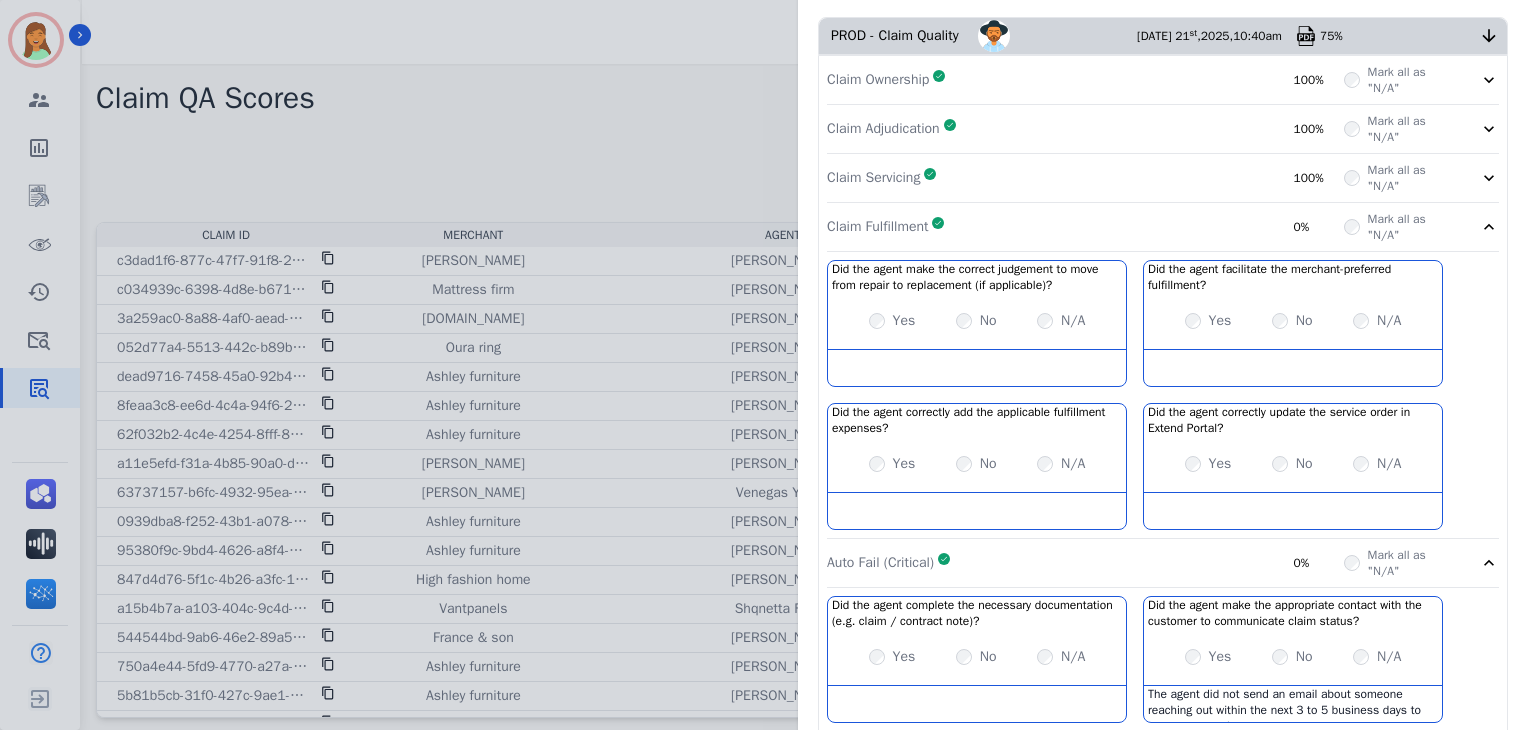 click on "Claim Fulfillment     Complete       0%" at bounding box center [1085, 227] 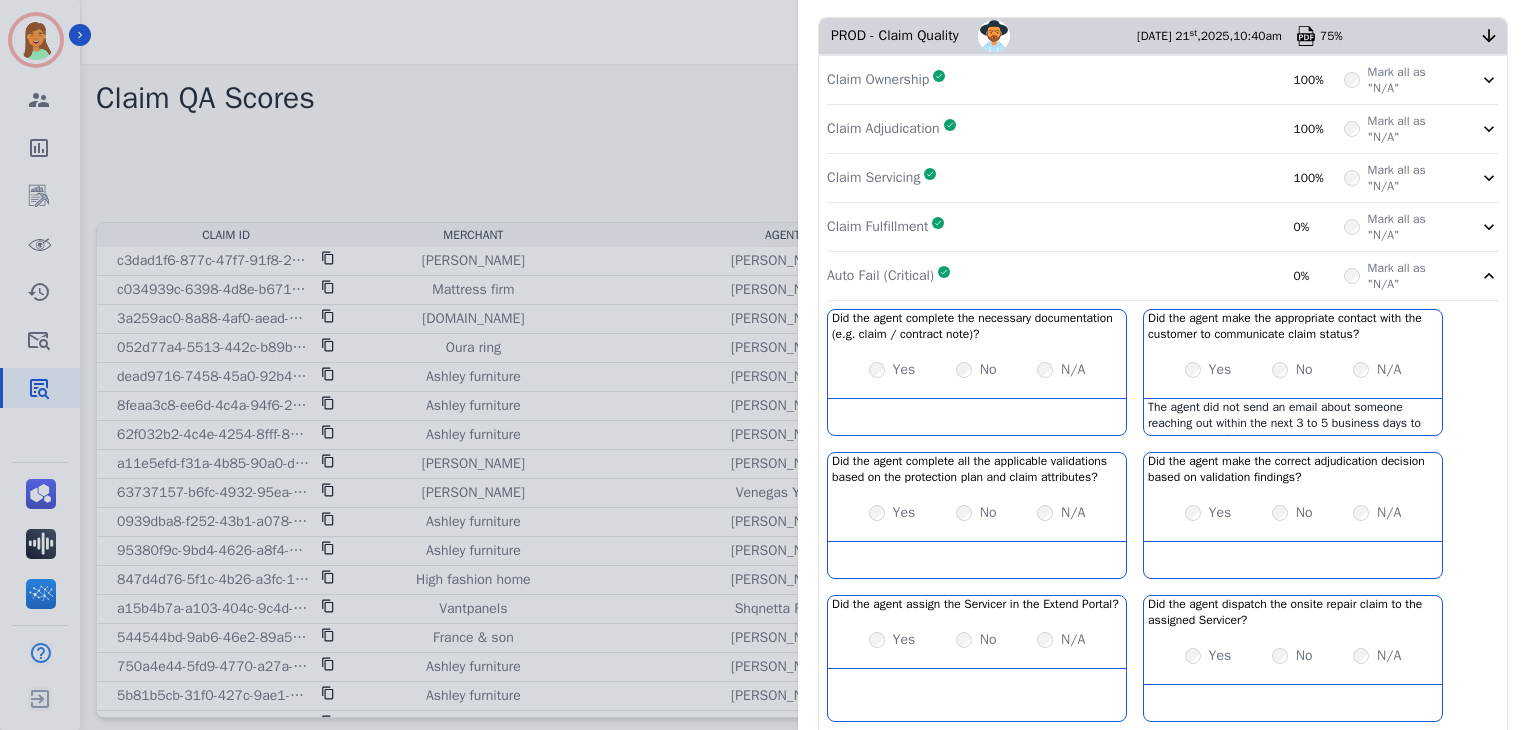 scroll, scrollTop: 0, scrollLeft: 0, axis: both 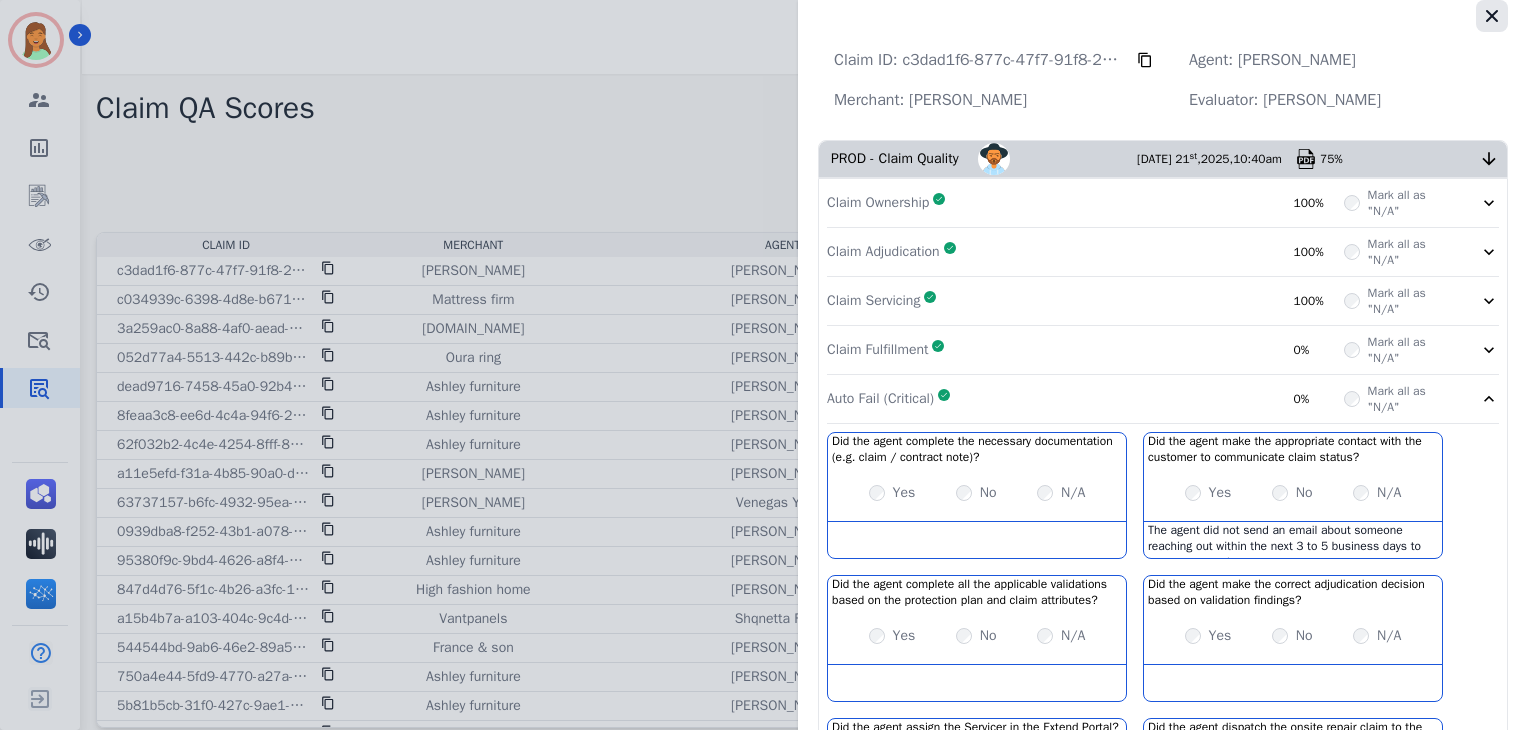 click 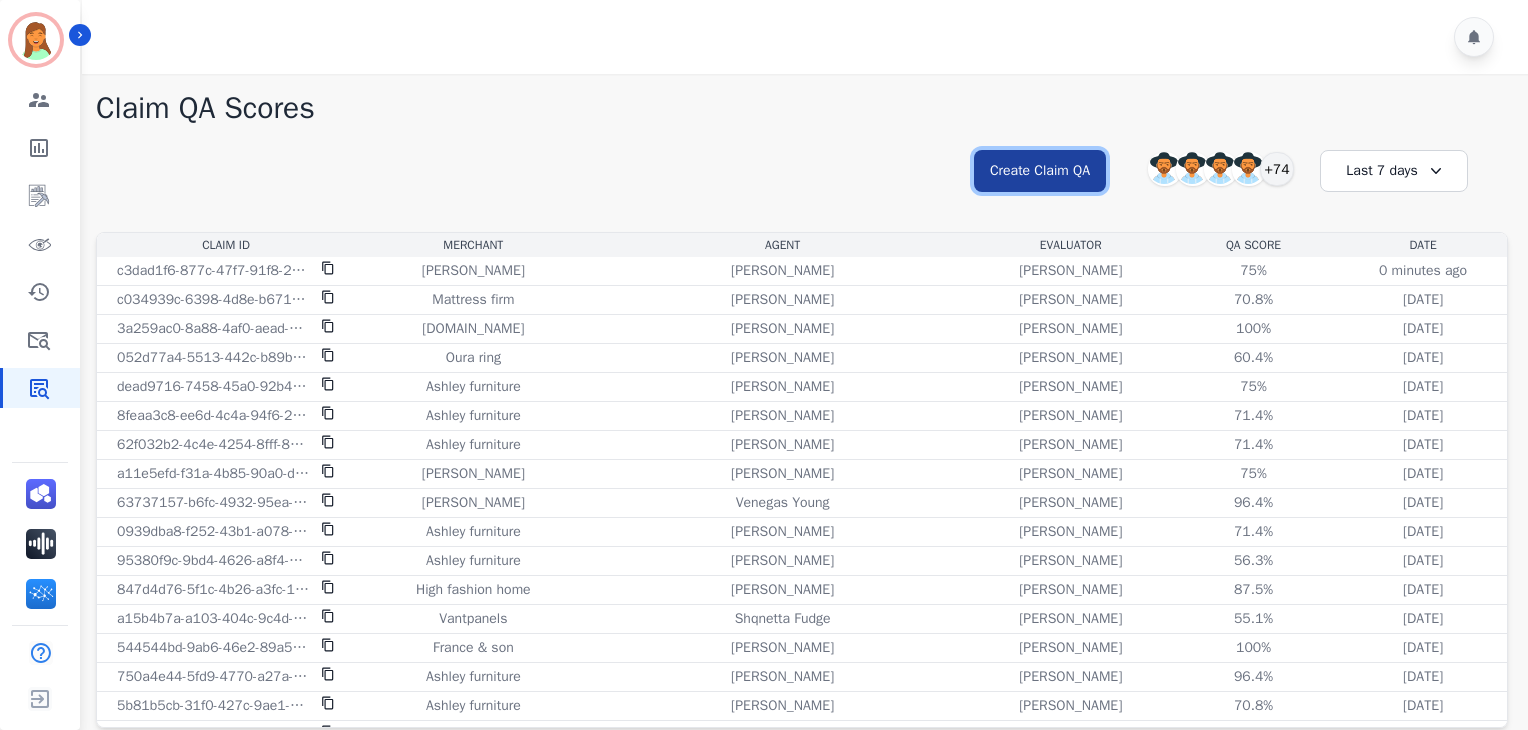 click on "Create Claim QA" at bounding box center [1040, 171] 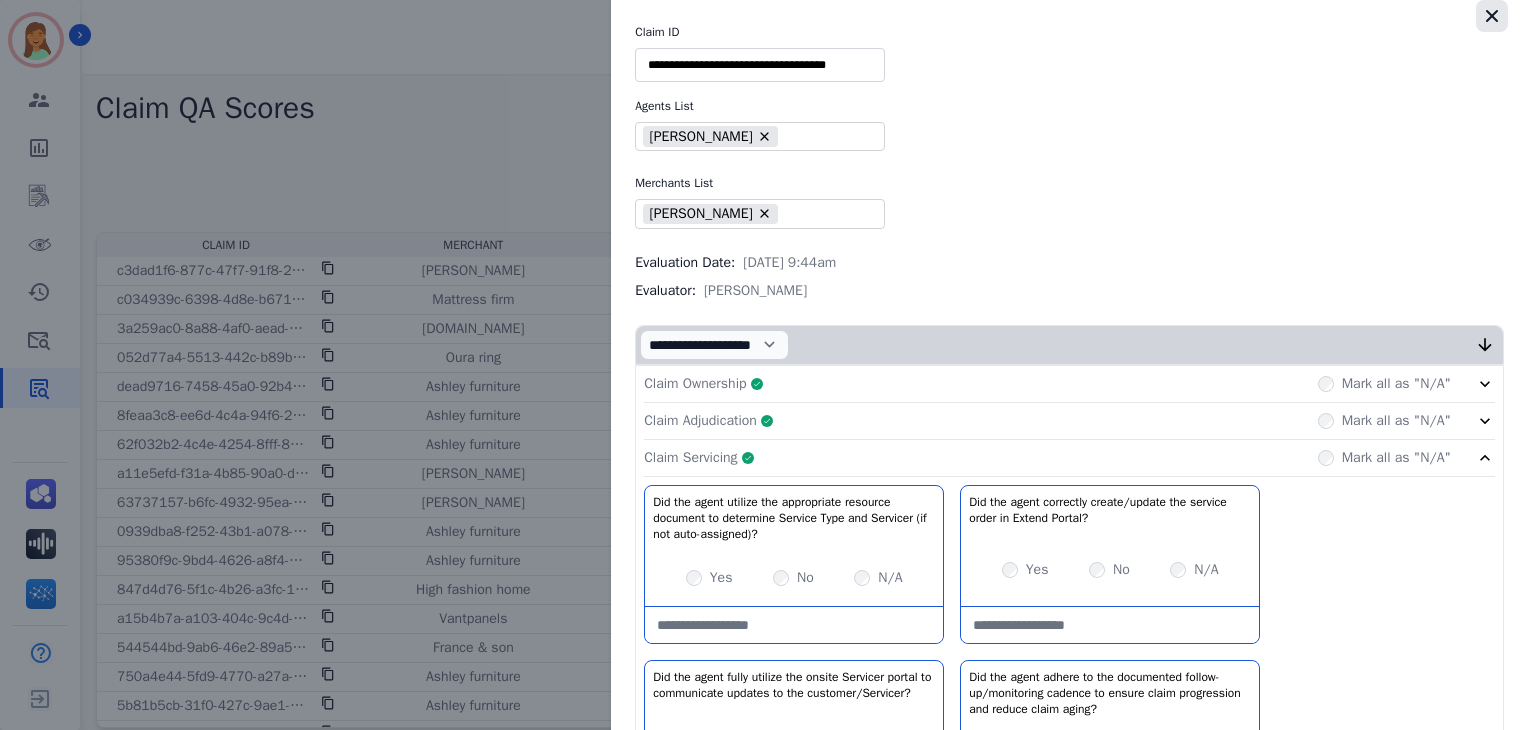 drag, startPoint x: 1508, startPoint y: 11, endPoint x: 1494, endPoint y: 15, distance: 14.56022 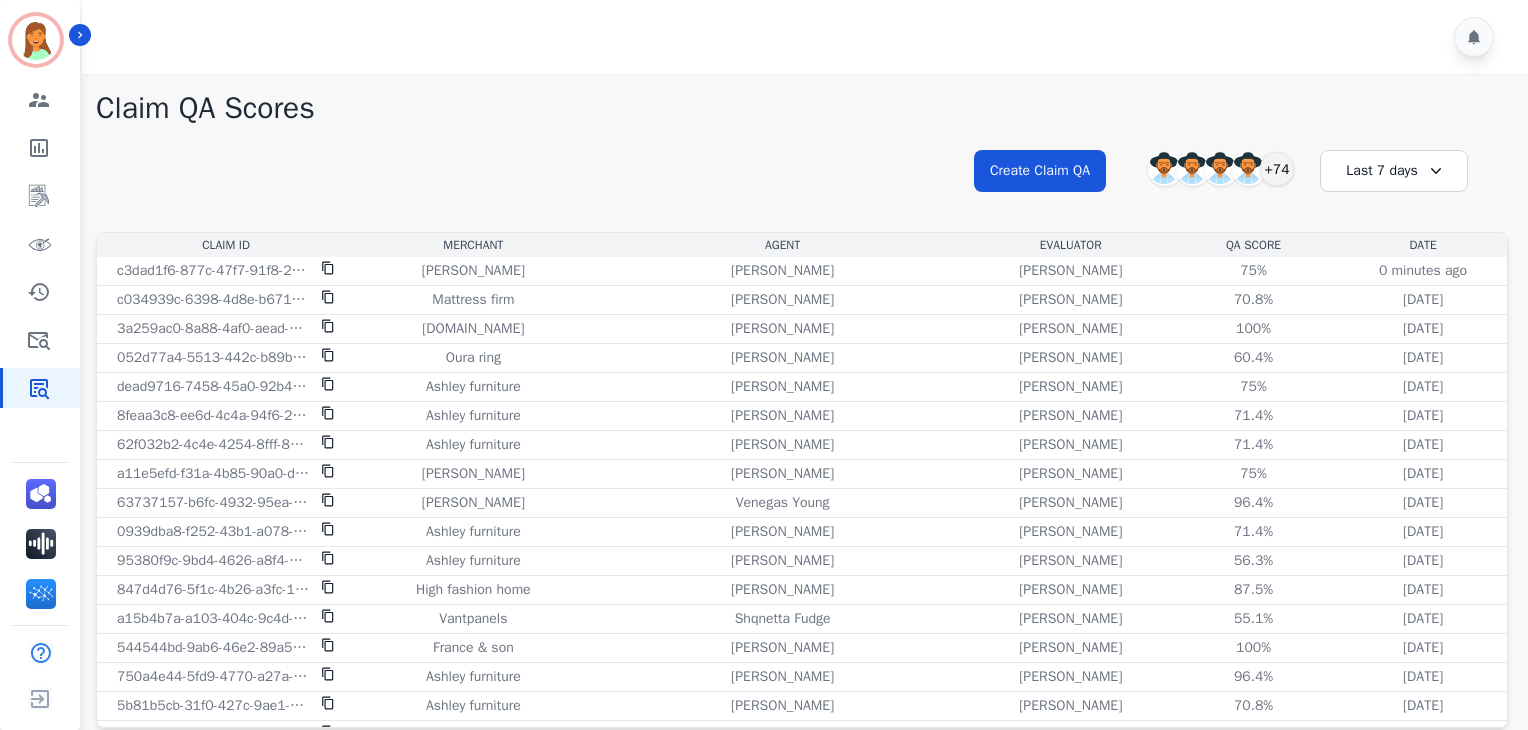 click on "**********" at bounding box center (802, 189) 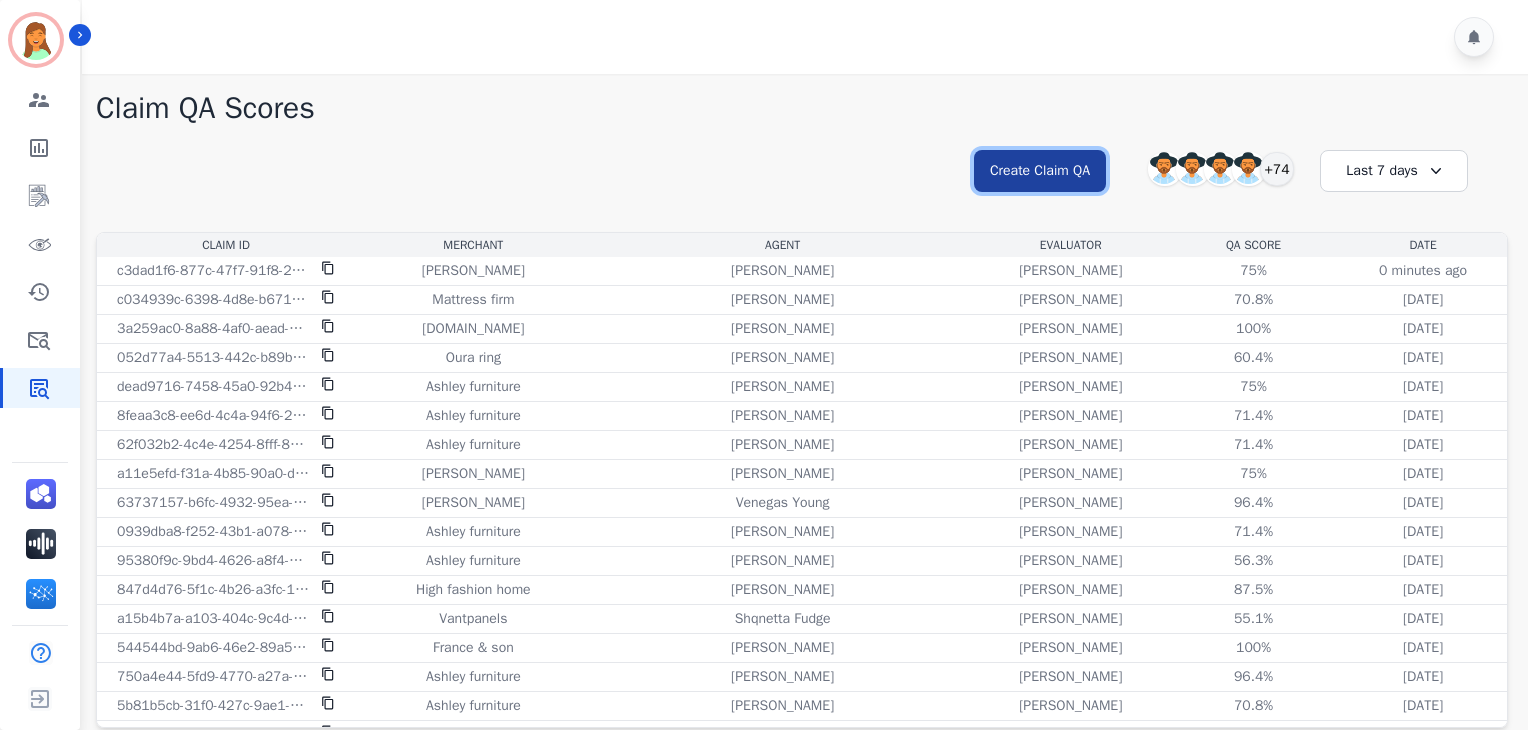 click on "Create Claim QA" at bounding box center (1040, 171) 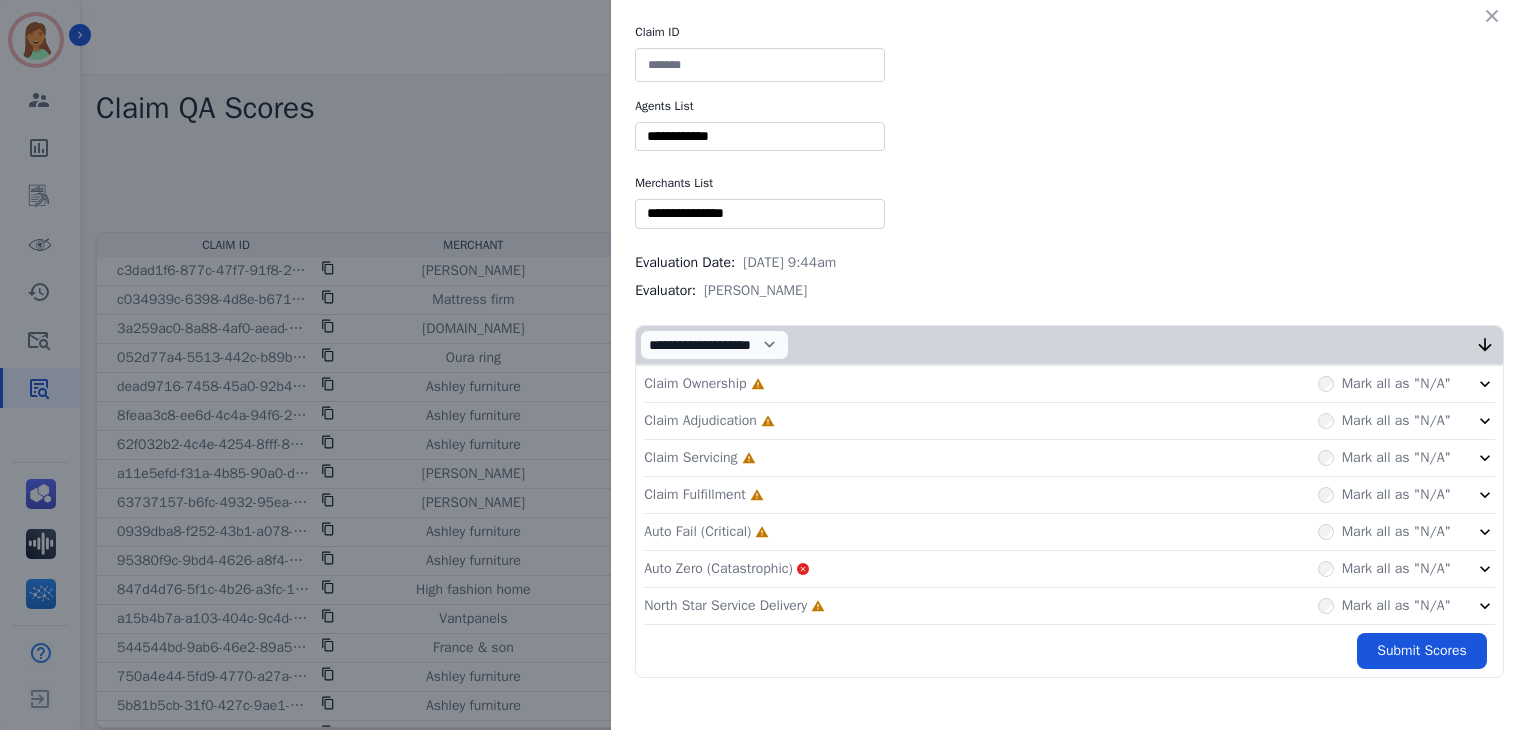 click at bounding box center [760, 65] 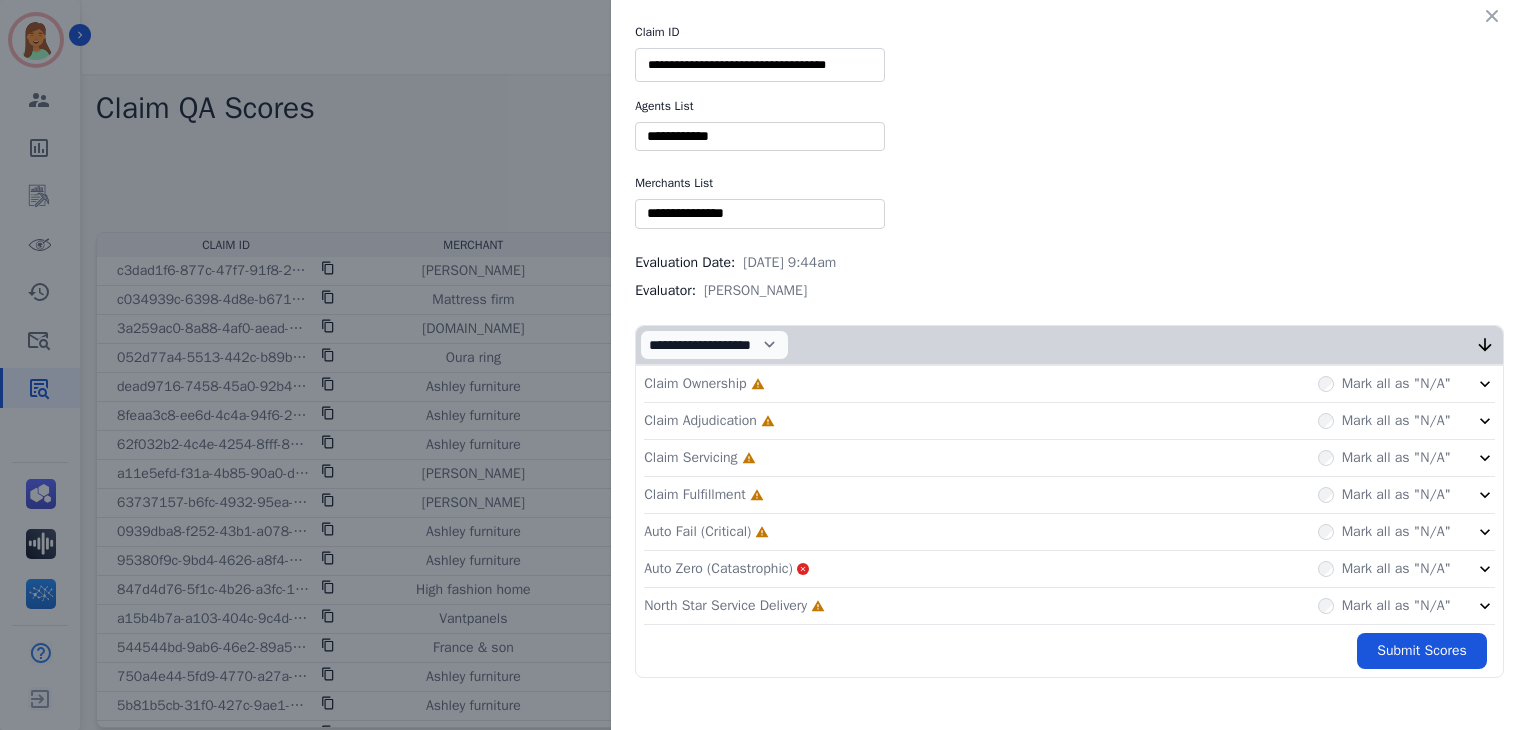 type on "**********" 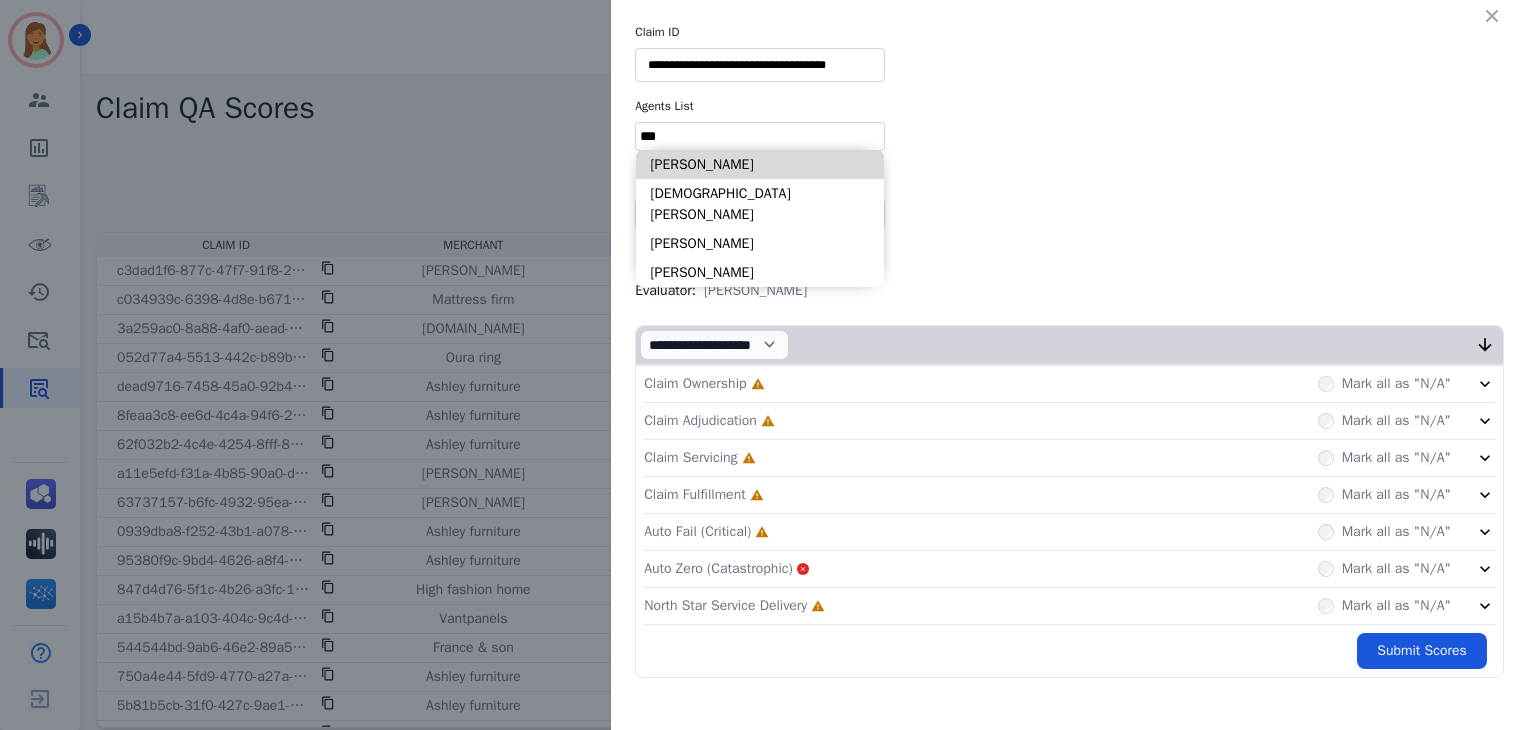 type on "***" 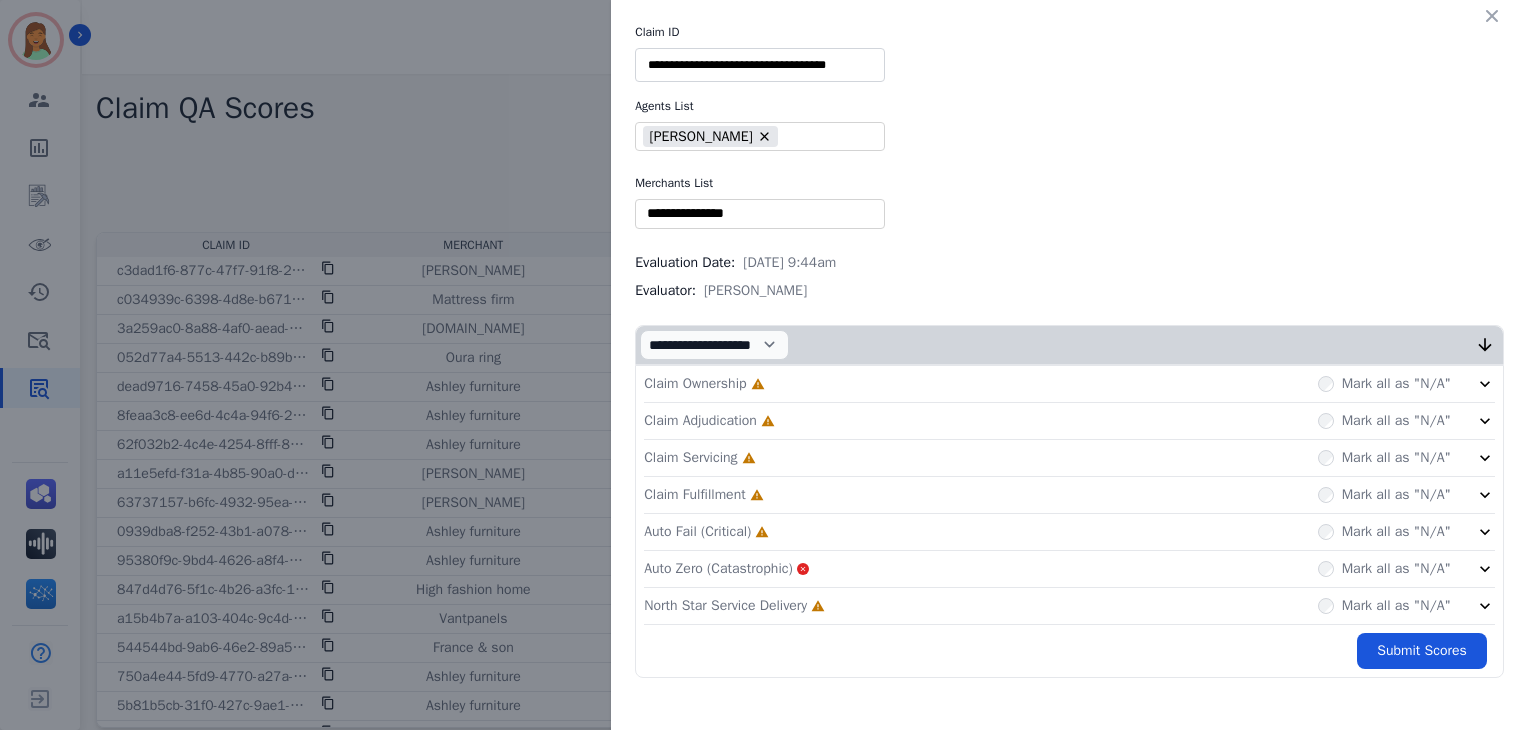 click at bounding box center [760, 213] 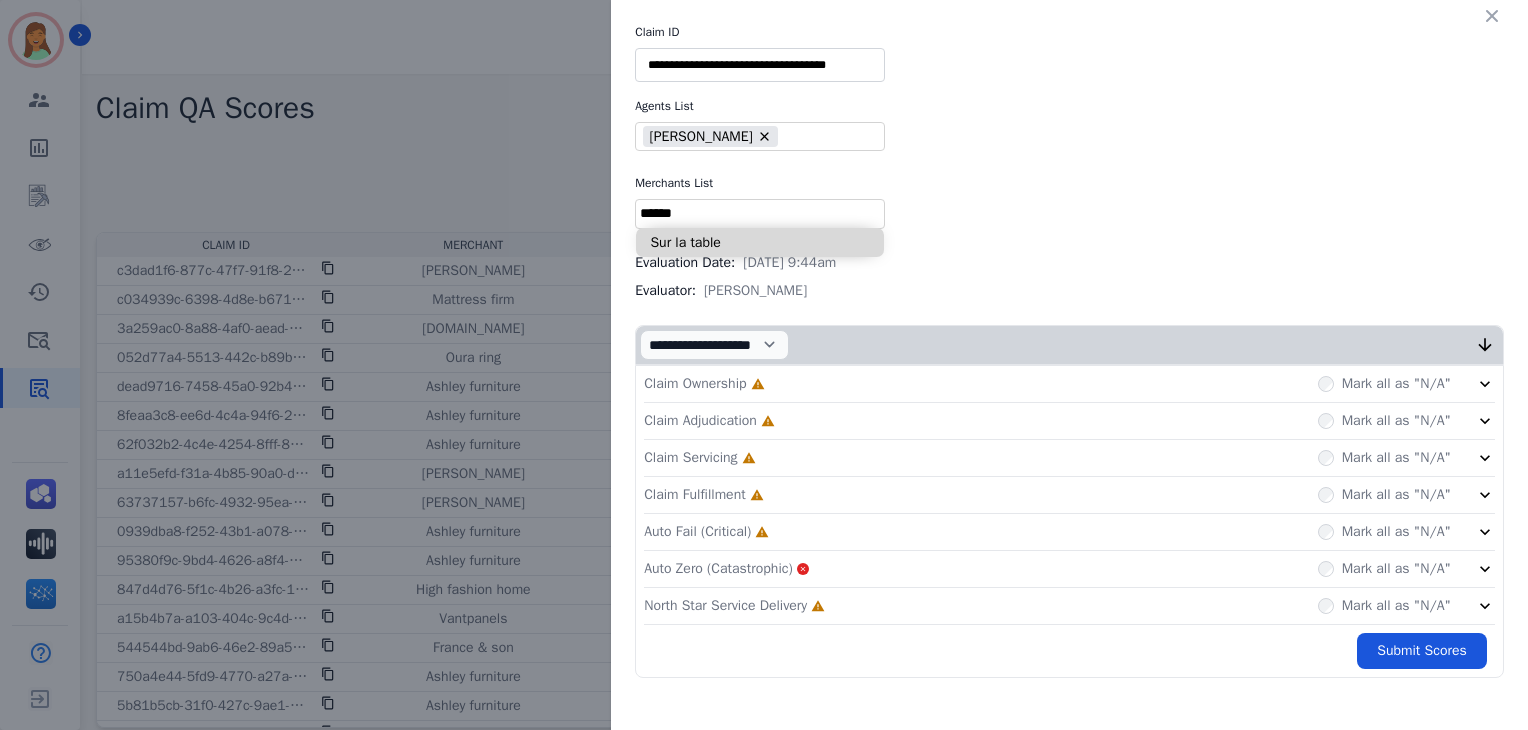 type on "******" 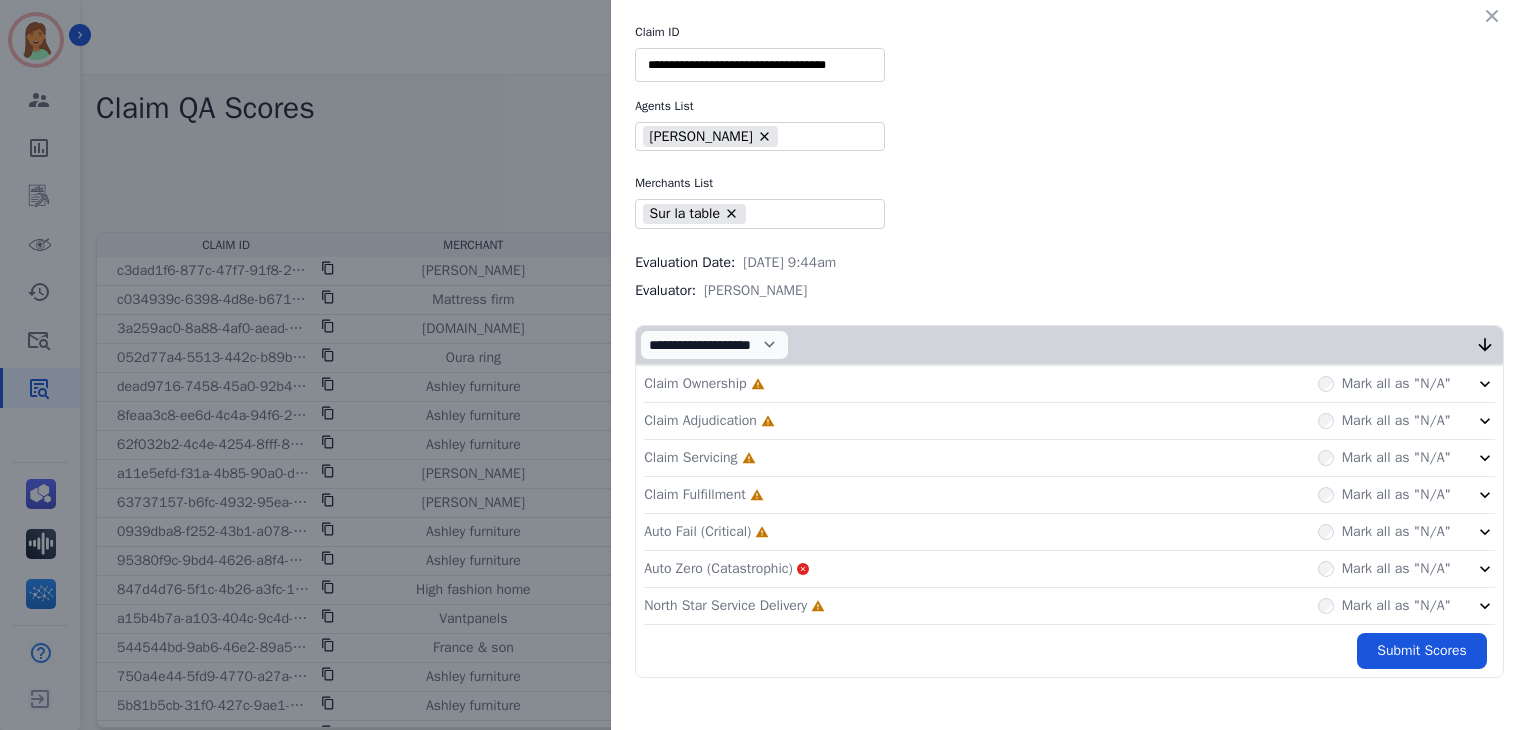 click on "North Star Service Delivery     Incomplete         Mark all as "N/A"" 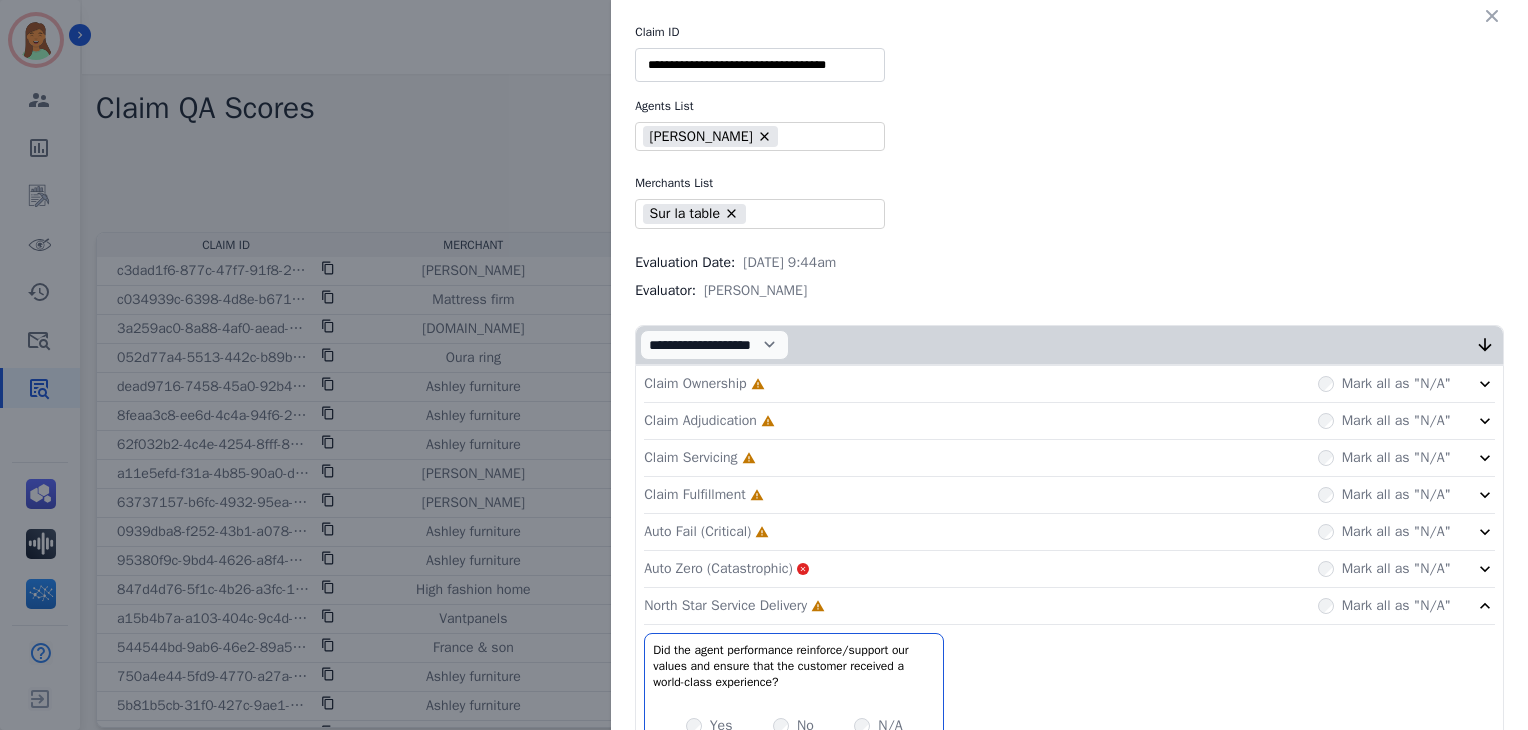 click on "Auto Fail (Critical)     Incomplete         Mark all as "N/A"" 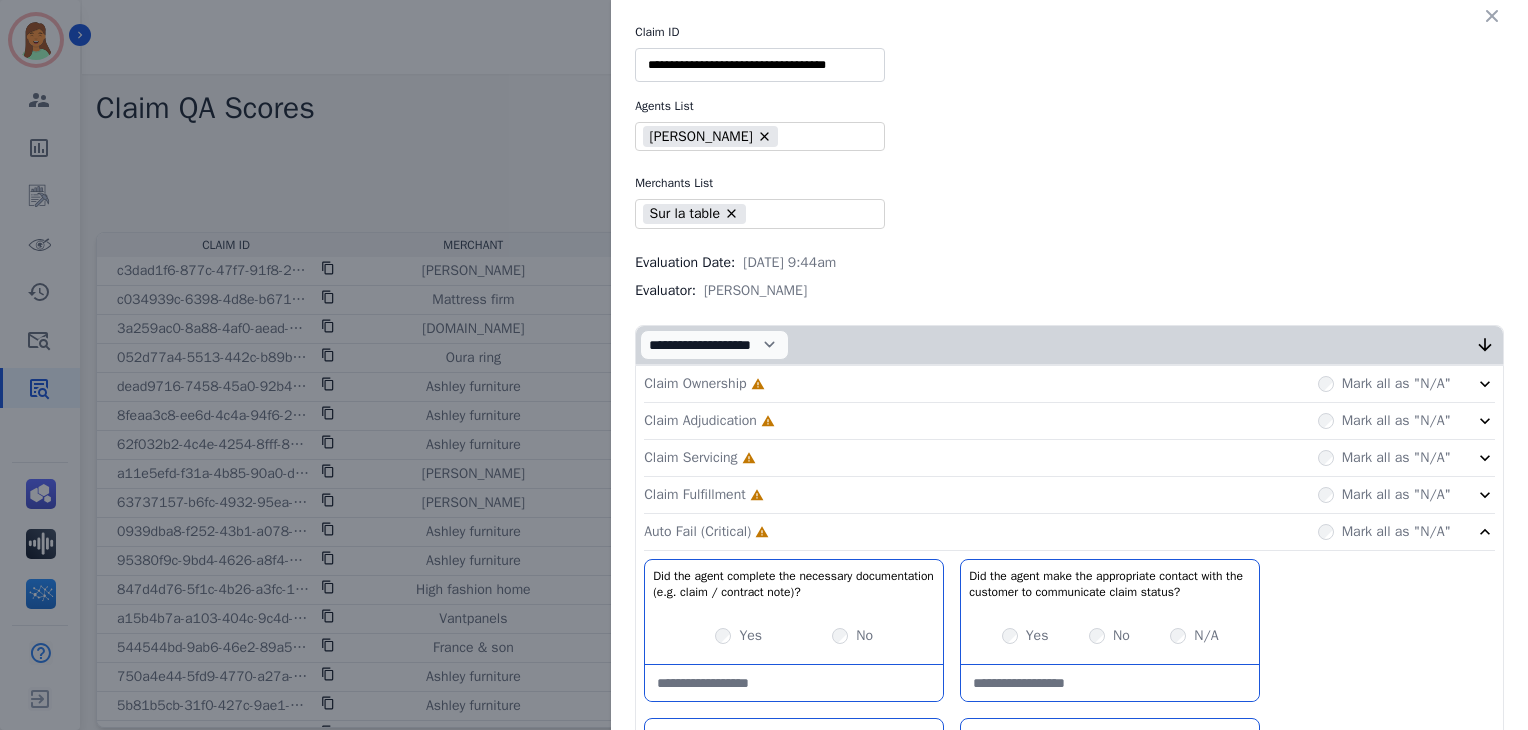 click on "Claim Fulfillment     Incomplete         Mark all as "N/A"" 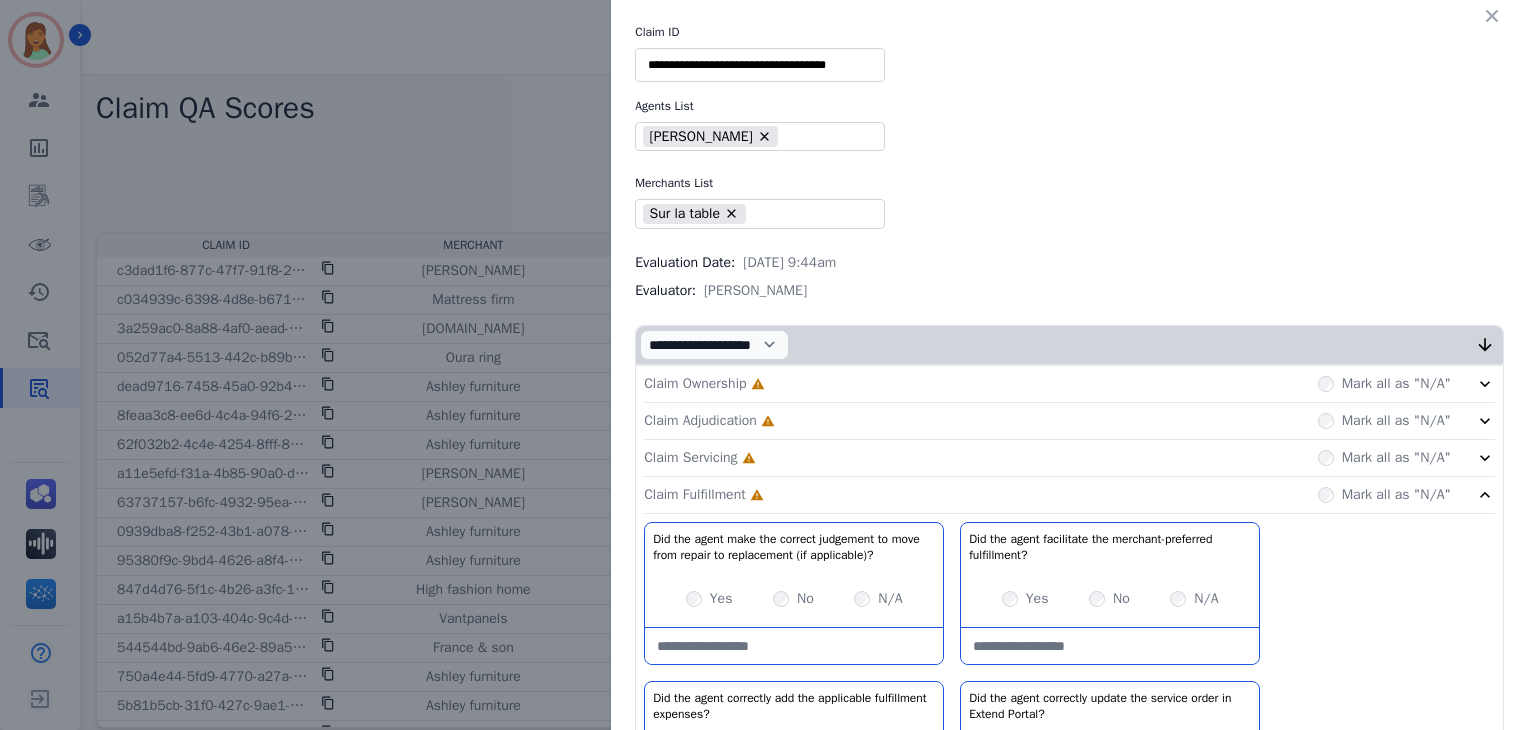 click on "Claim Servicing     Incomplete         Mark all as "N/A"" 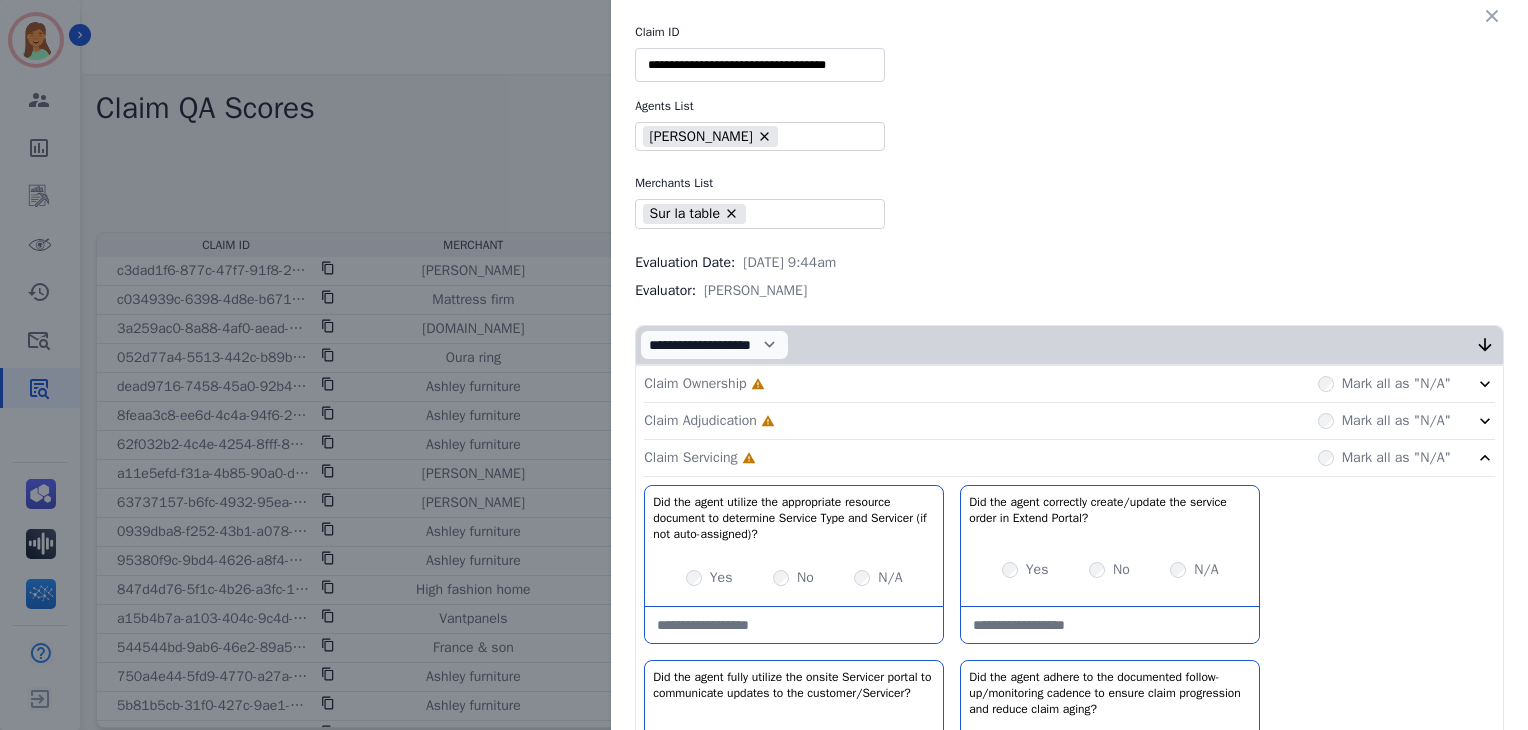 drag, startPoint x: 803, startPoint y: 419, endPoint x: 808, endPoint y: 393, distance: 26.476404 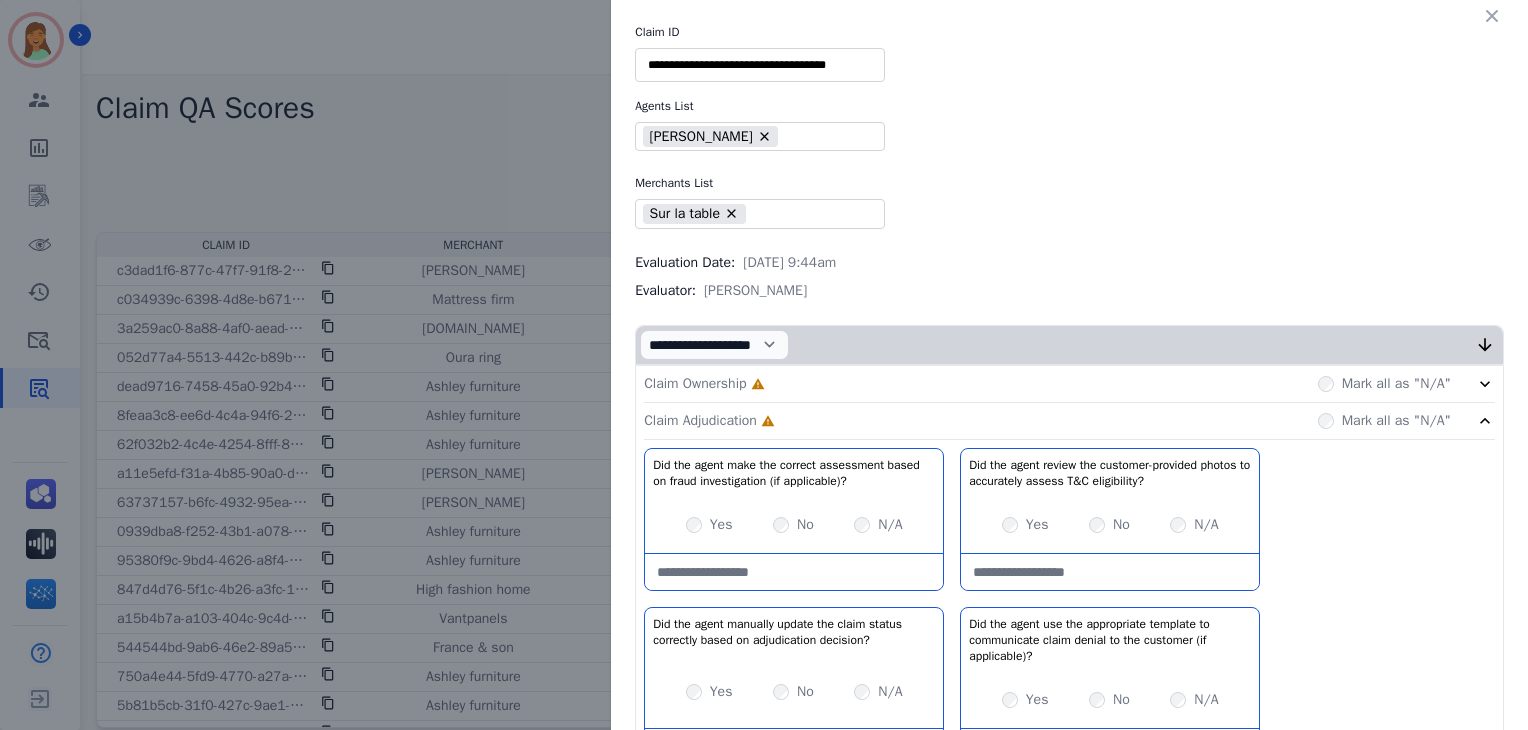 click on "Claim Ownership     Incomplete         Mark all as "N/A"" at bounding box center [1069, 384] 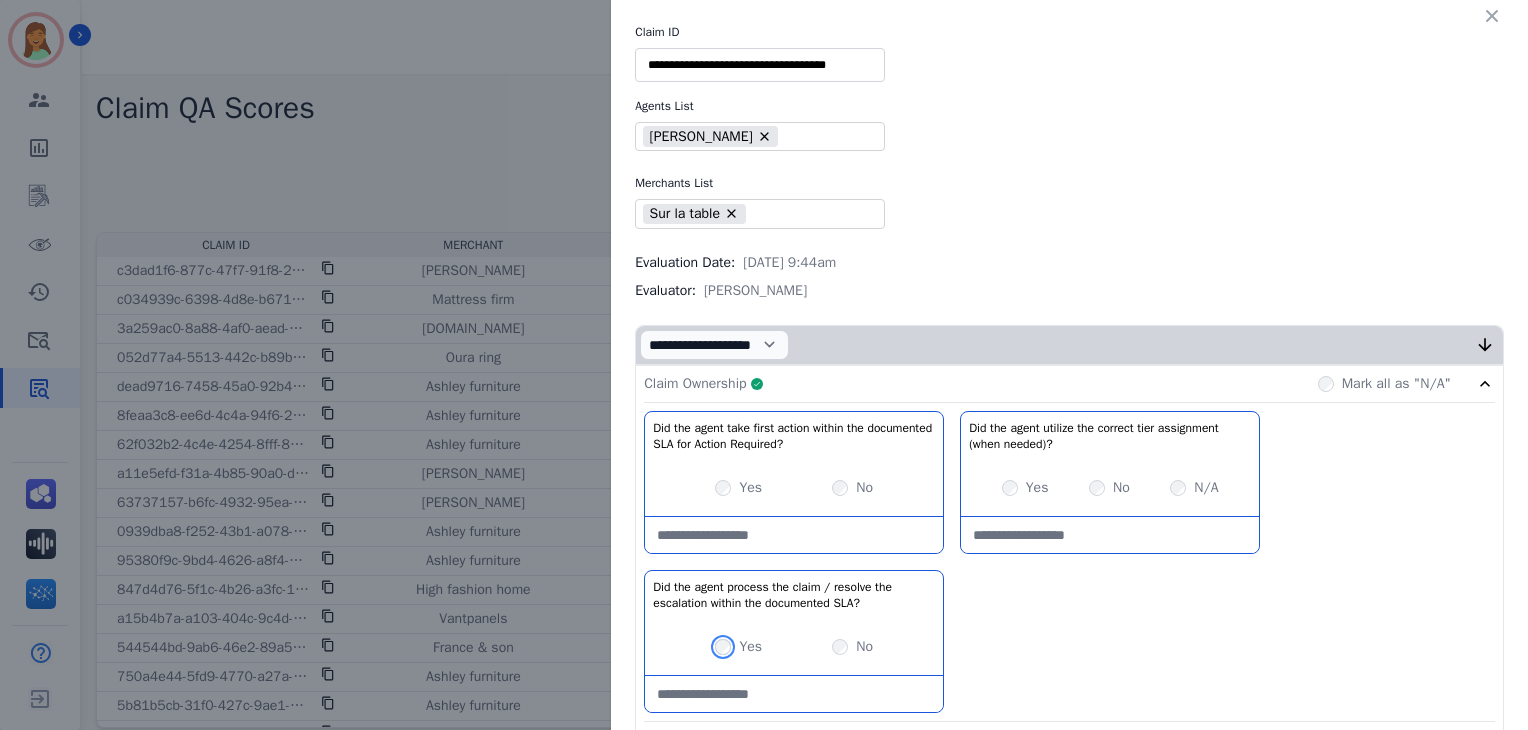scroll, scrollTop: 133, scrollLeft: 0, axis: vertical 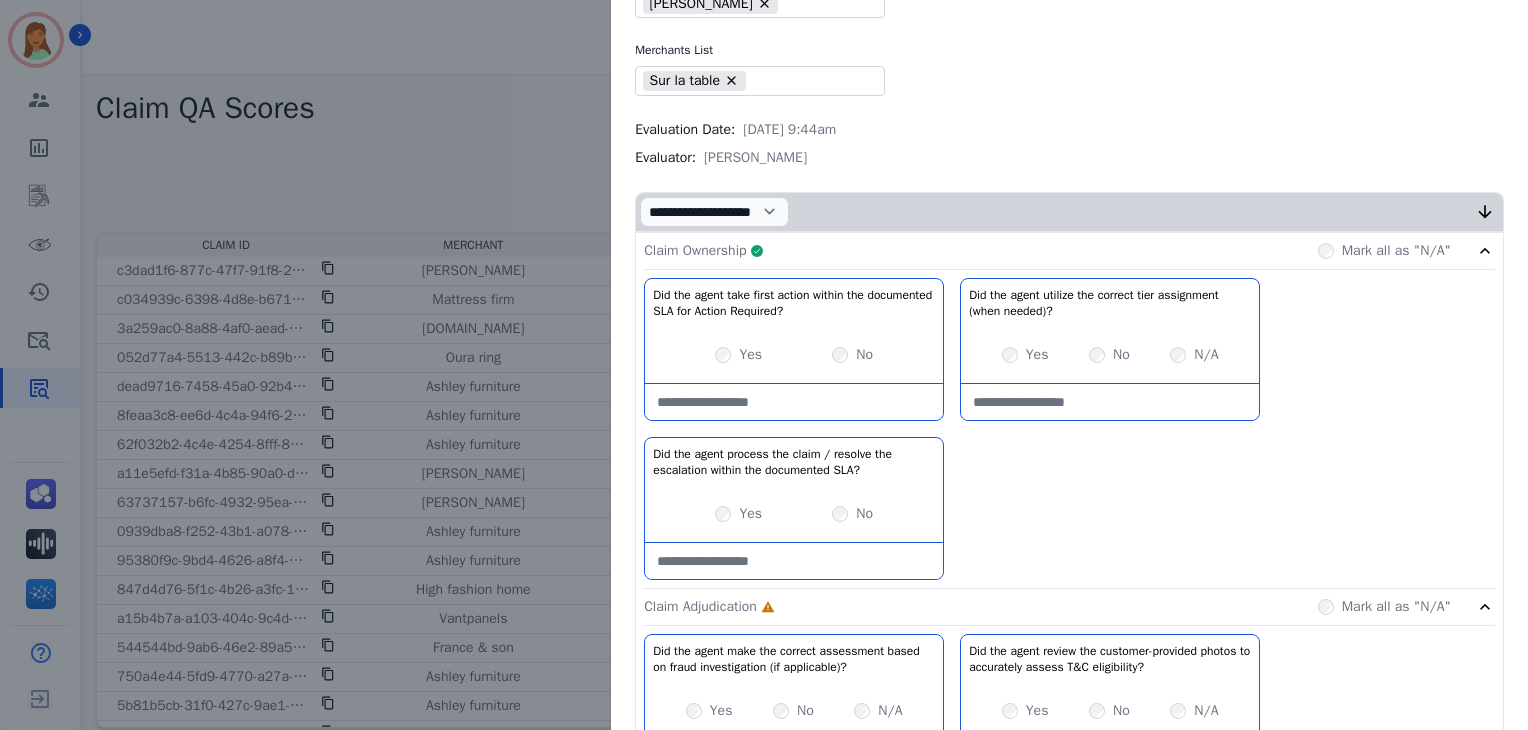 click on "Claim Ownership     Complete         Mark all as "N/A"" at bounding box center (1069, 251) 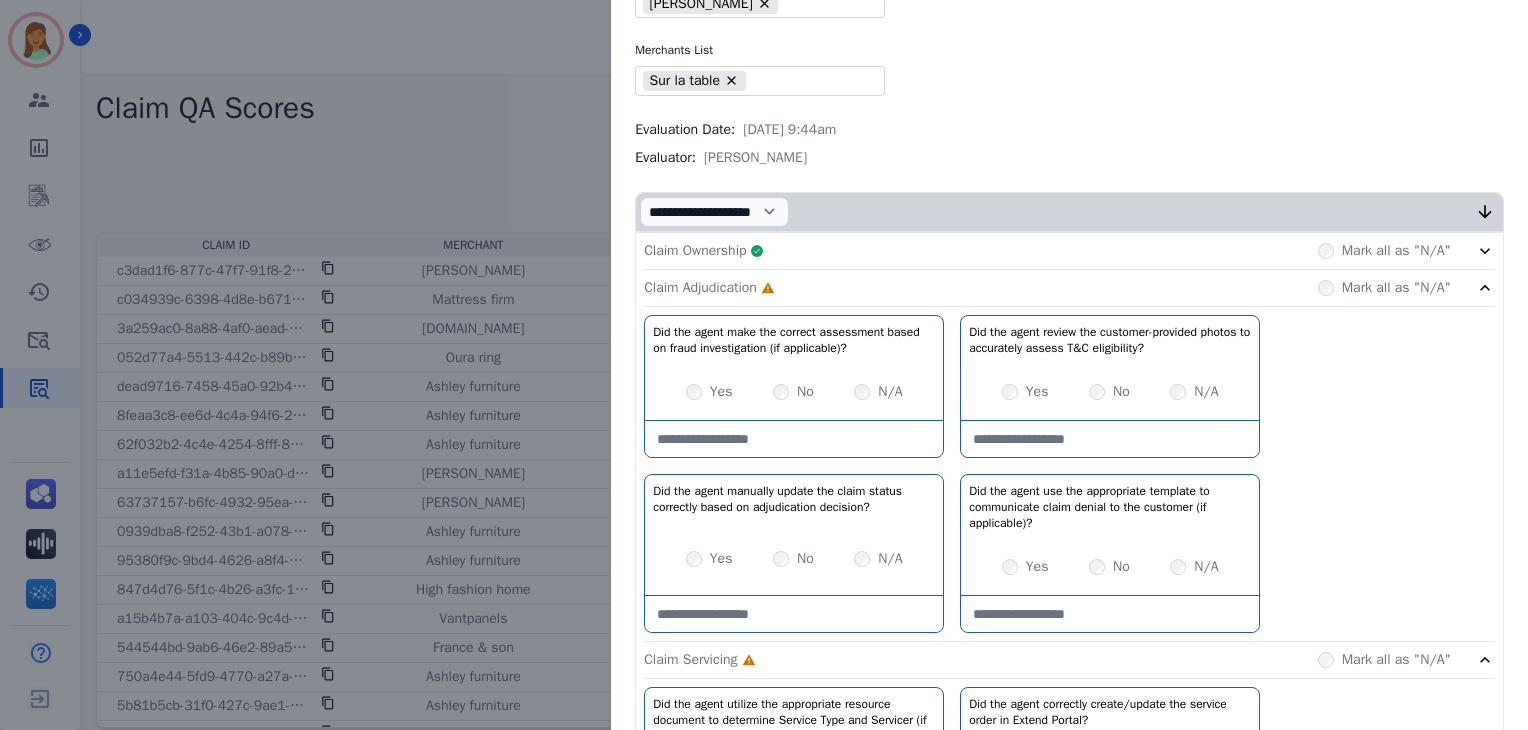 click at bounding box center (794, 439) 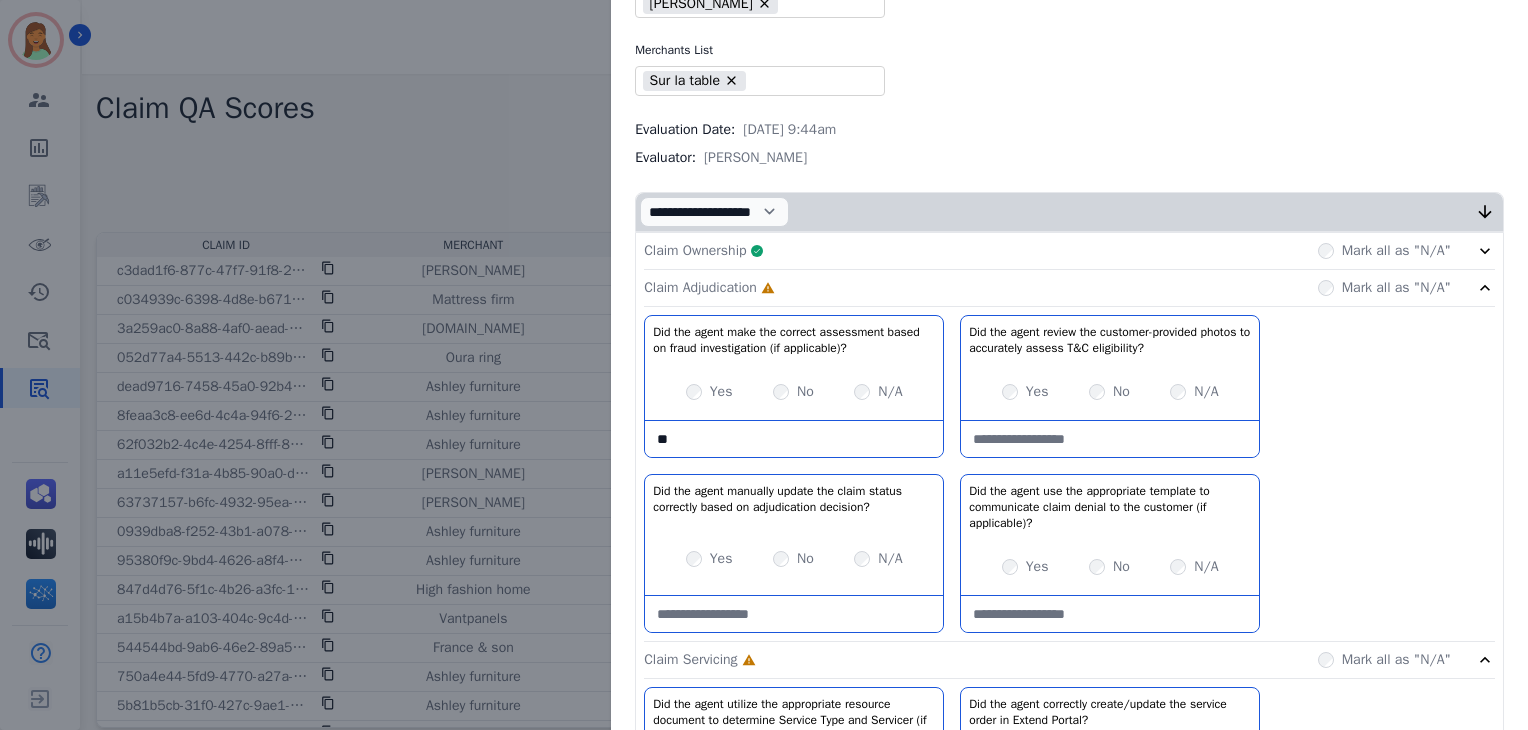 type on "*" 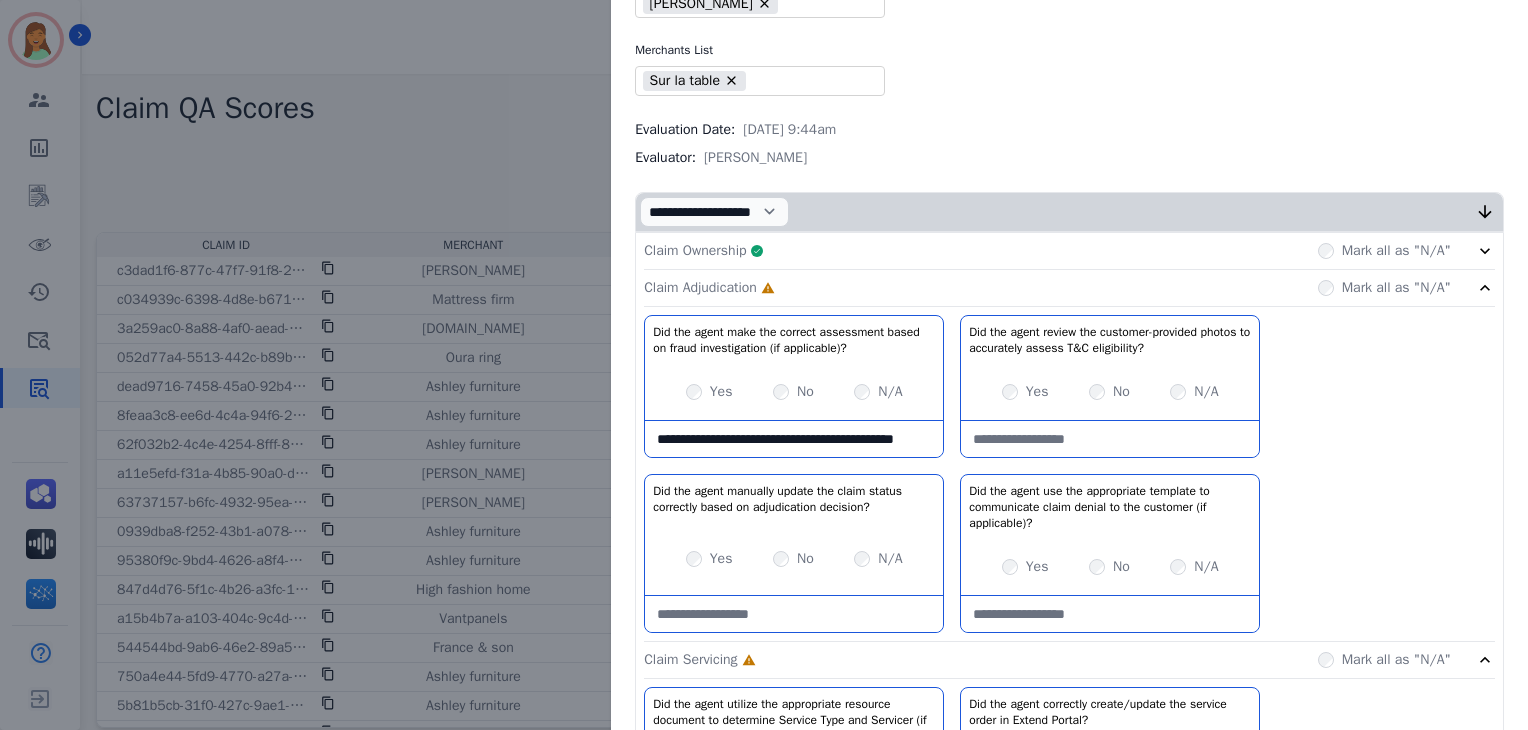 scroll, scrollTop: 11, scrollLeft: 0, axis: vertical 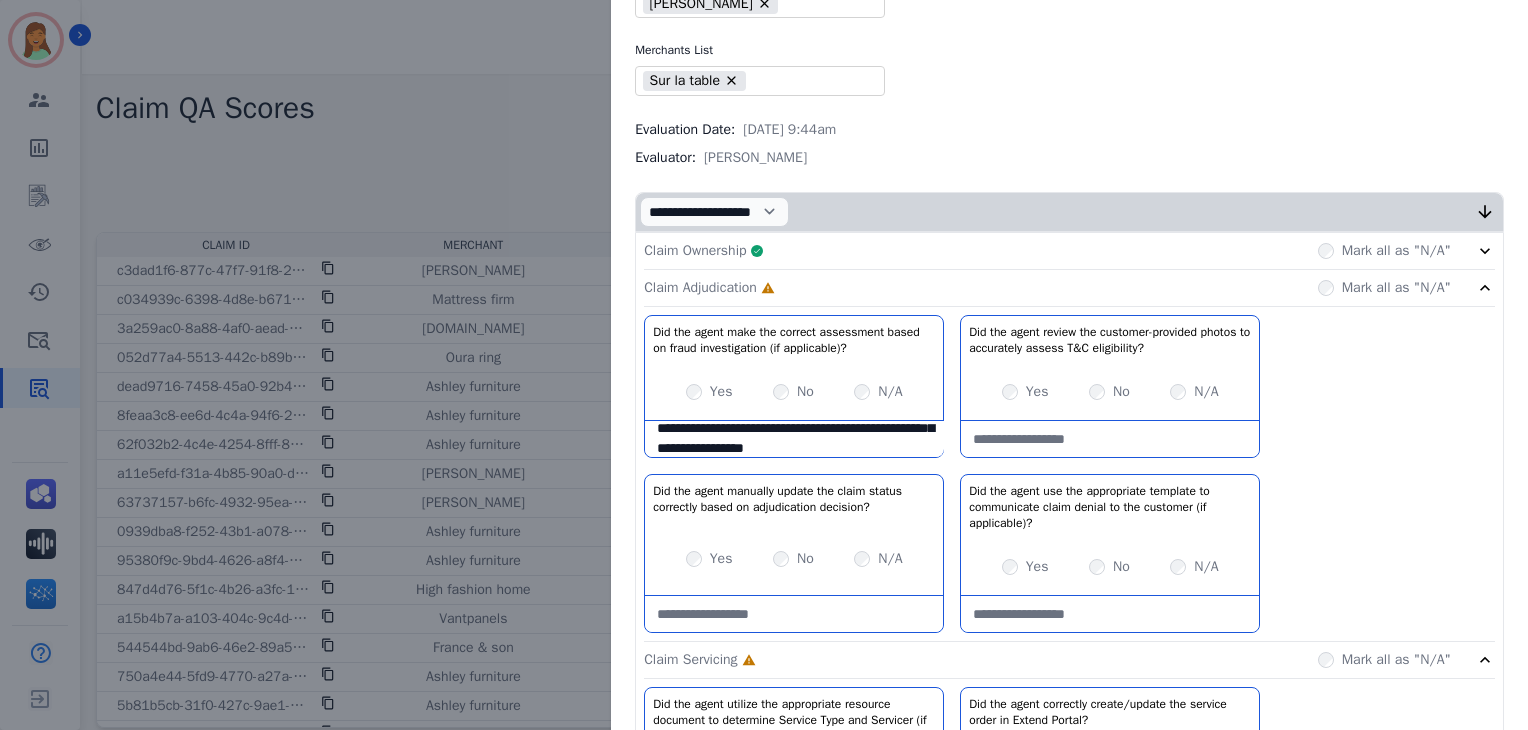 type on "**********" 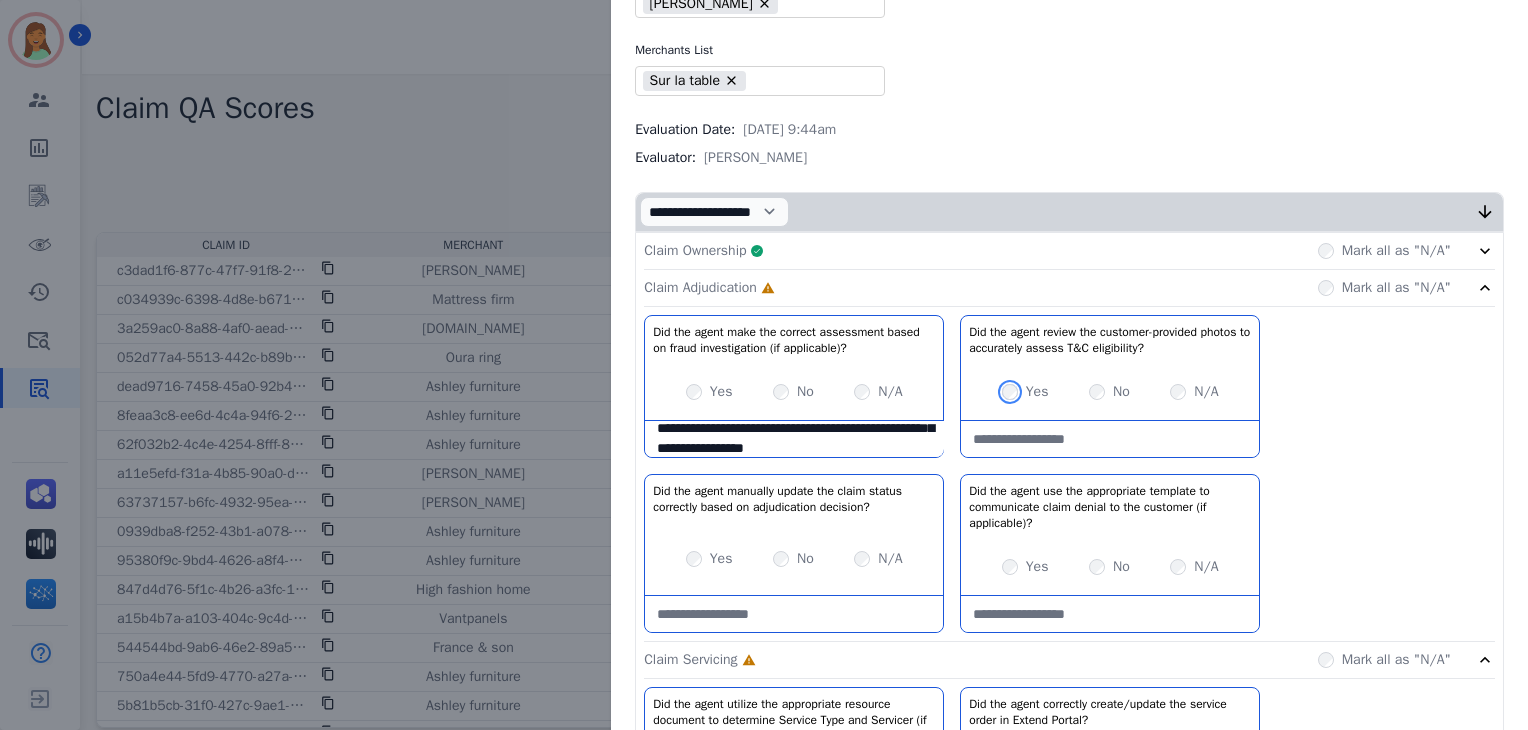 scroll, scrollTop: 266, scrollLeft: 0, axis: vertical 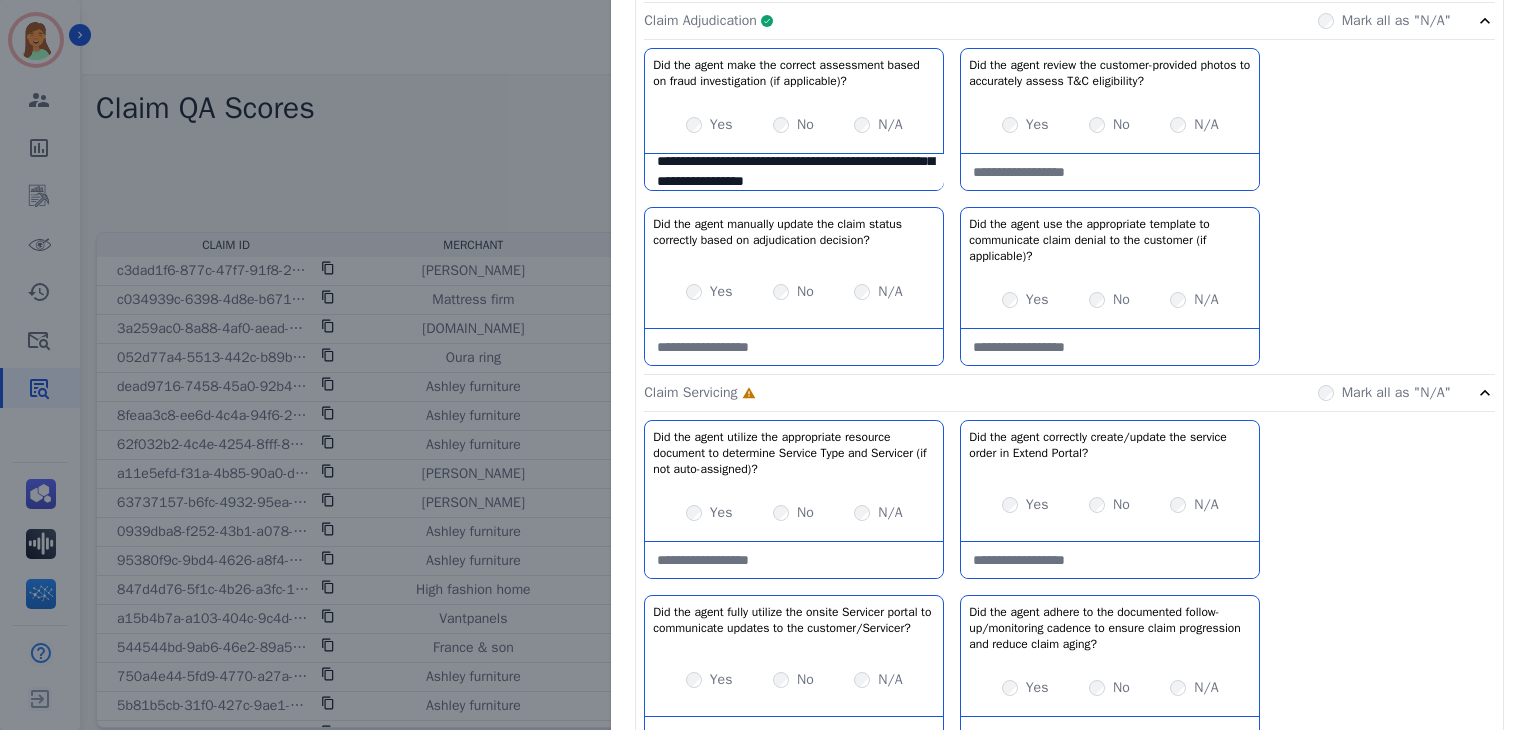 click on "Claim Adjudication     Complete         Mark all as "N/A"" 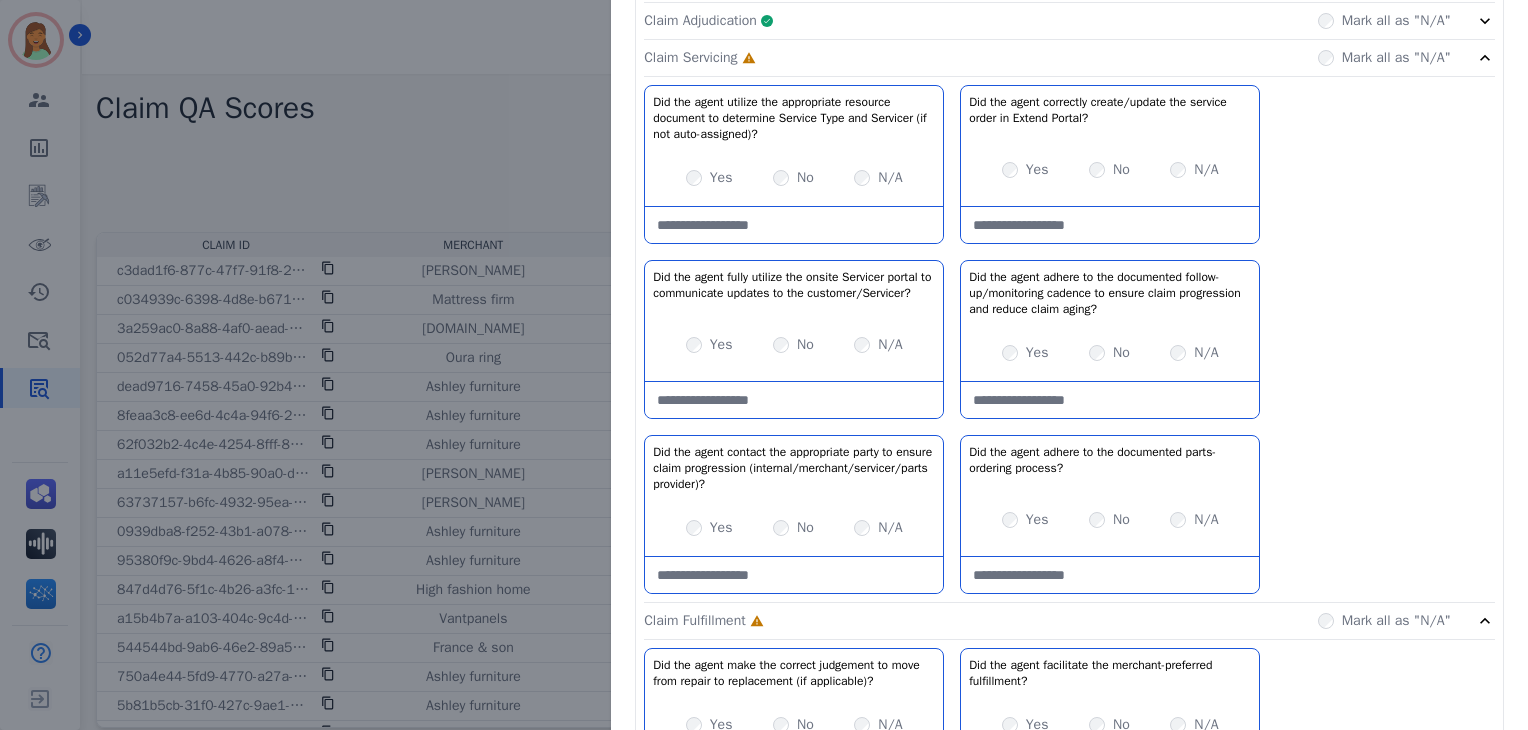 scroll, scrollTop: 533, scrollLeft: 0, axis: vertical 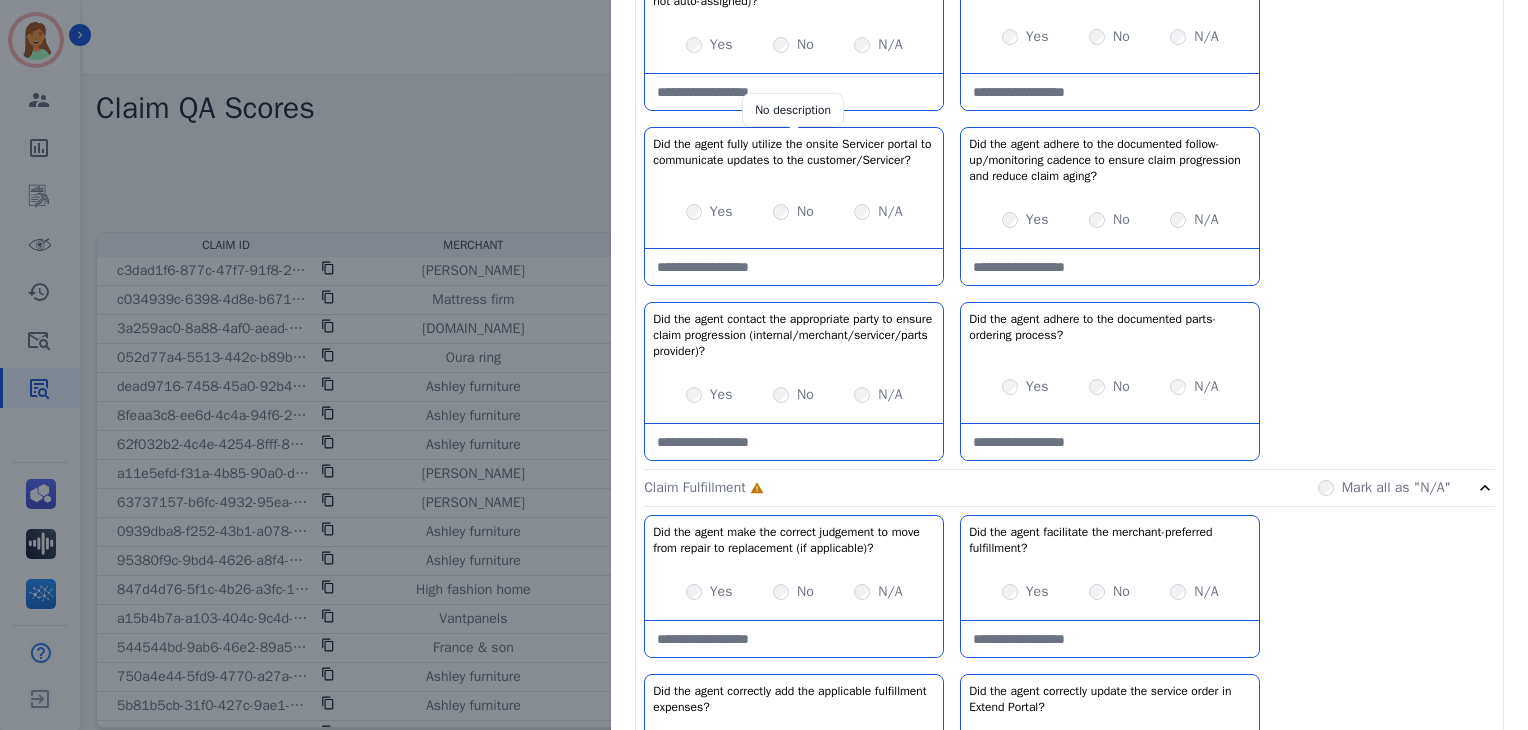 click on "Did the agent fully utilize the onsite Servicer portal to communicate updates to the customer/Servicer?" at bounding box center (794, 152) 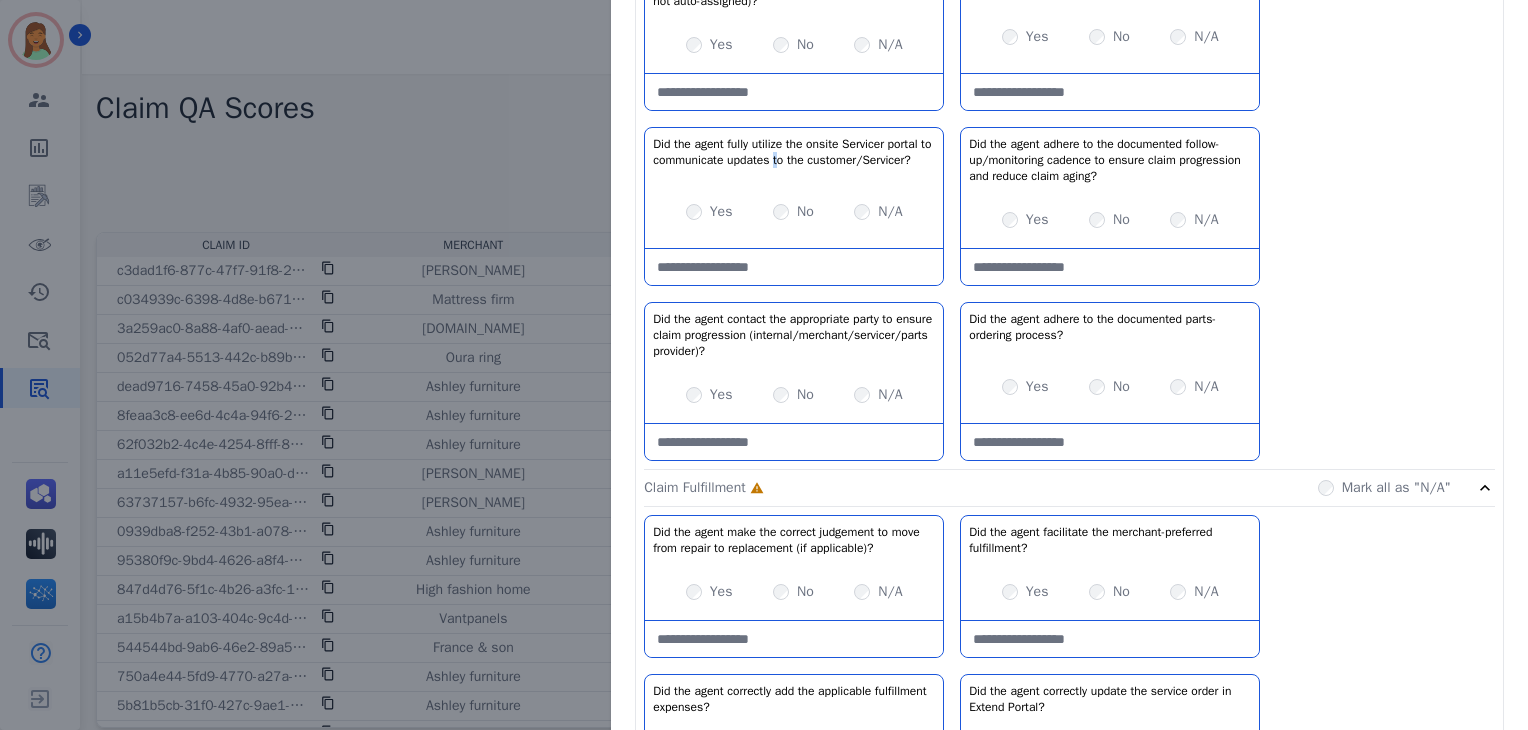 scroll, scrollTop: 266, scrollLeft: 0, axis: vertical 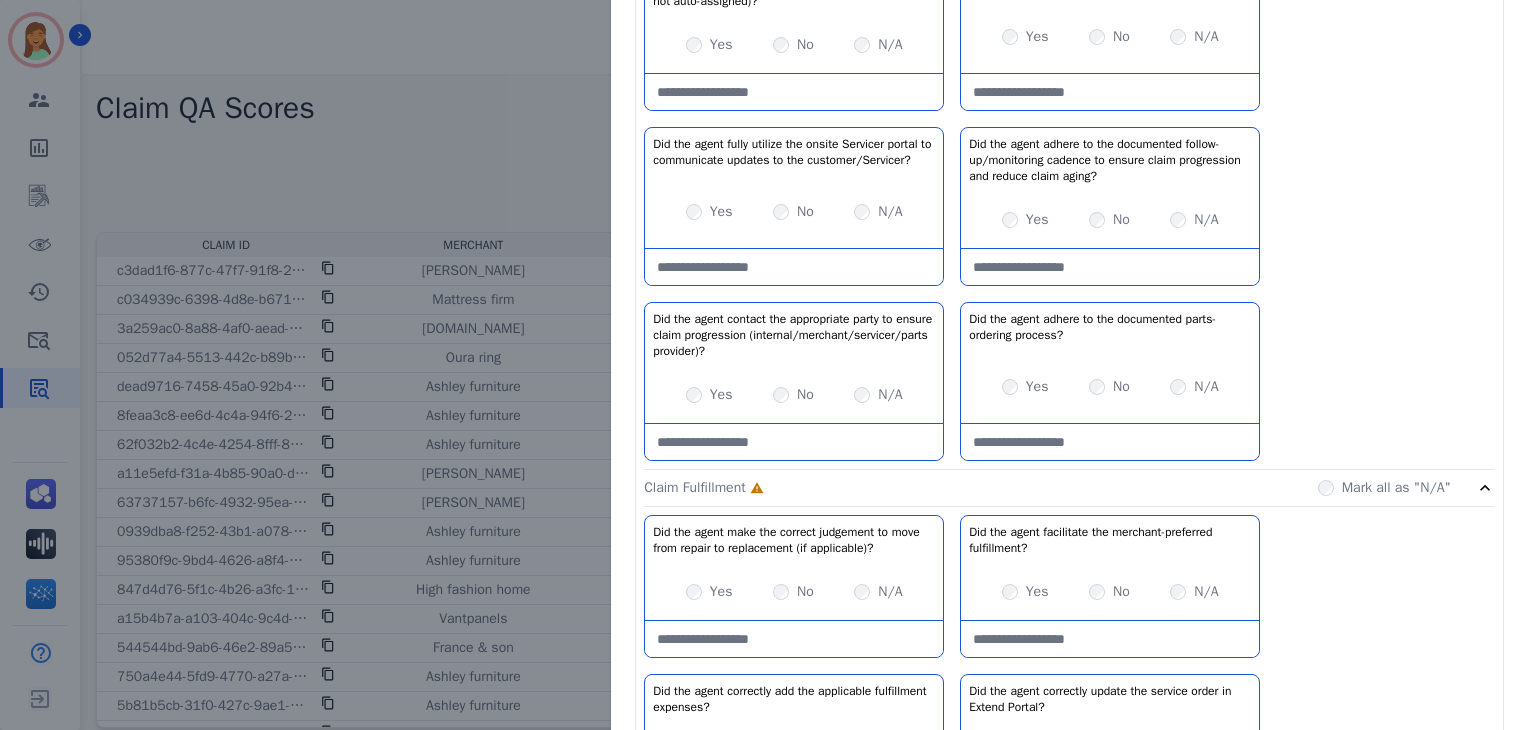 click on "Yes     No     N/A" at bounding box center (794, 212) 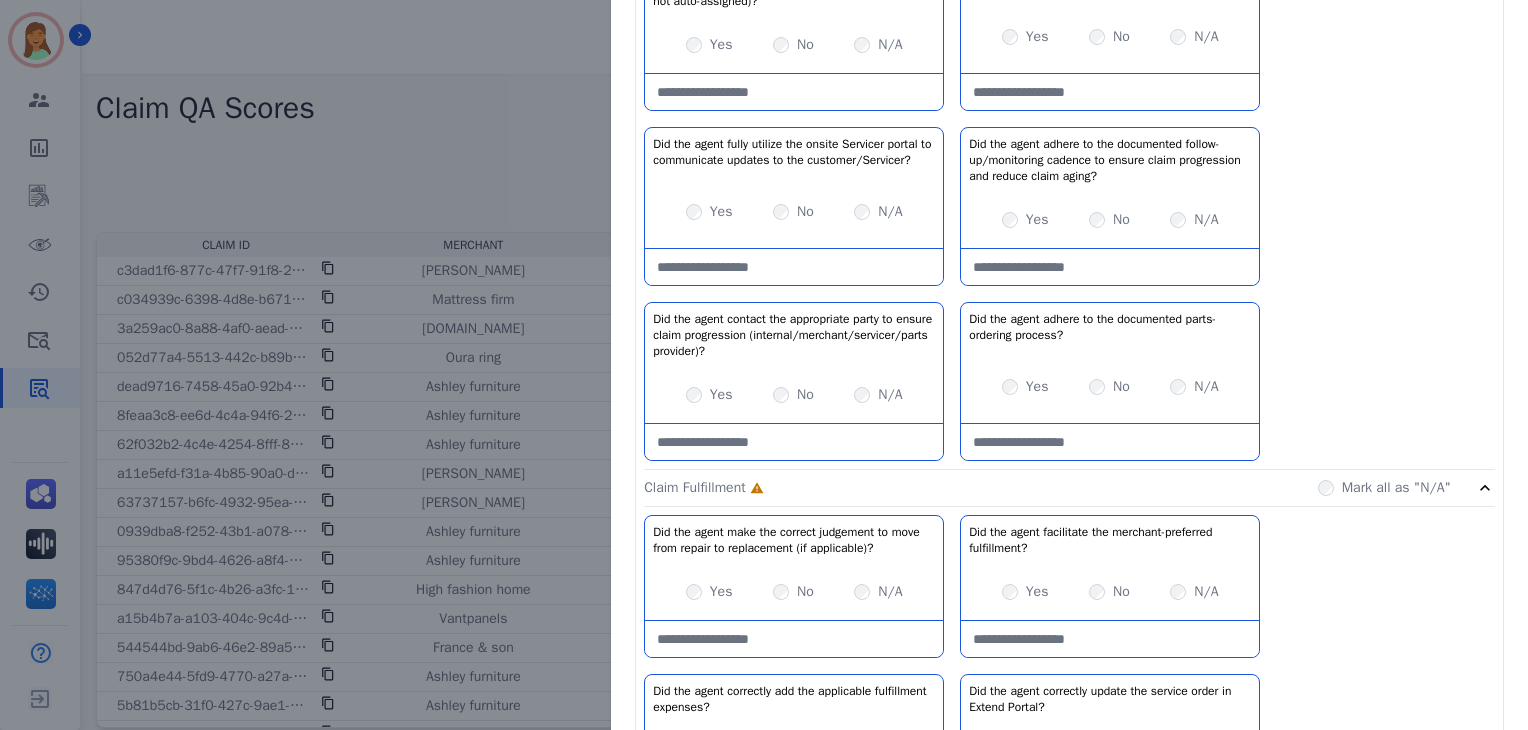 drag, startPoint x: 1164, startPoint y: 22, endPoint x: 1171, endPoint y: 38, distance: 17.464249 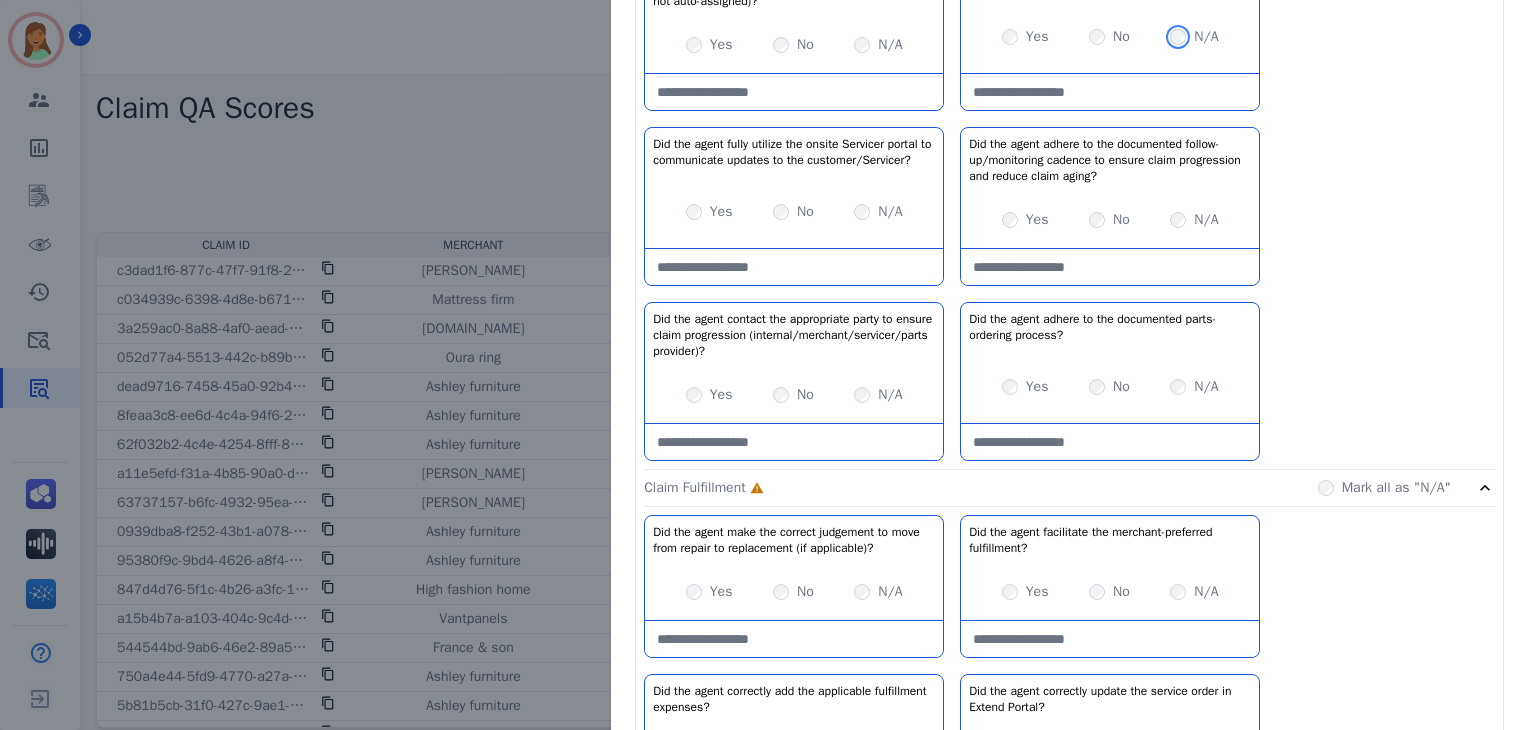 scroll, scrollTop: 400, scrollLeft: 0, axis: vertical 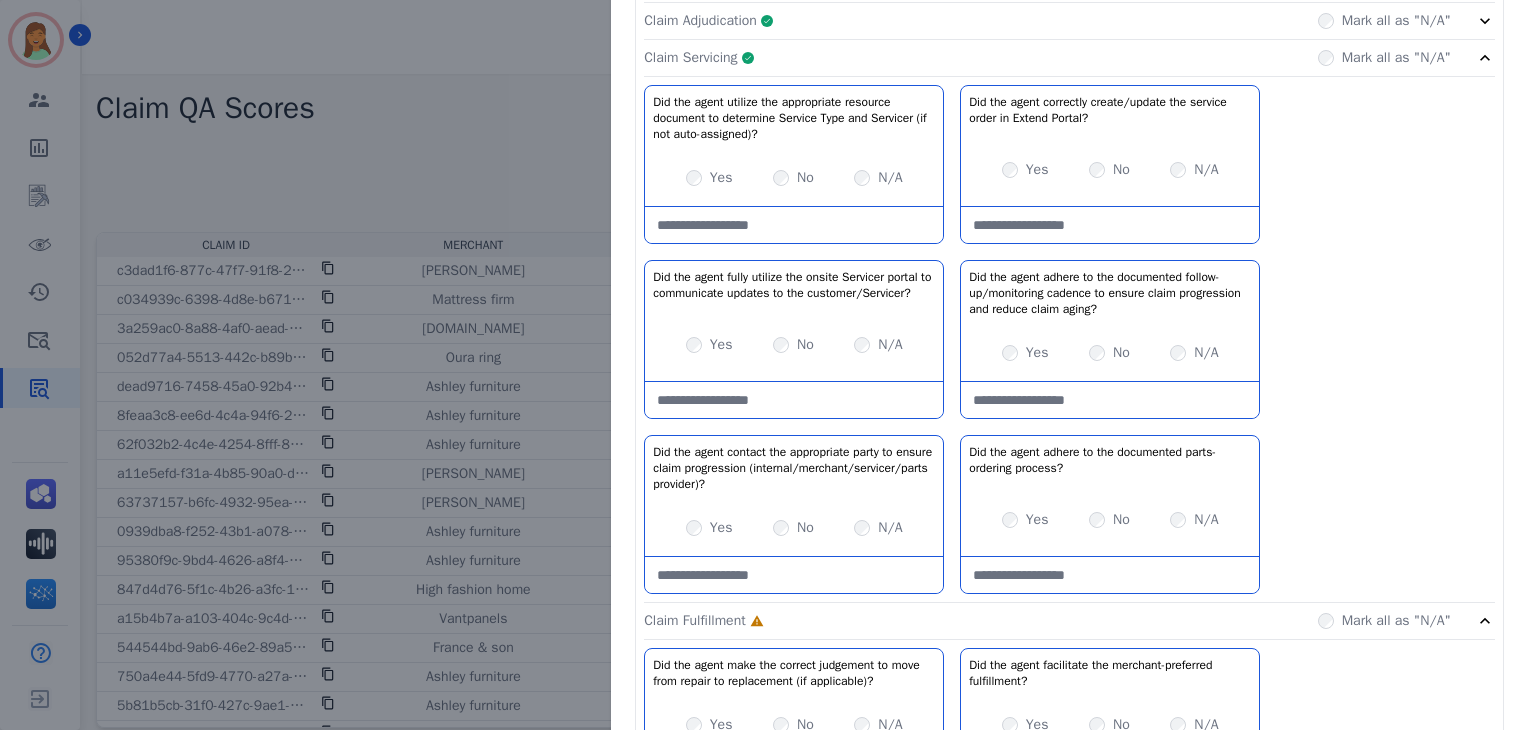 drag, startPoint x: 1085, startPoint y: 401, endPoint x: 1074, endPoint y: 392, distance: 14.21267 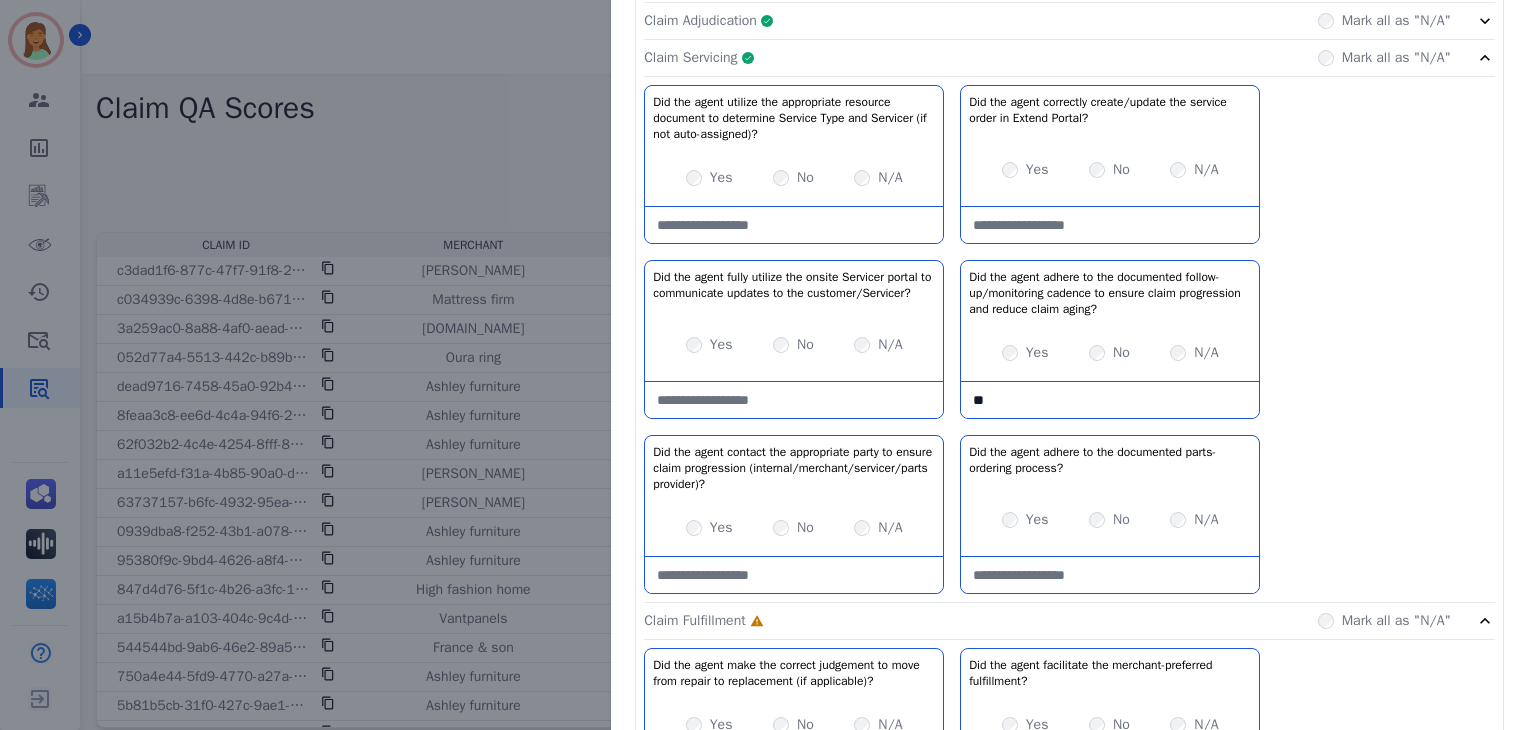 type on "*" 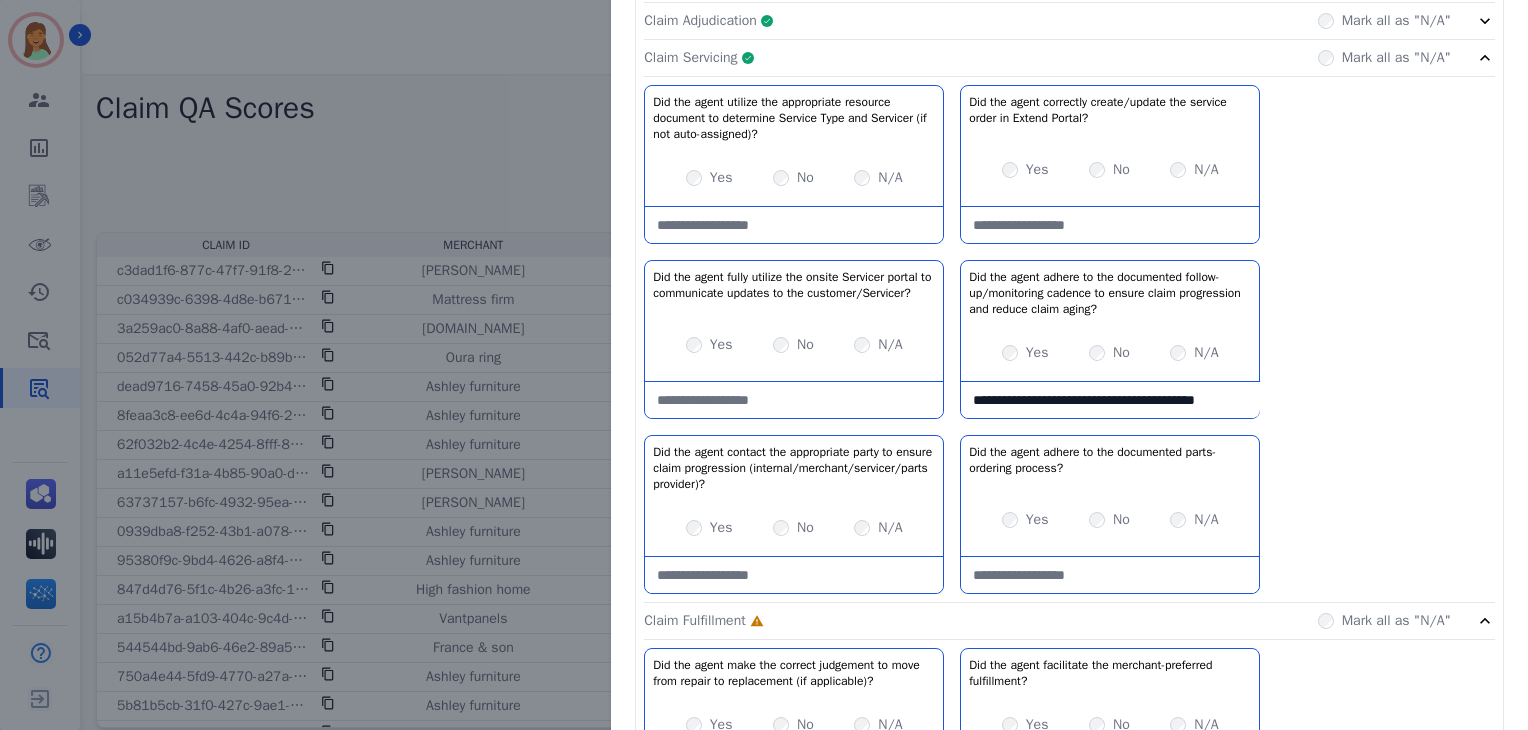 scroll, scrollTop: 11, scrollLeft: 0, axis: vertical 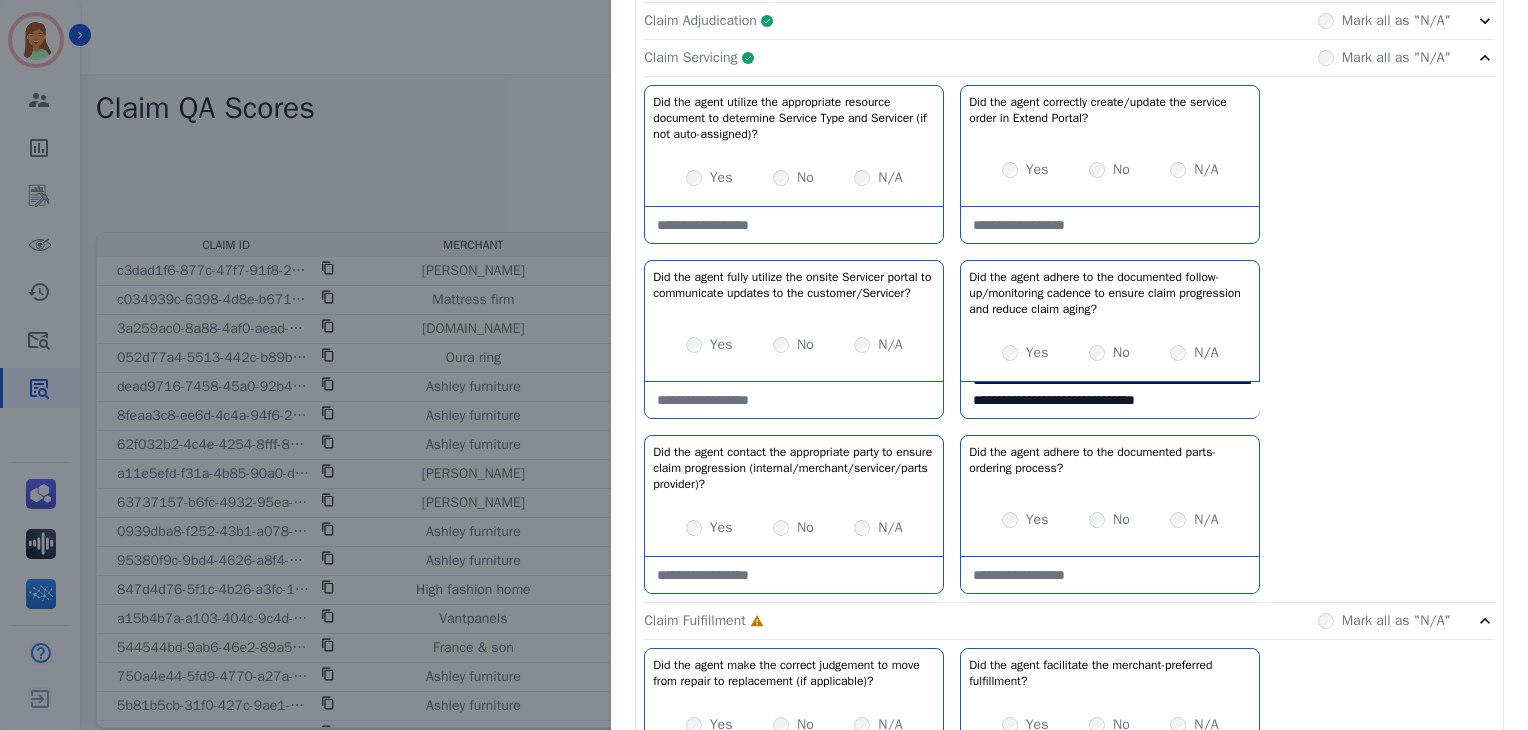 type on "**********" 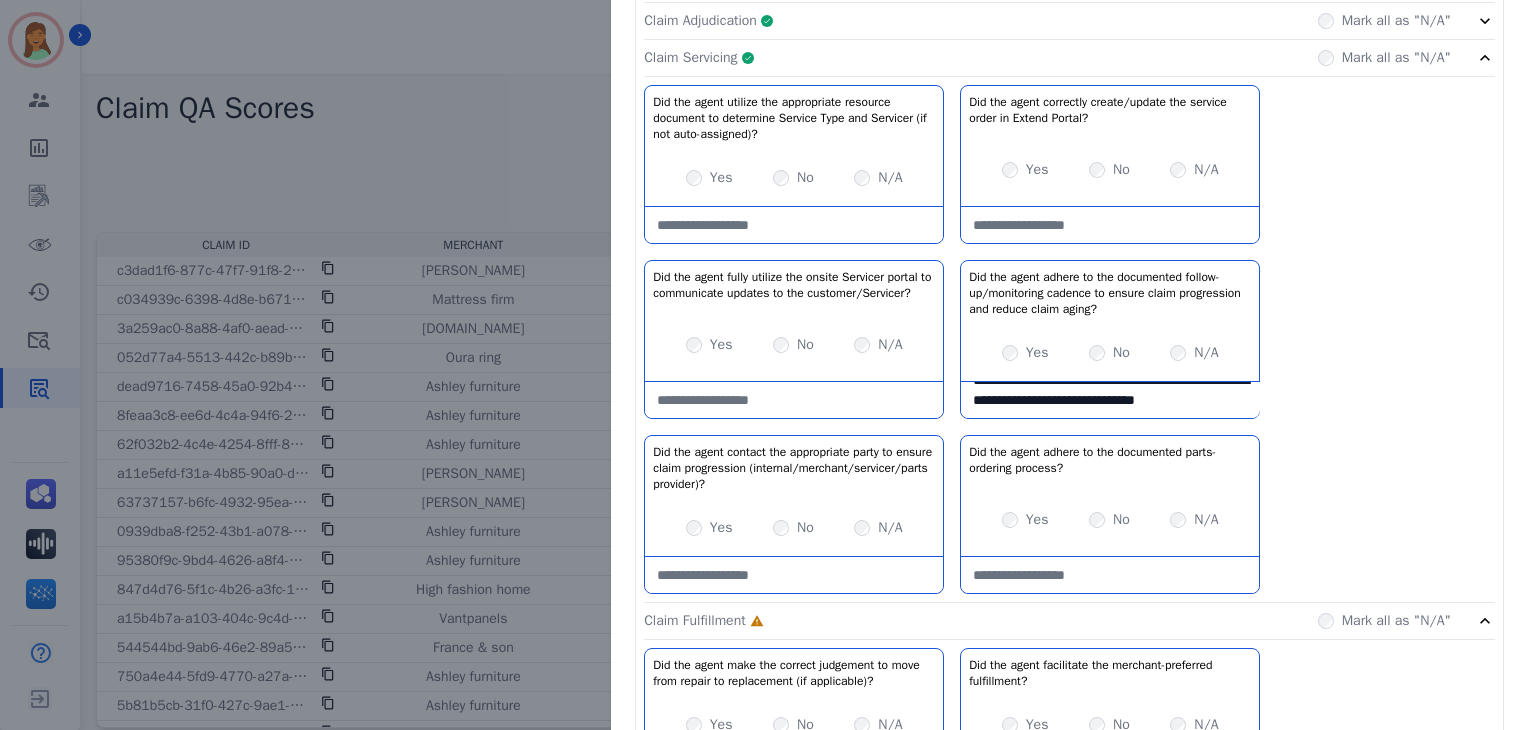 click on "Claim Servicing     Complete         Mark all as "N/A"" 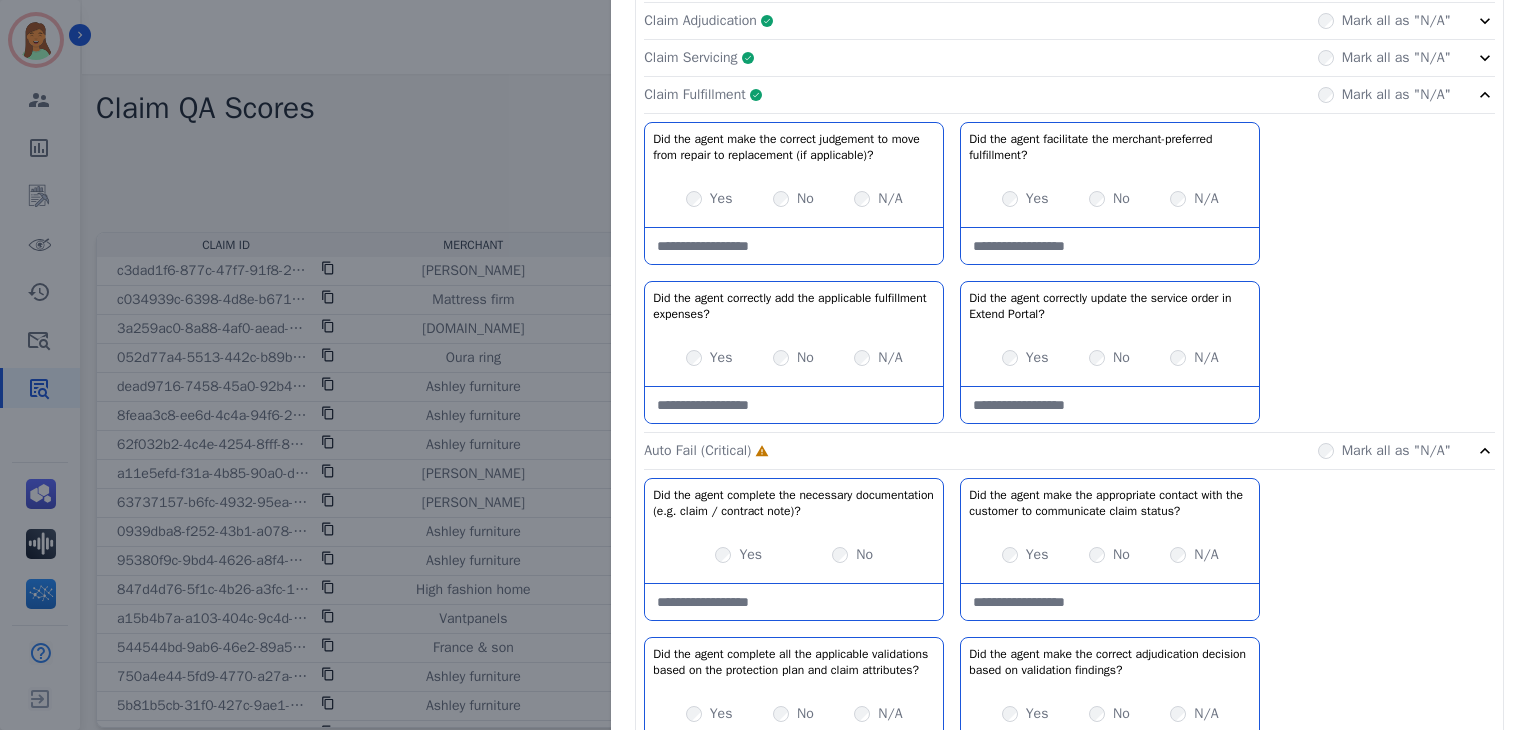 click on "Claim Fulfillment     Complete         Mark all as "N/A"" 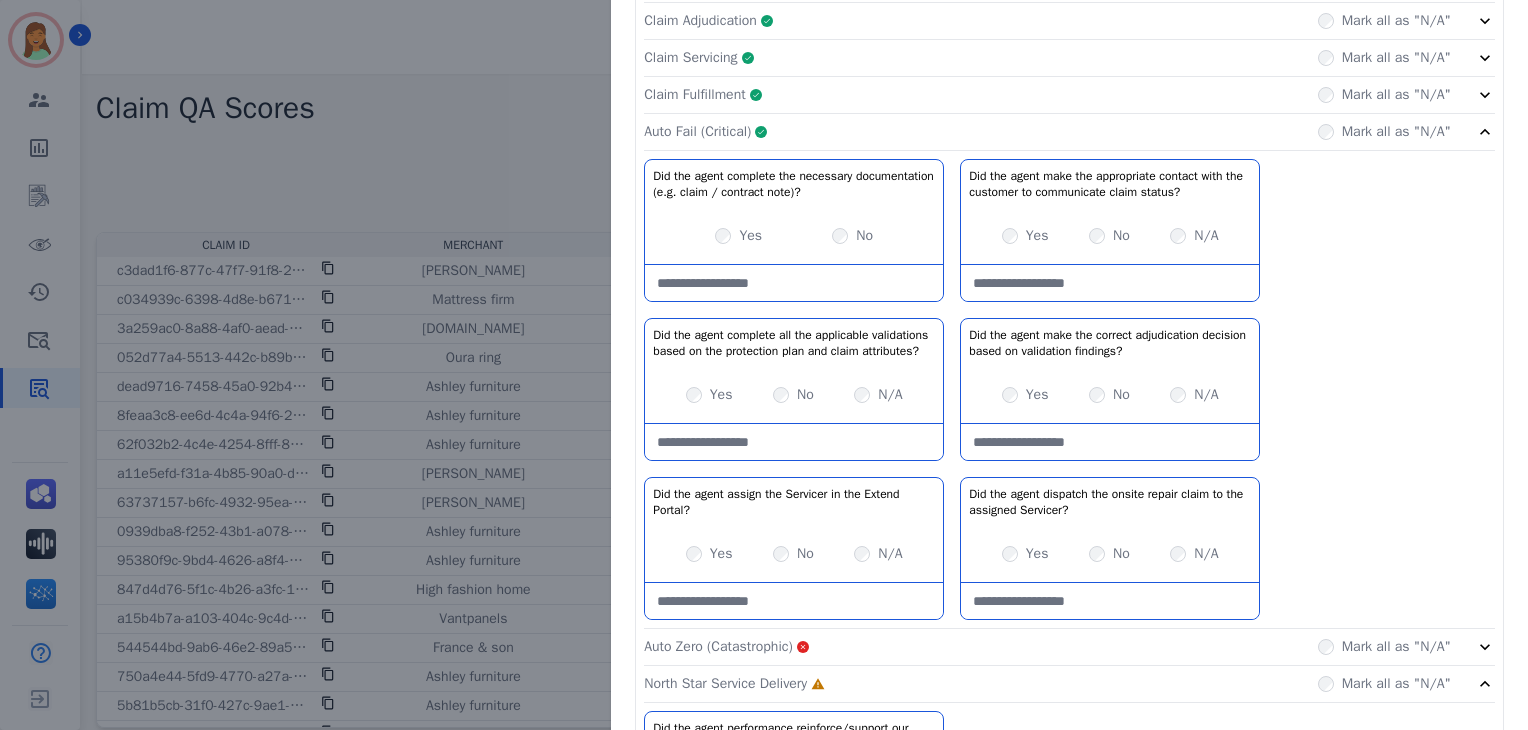 click at bounding box center (794, 283) 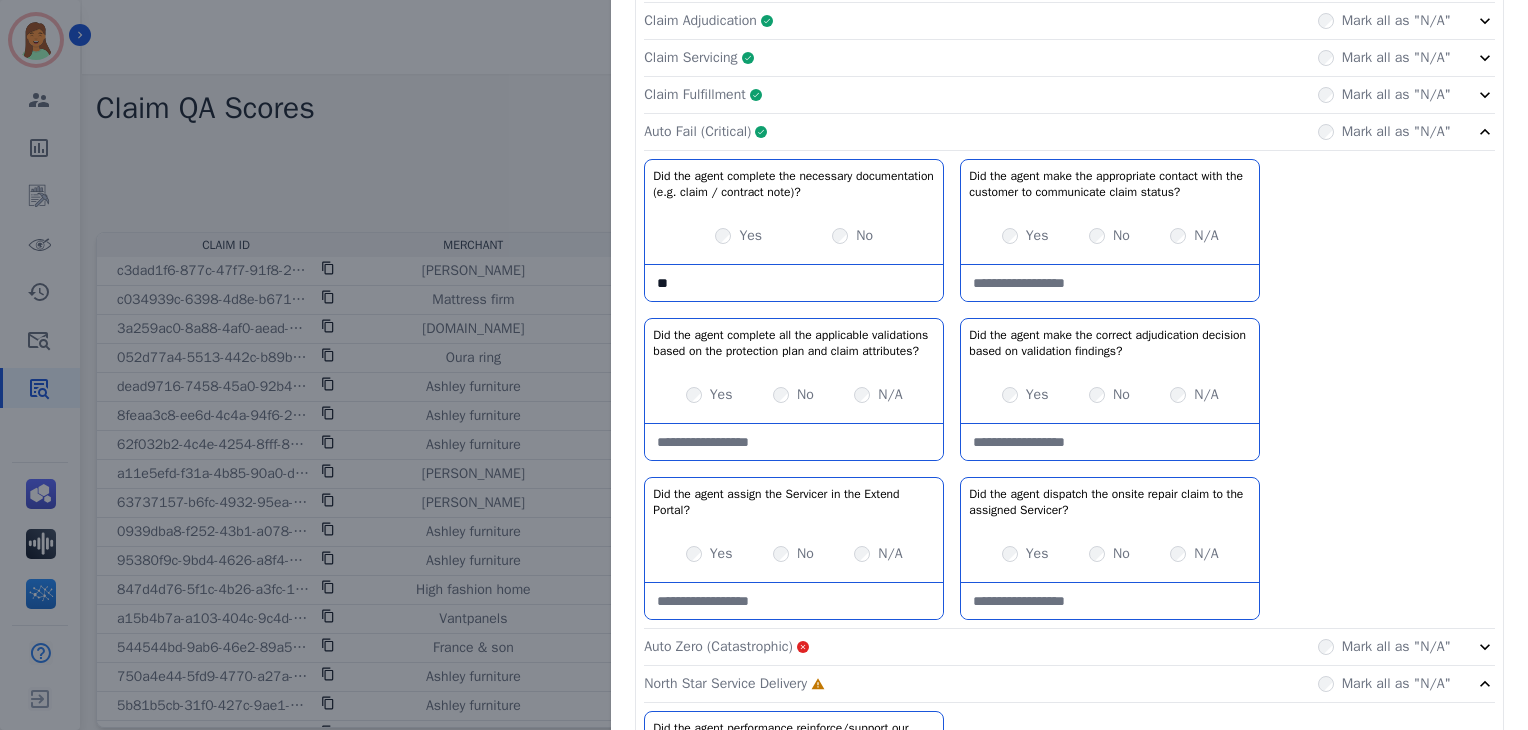 type on "*" 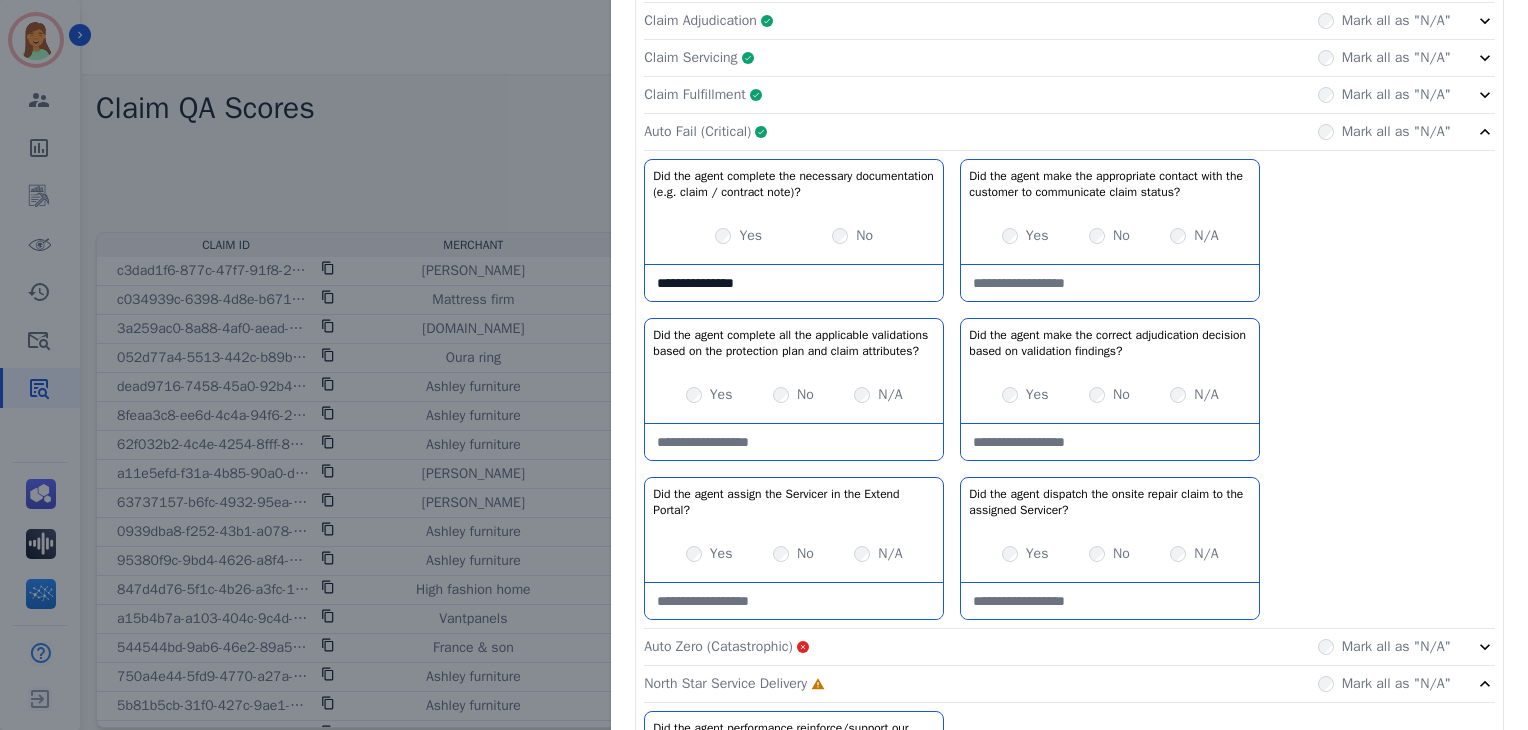 type on "**********" 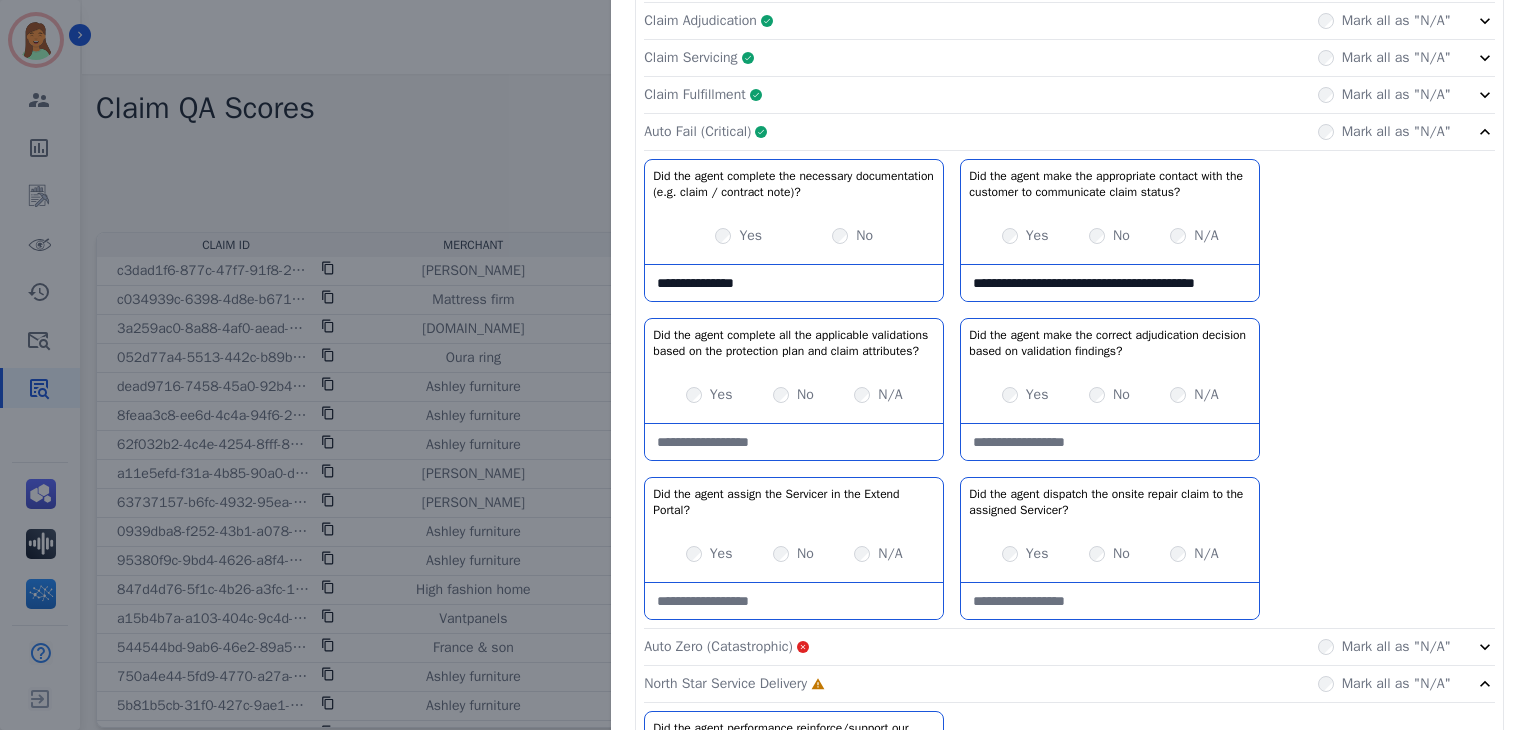 scroll, scrollTop: 11, scrollLeft: 0, axis: vertical 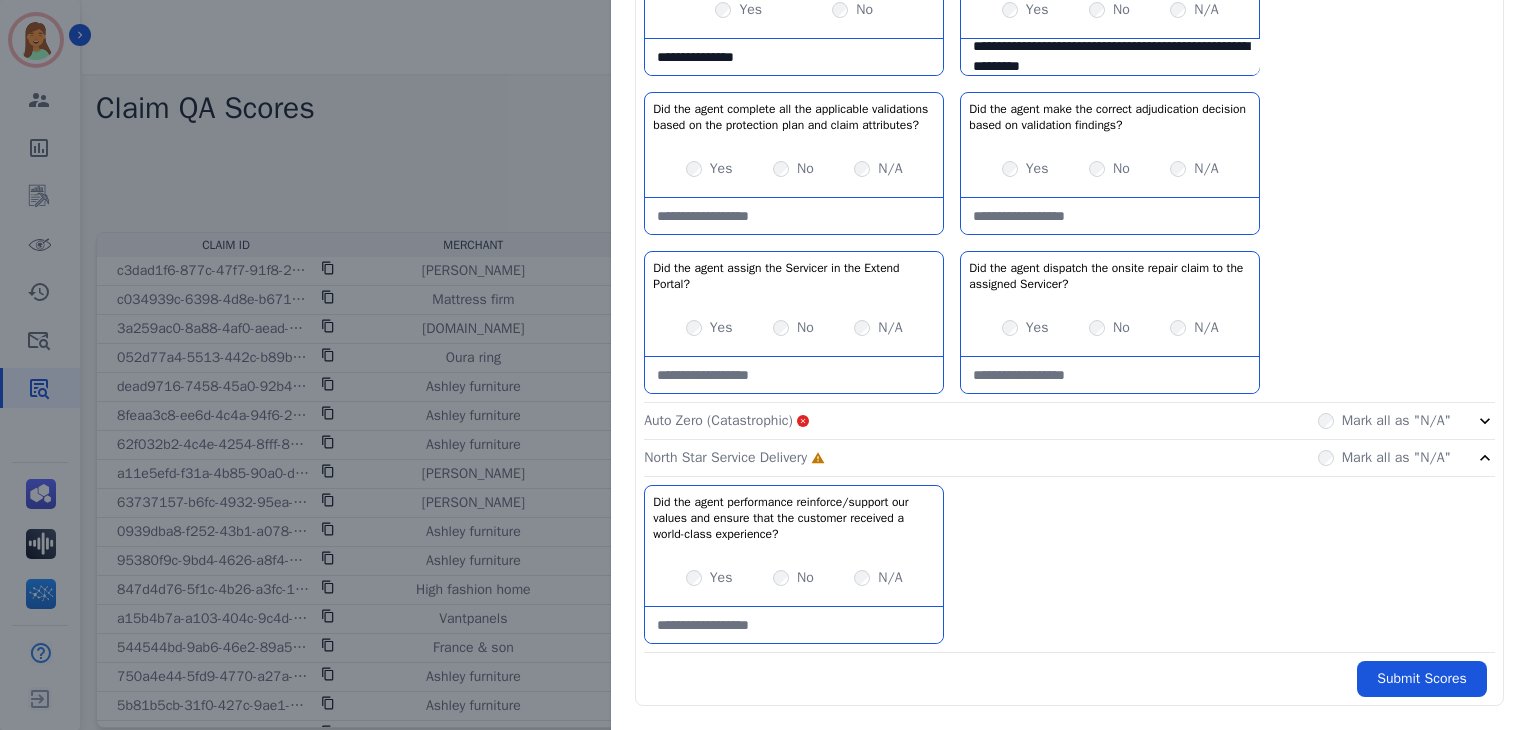 type on "**********" 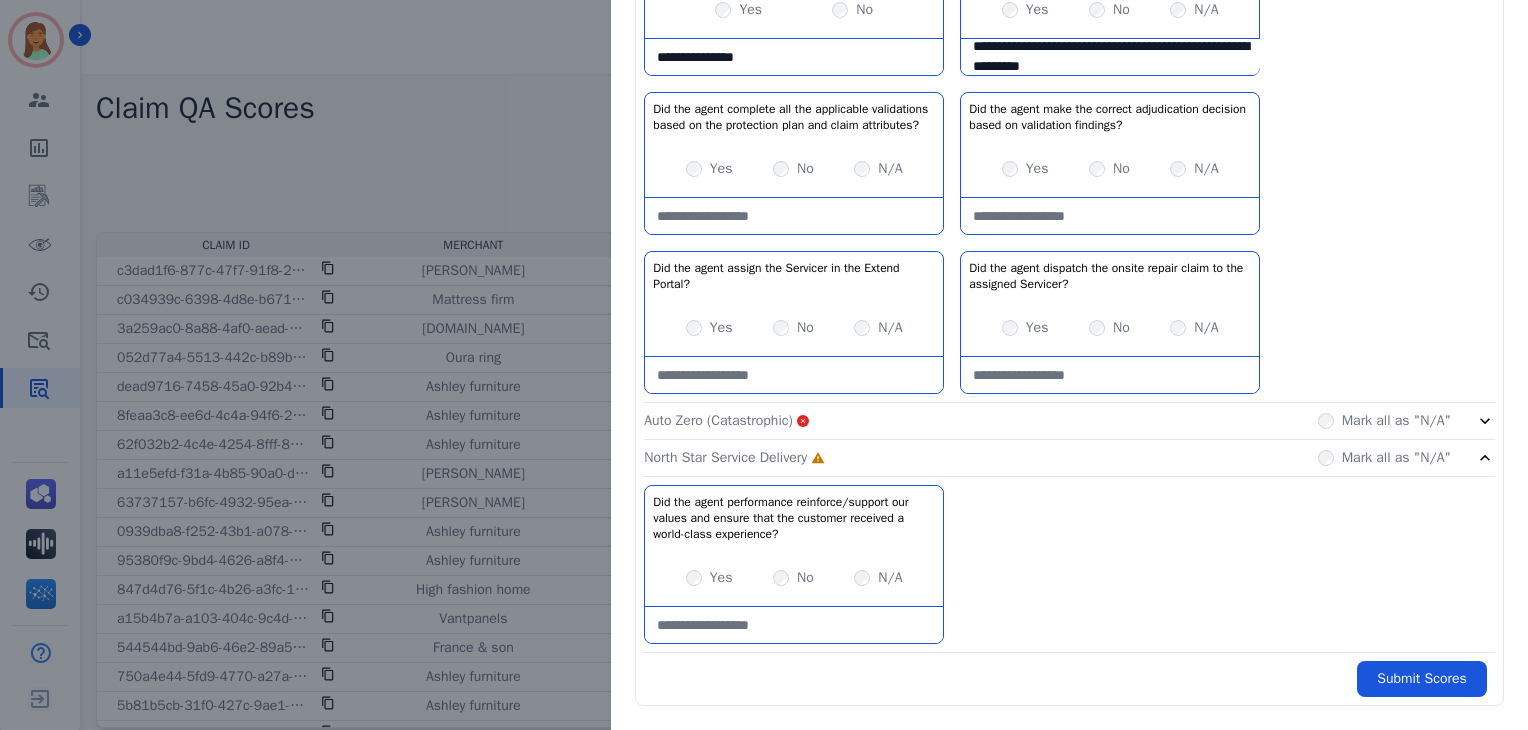 click on "N/A" at bounding box center (878, 578) 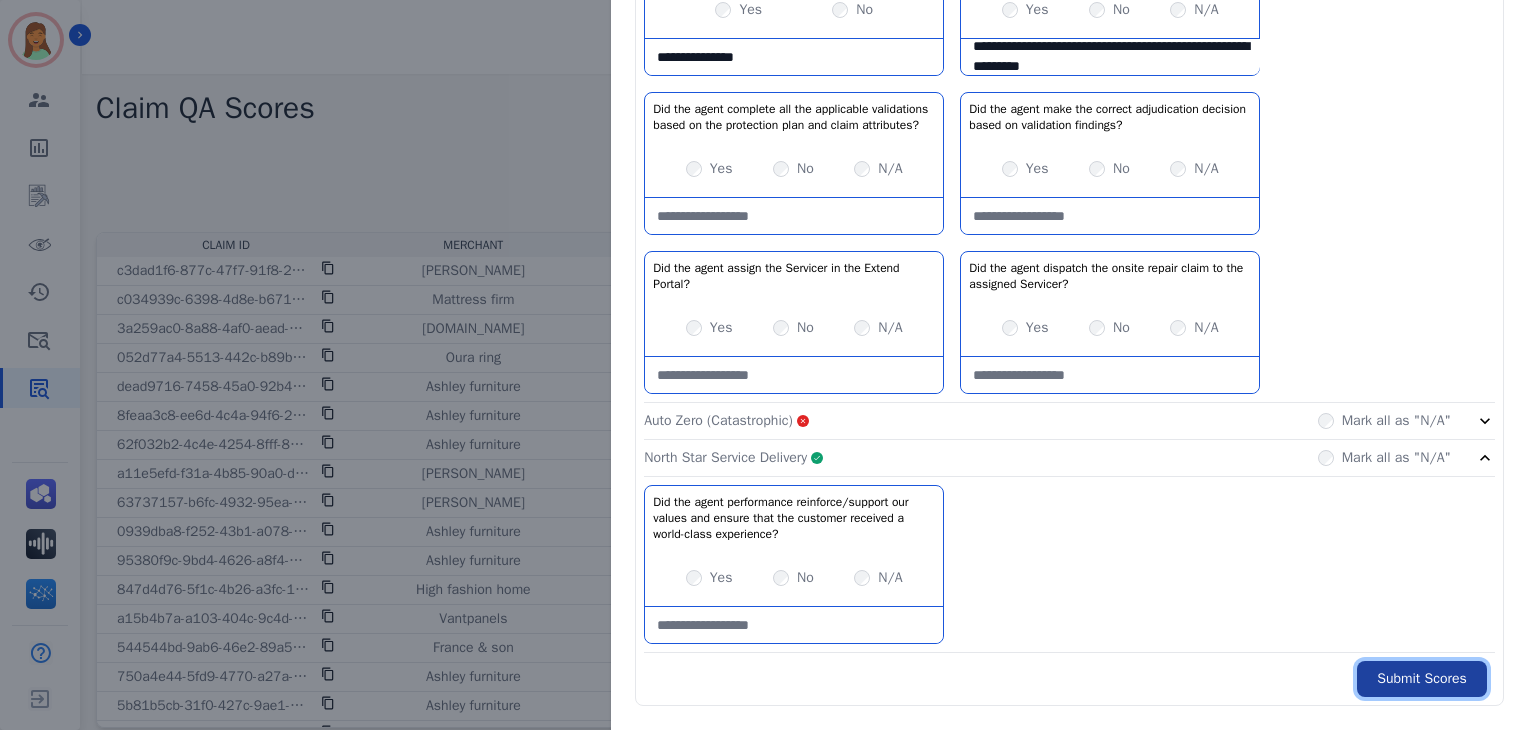 click on "Submit Scores" at bounding box center [1422, 679] 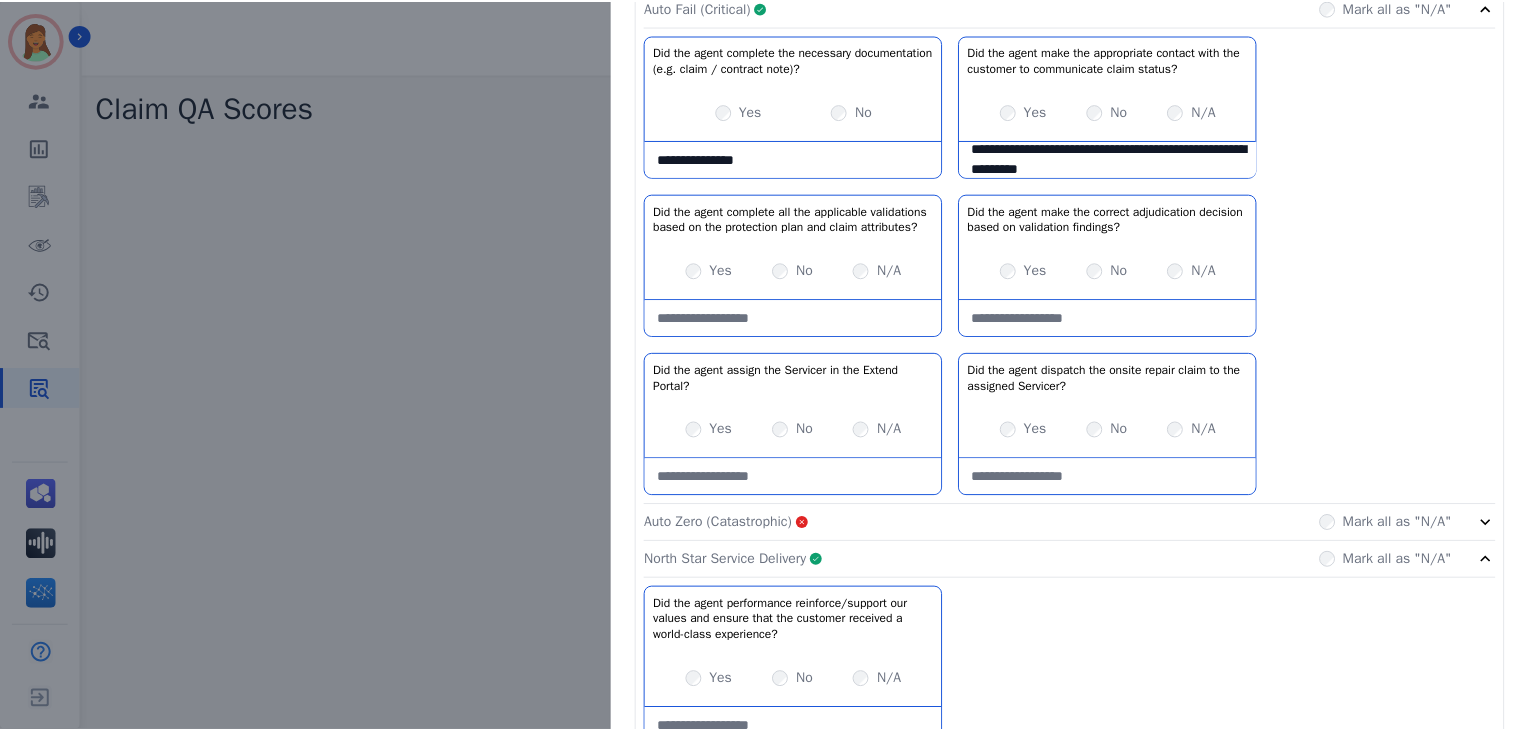 scroll, scrollTop: 748, scrollLeft: 0, axis: vertical 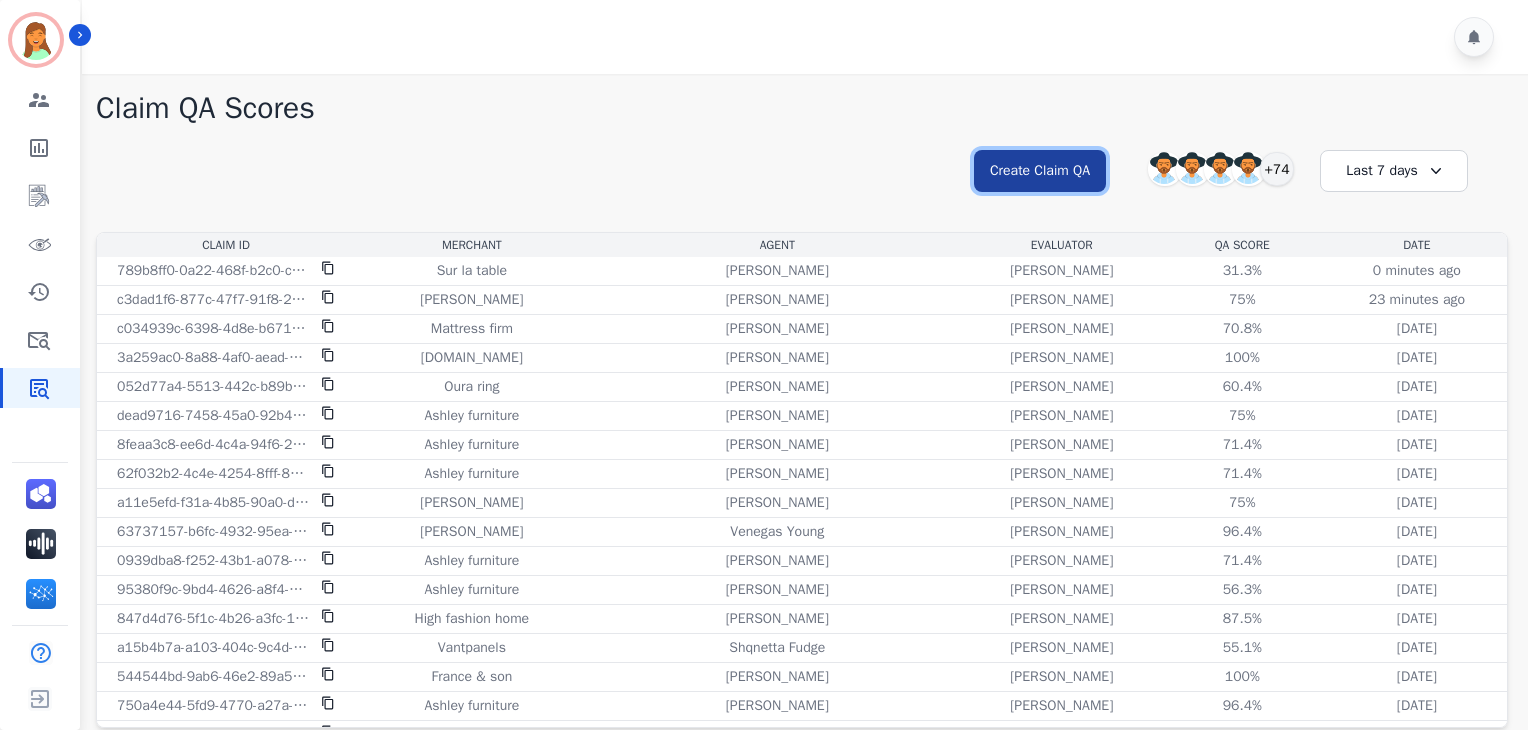 click on "Create Claim QA" at bounding box center (1040, 171) 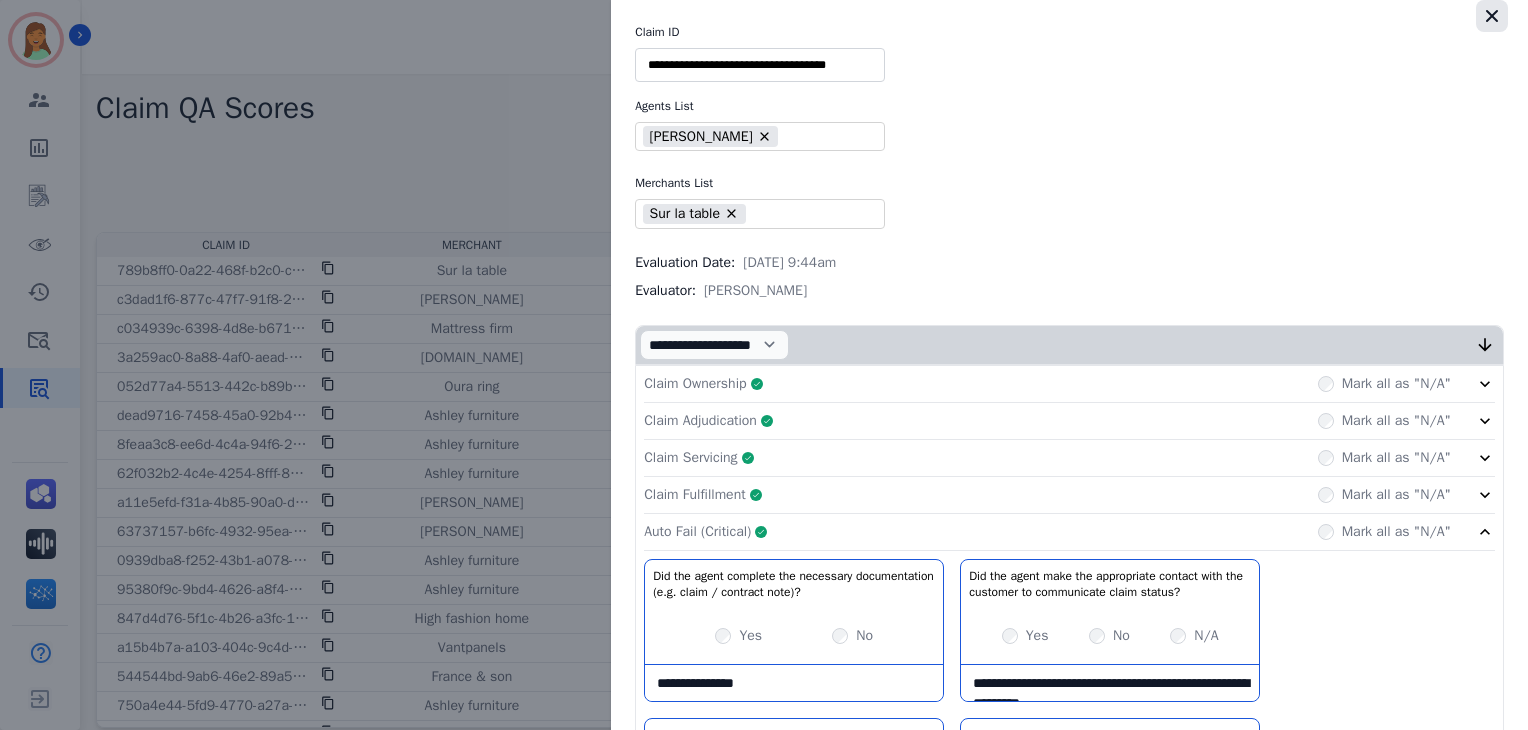 click 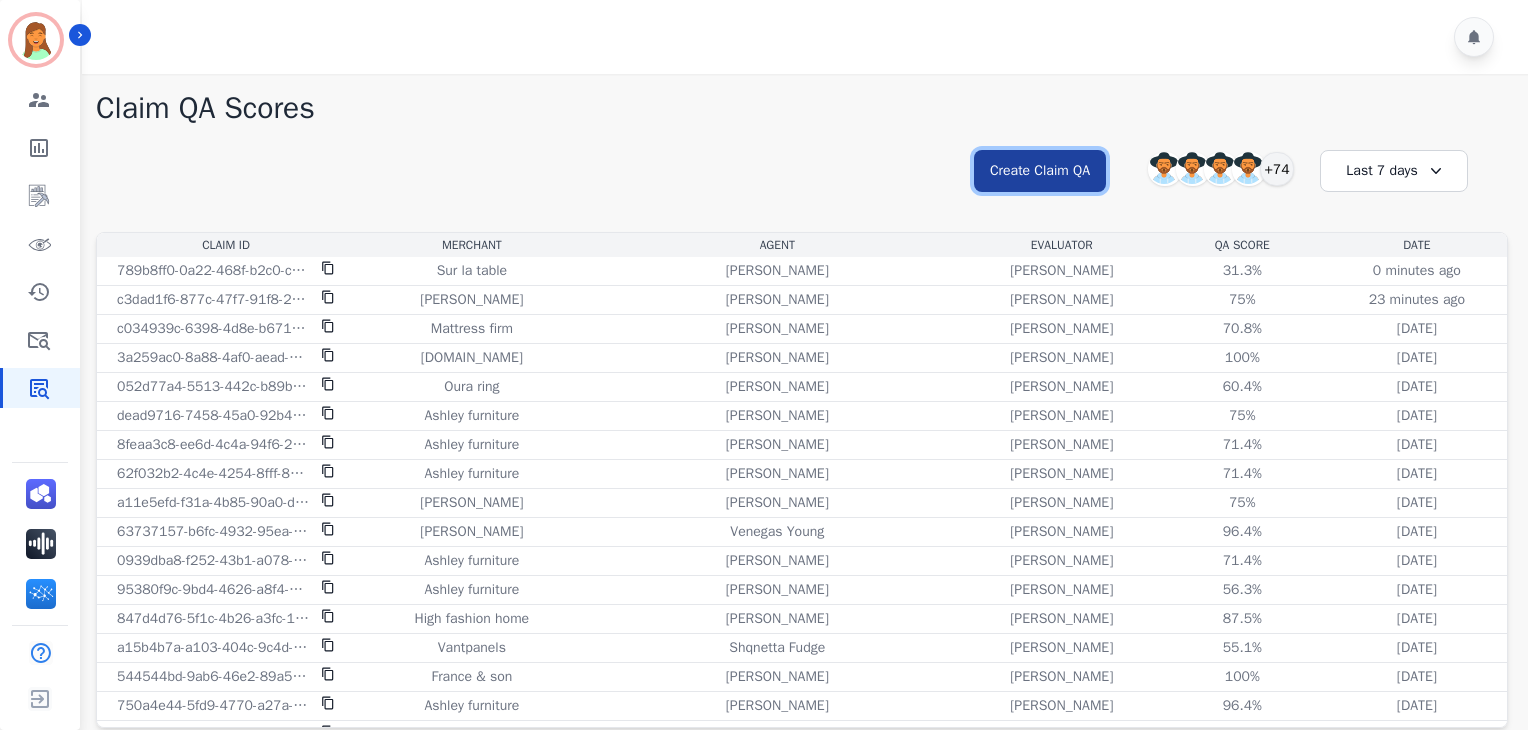 click on "Create Claim QA" at bounding box center [1040, 171] 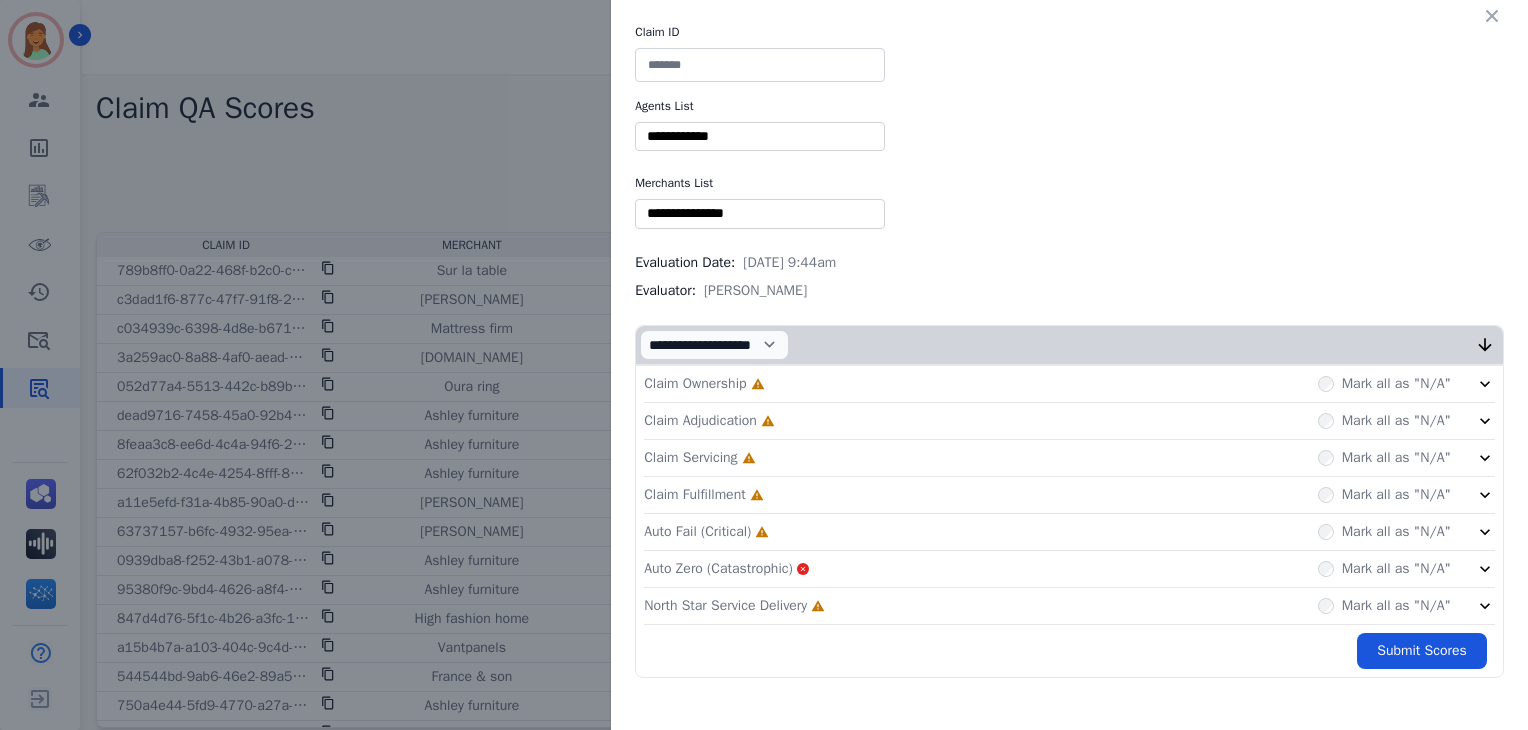 click at bounding box center [760, 65] 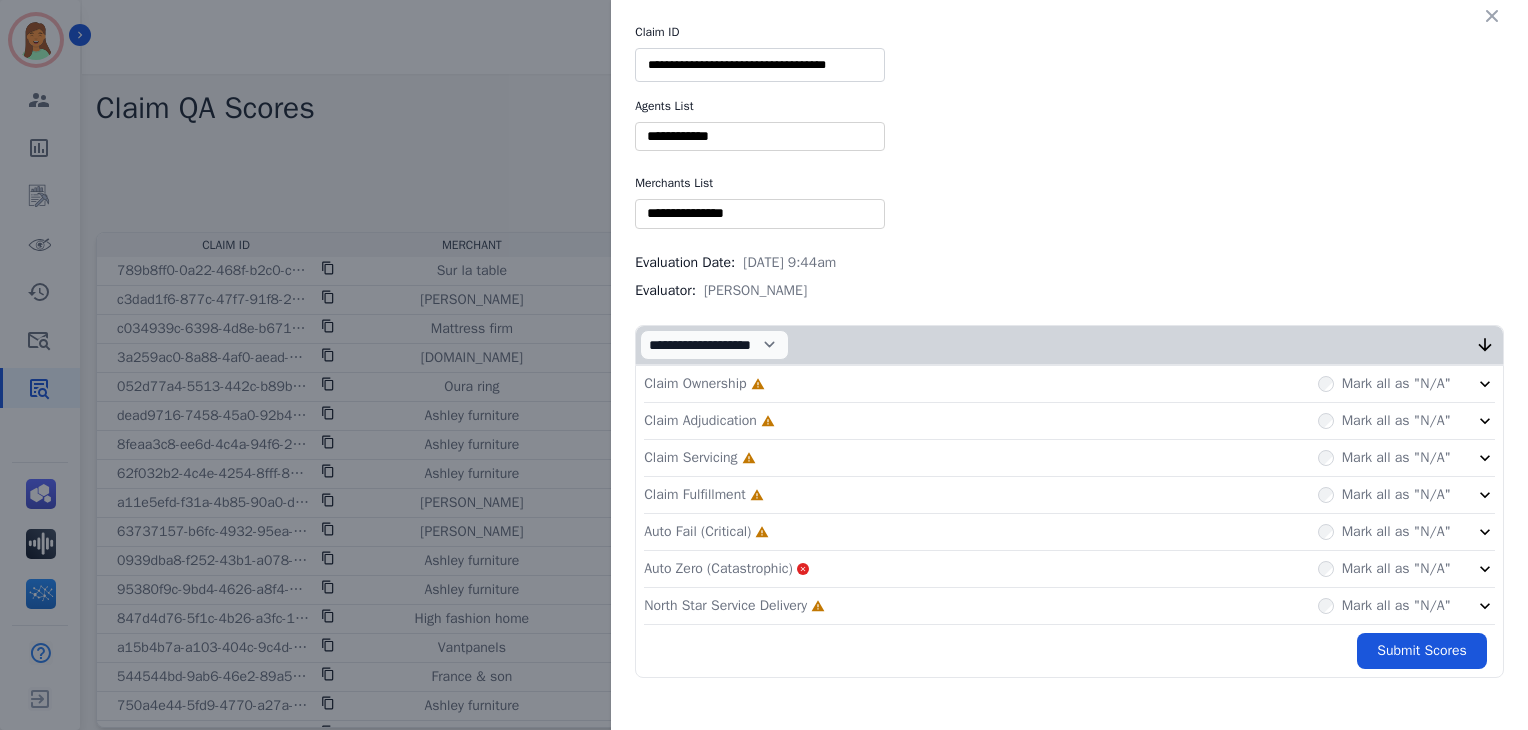 type on "**********" 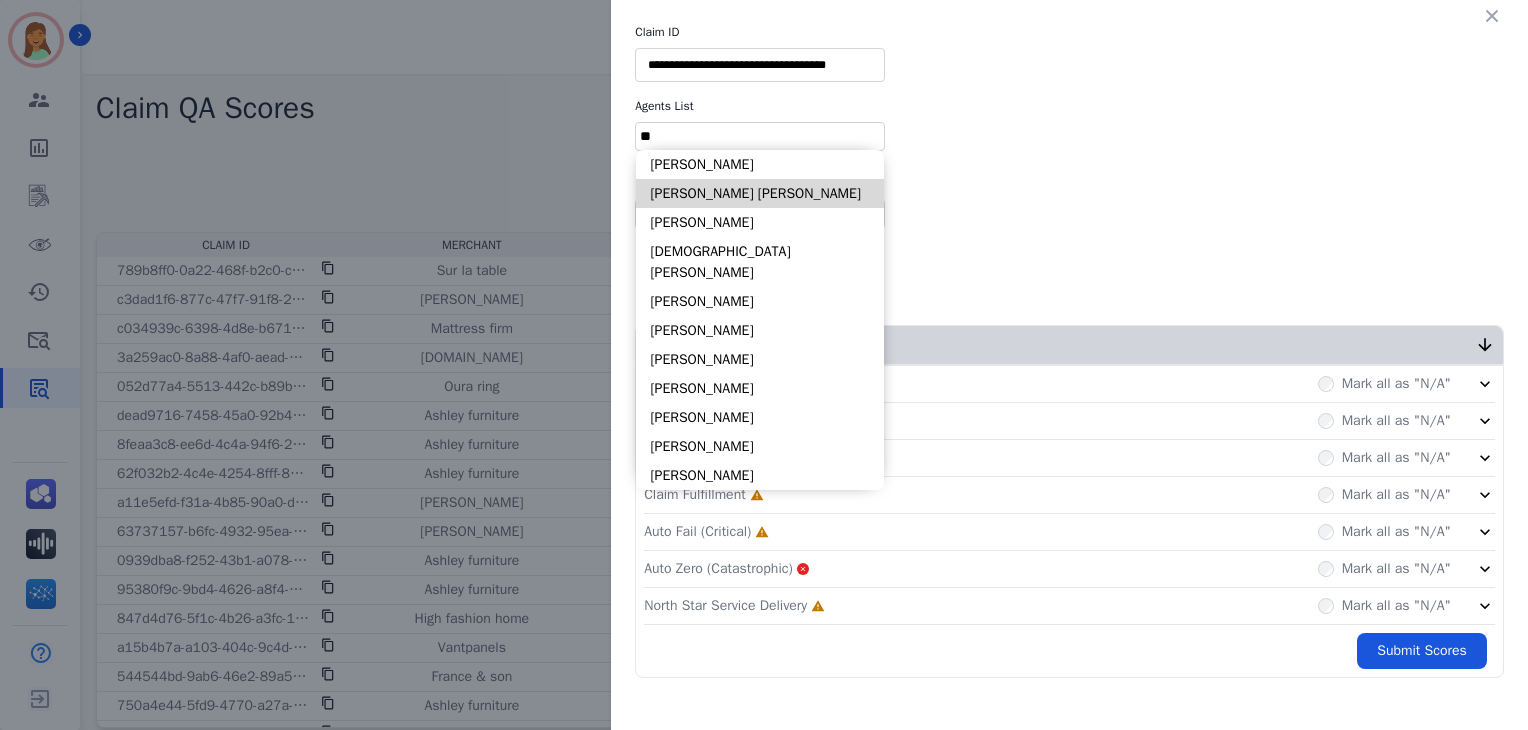 type on "**" 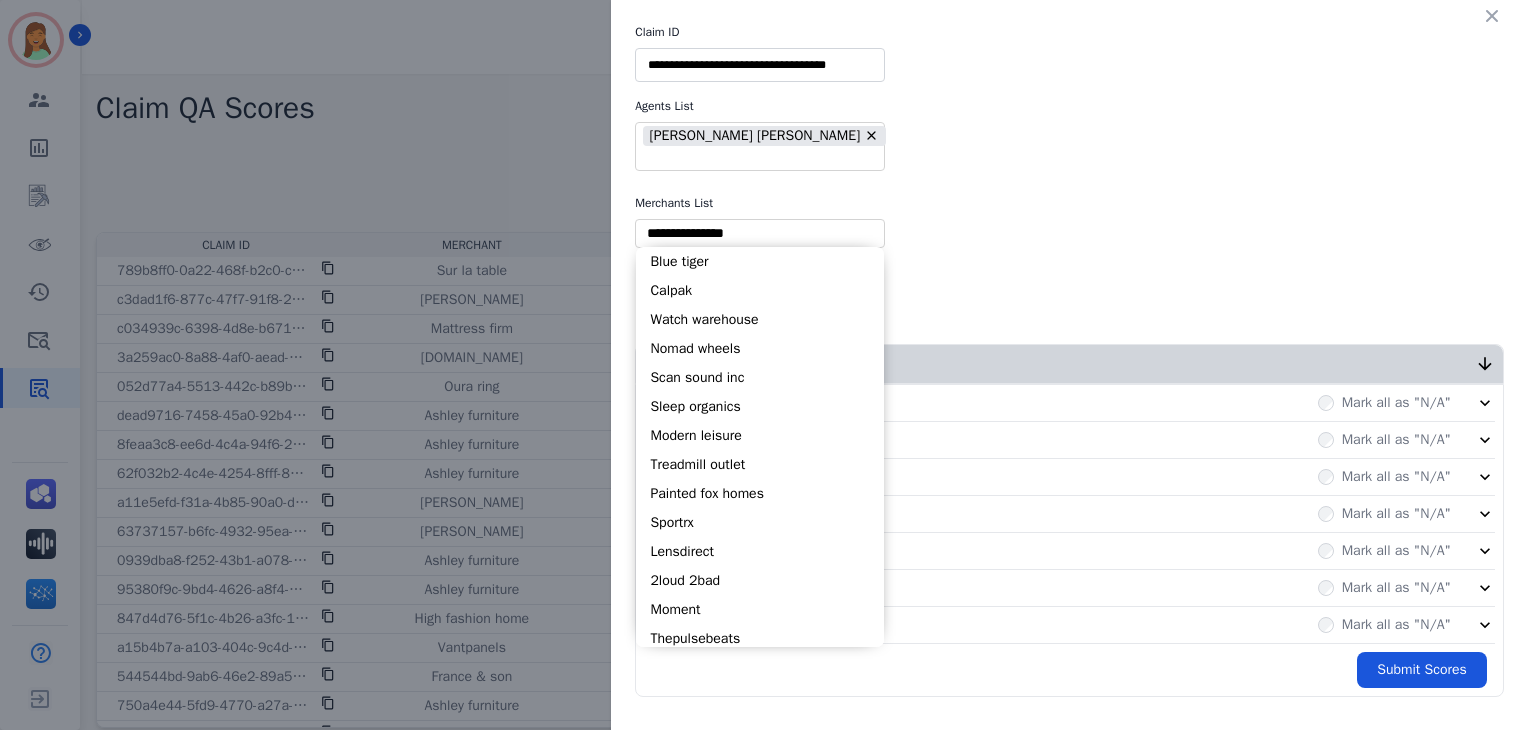 click at bounding box center [760, 233] 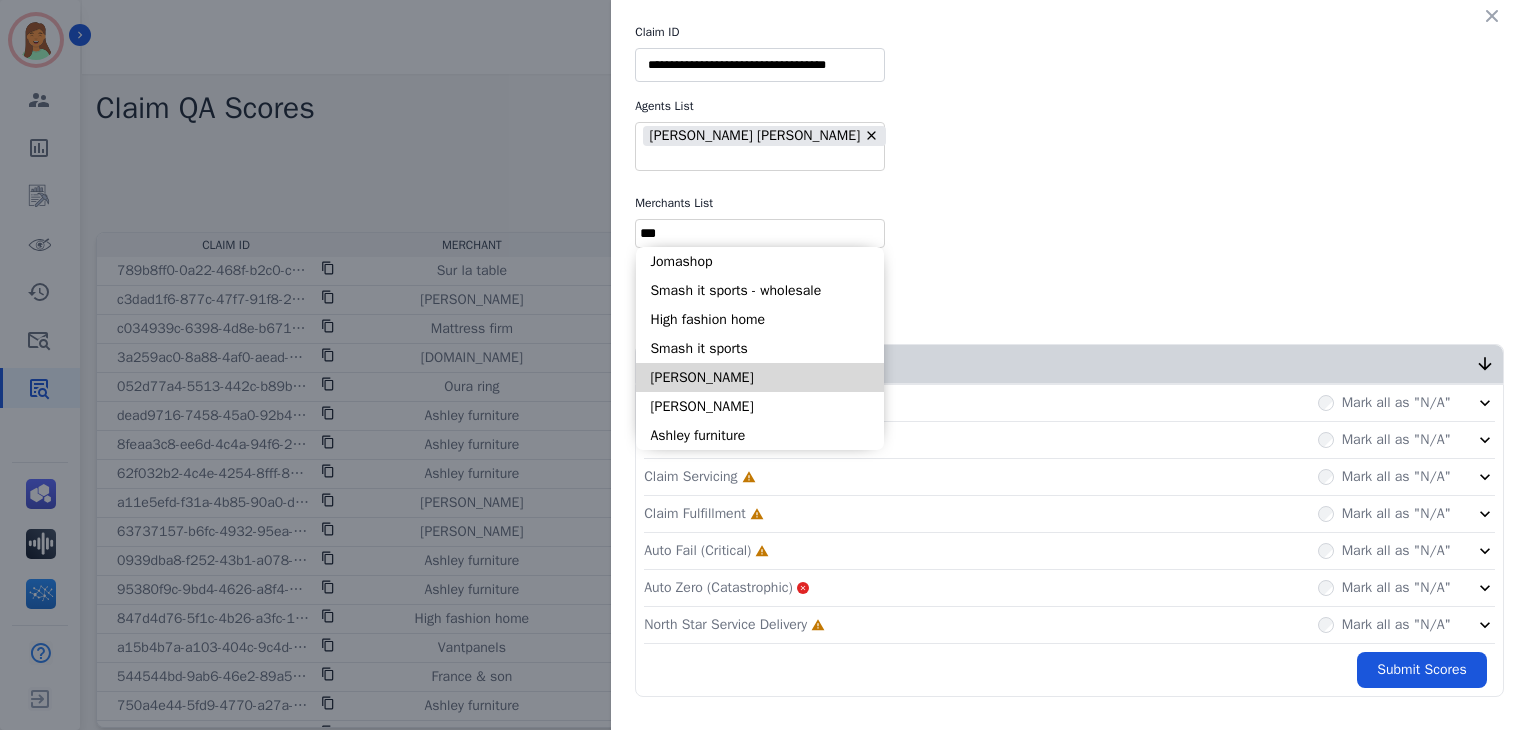 type on "***" 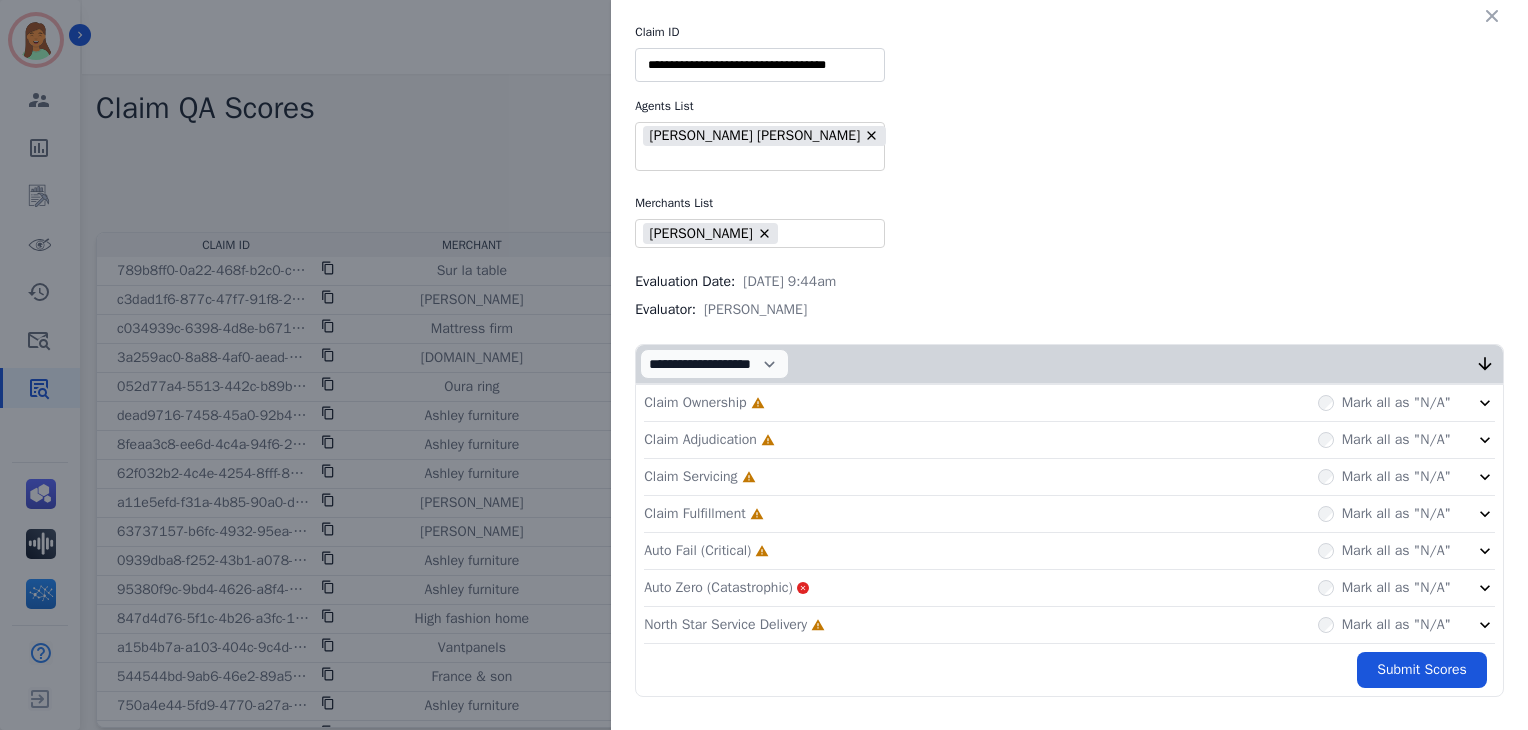 click 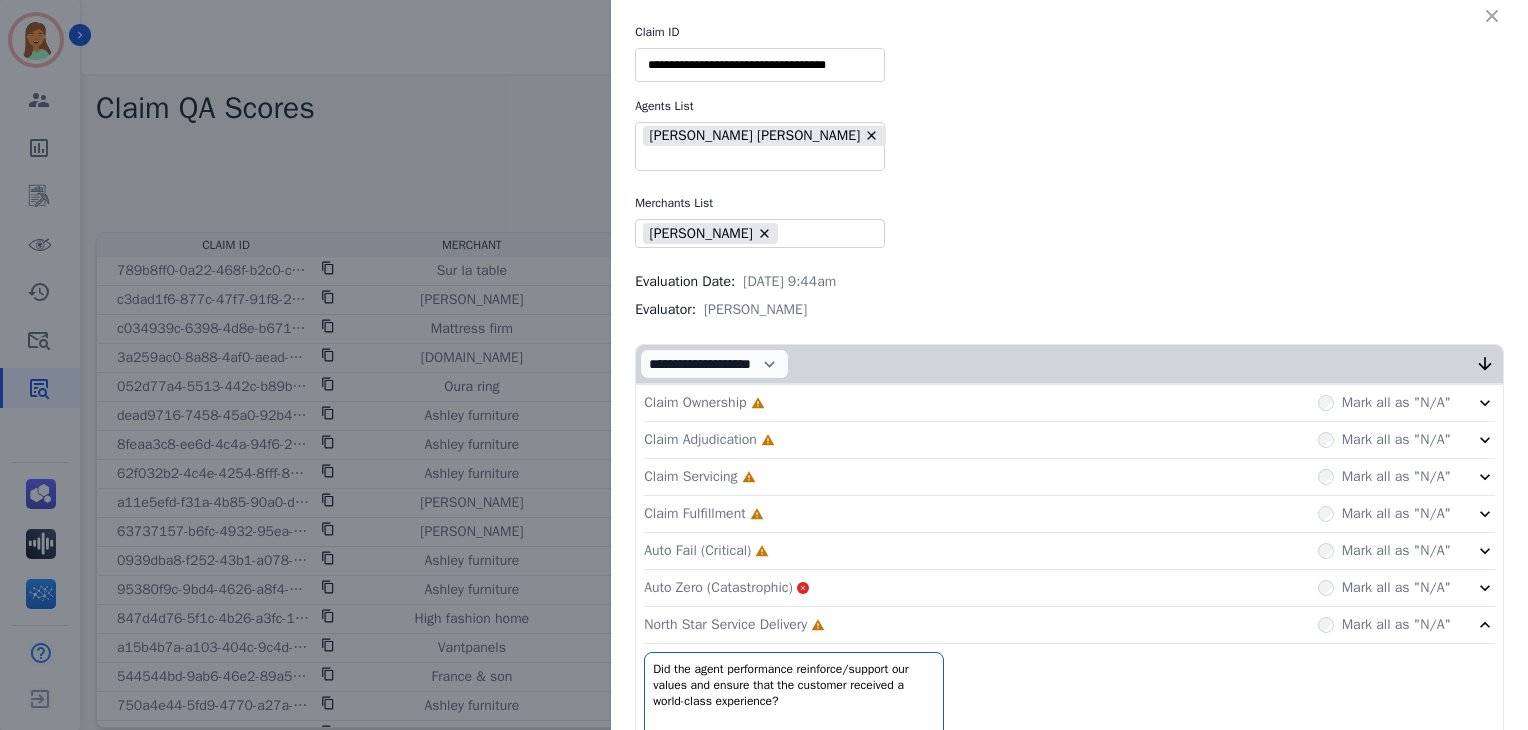 click on "Auto Fail (Critical)     Incomplete         Mark all as "N/A"" 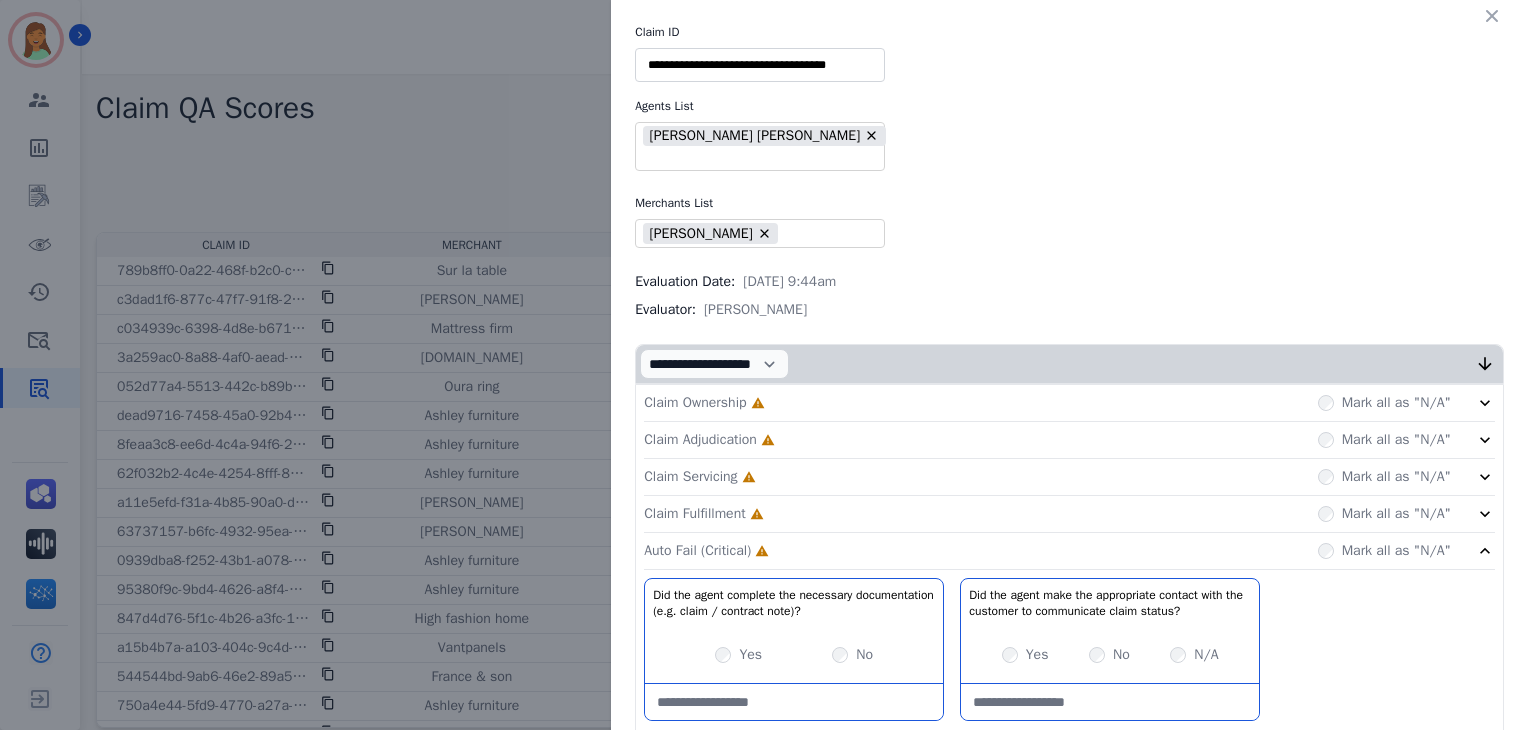 click on "Claim Fulfillment     Incomplete         Mark all as "N/A"" 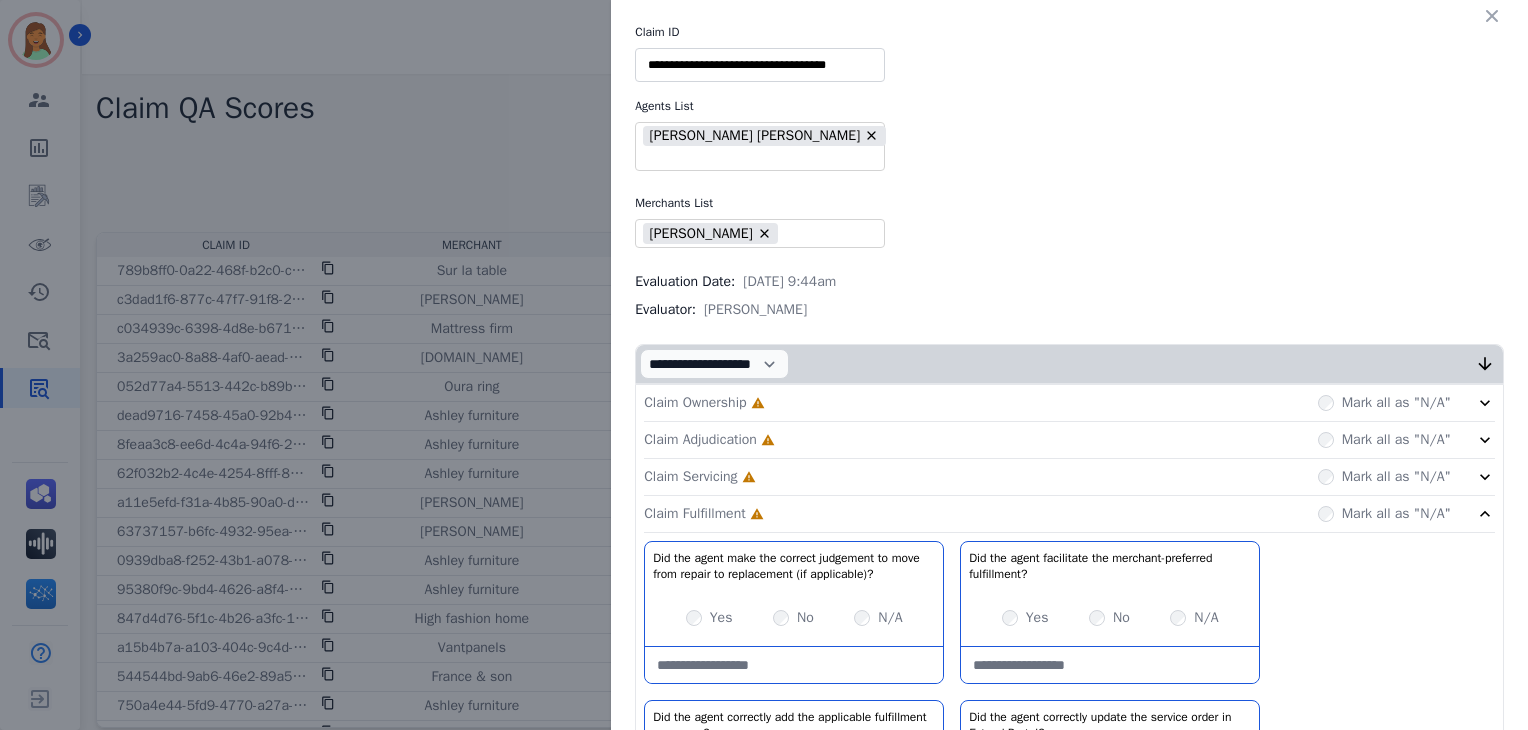 click on "Claim Servicing     Incomplete         Mark all as "N/A"" 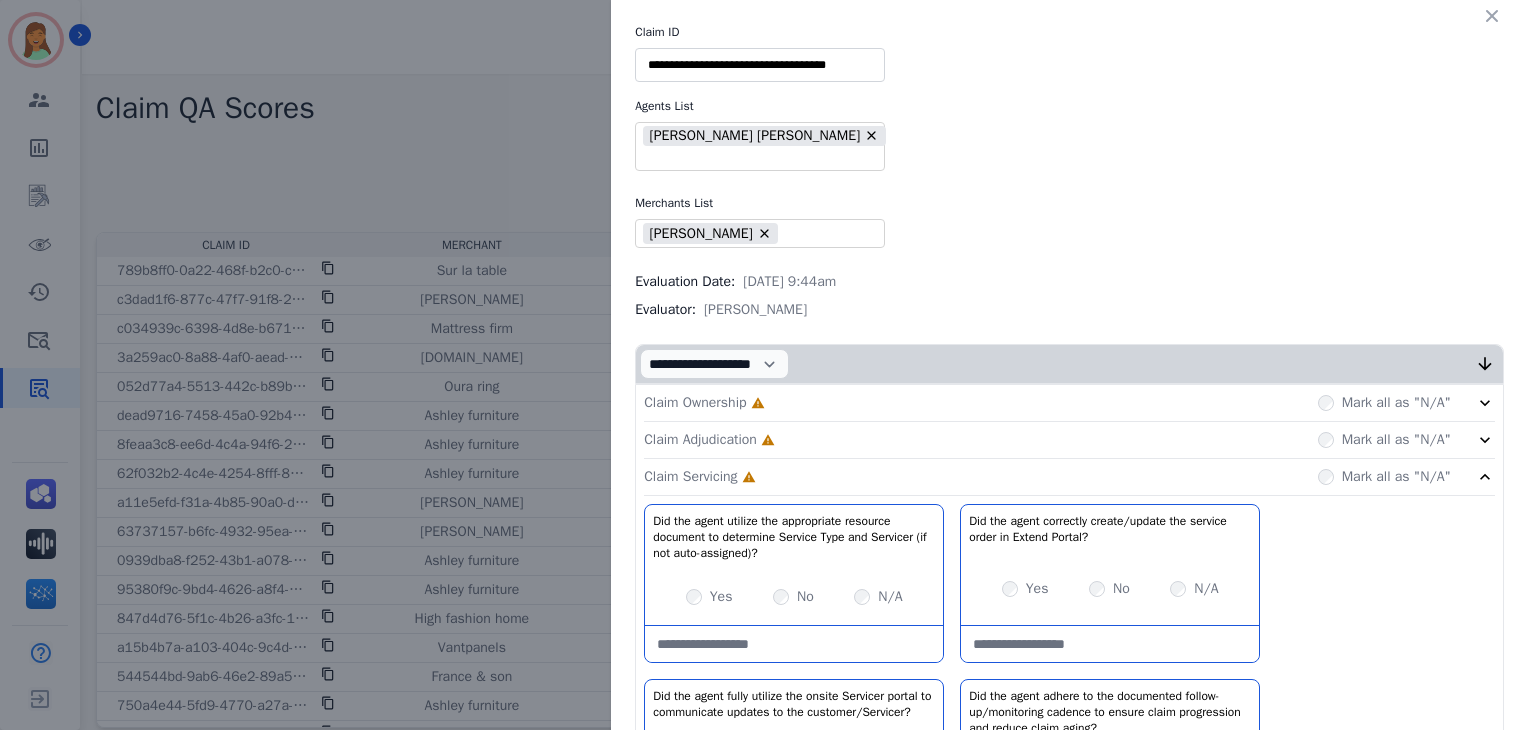 click on "Claim Ownership     Incomplete         Mark all as "N/A"" at bounding box center [1069, 403] 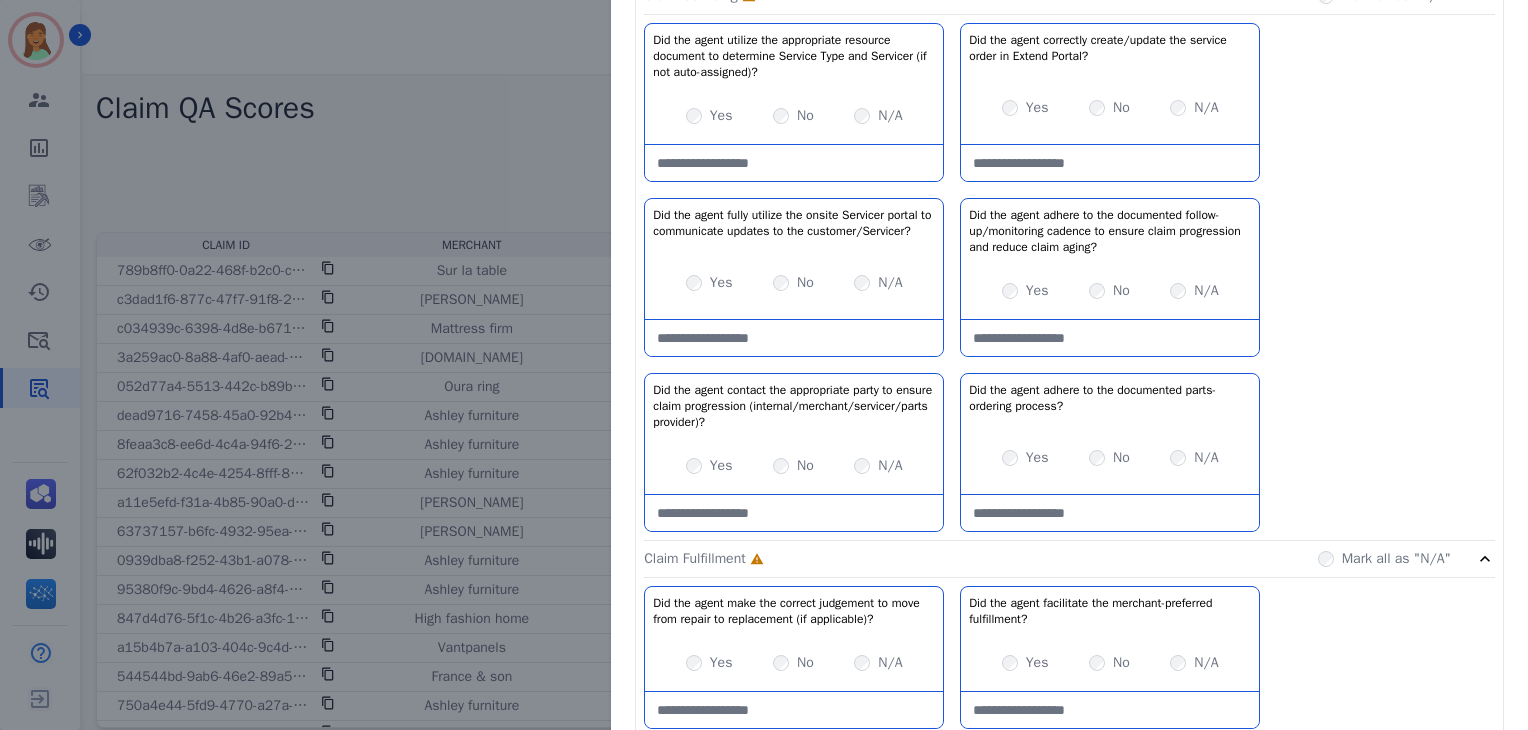 scroll, scrollTop: 533, scrollLeft: 0, axis: vertical 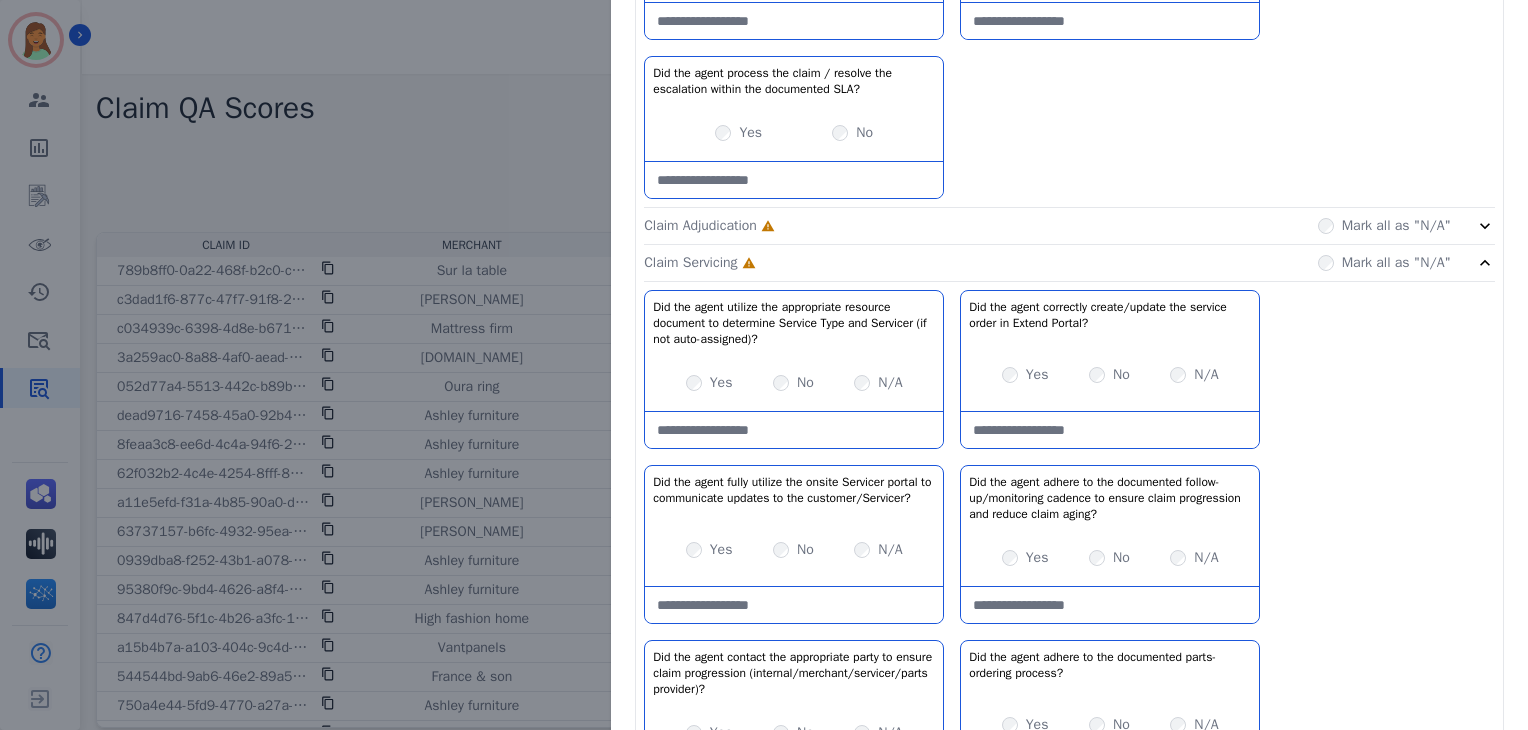 click on "Claim Adjudication     Incomplete         Mark all as "N/A"" 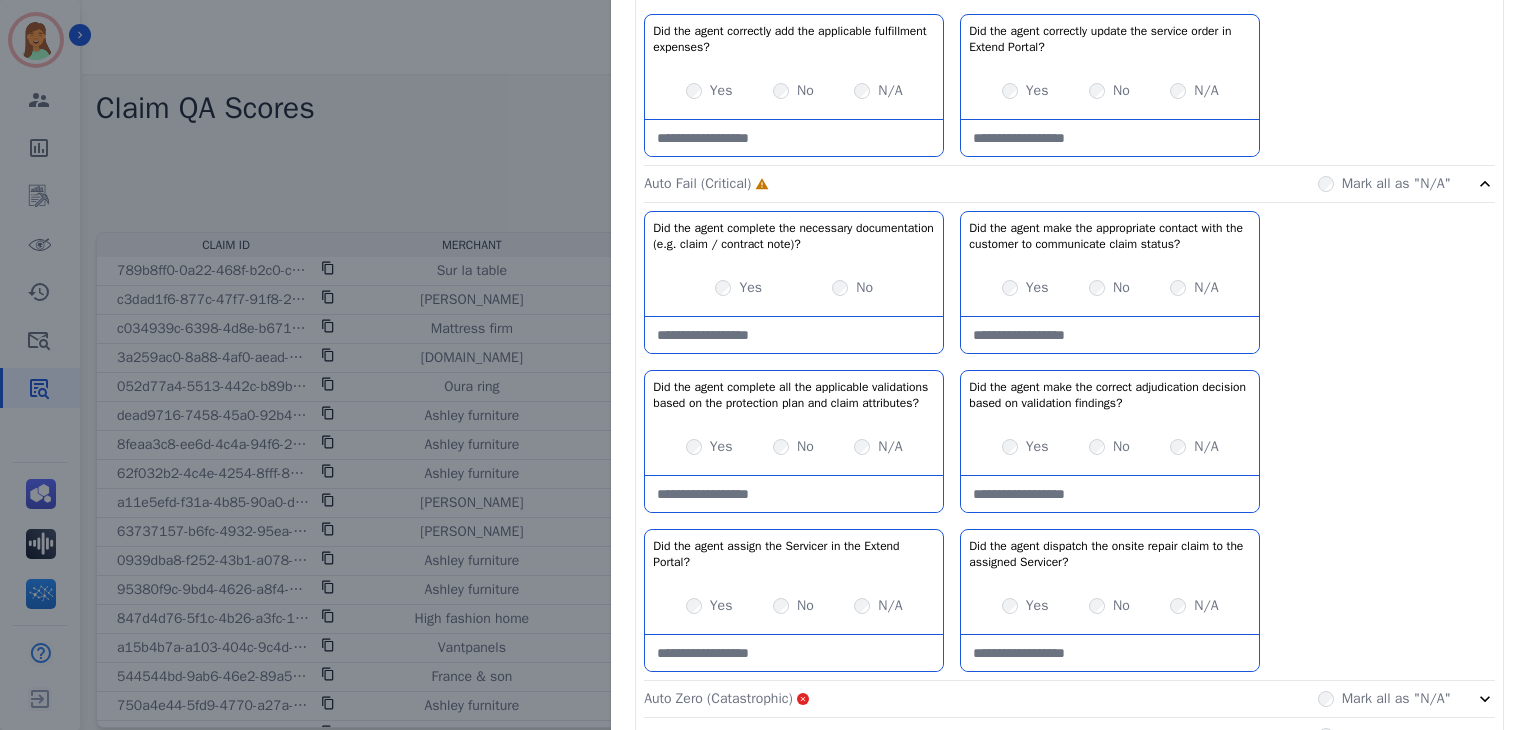 scroll, scrollTop: 2132, scrollLeft: 0, axis: vertical 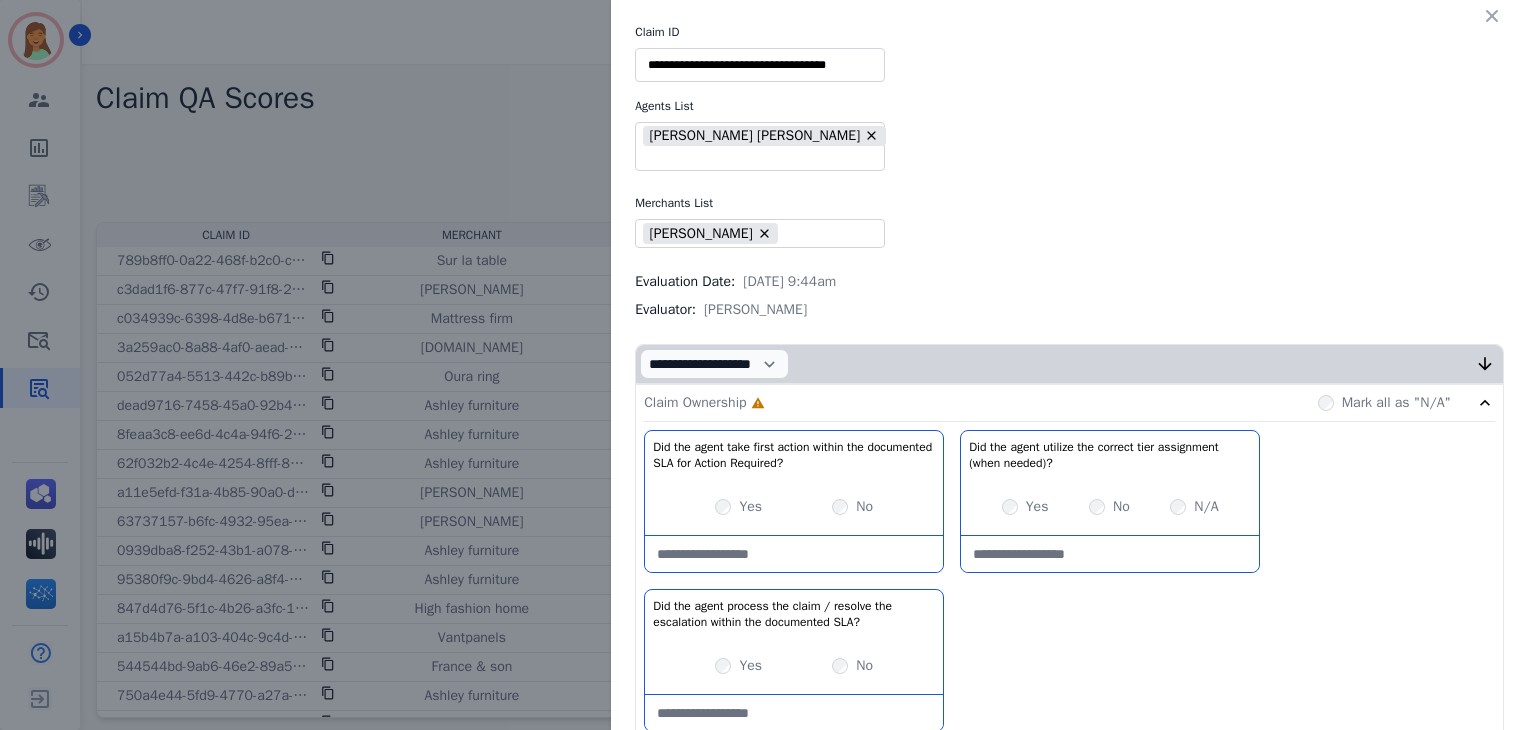 drag, startPoint x: 700, startPoint y: 487, endPoint x: 724, endPoint y: 521, distance: 41.617306 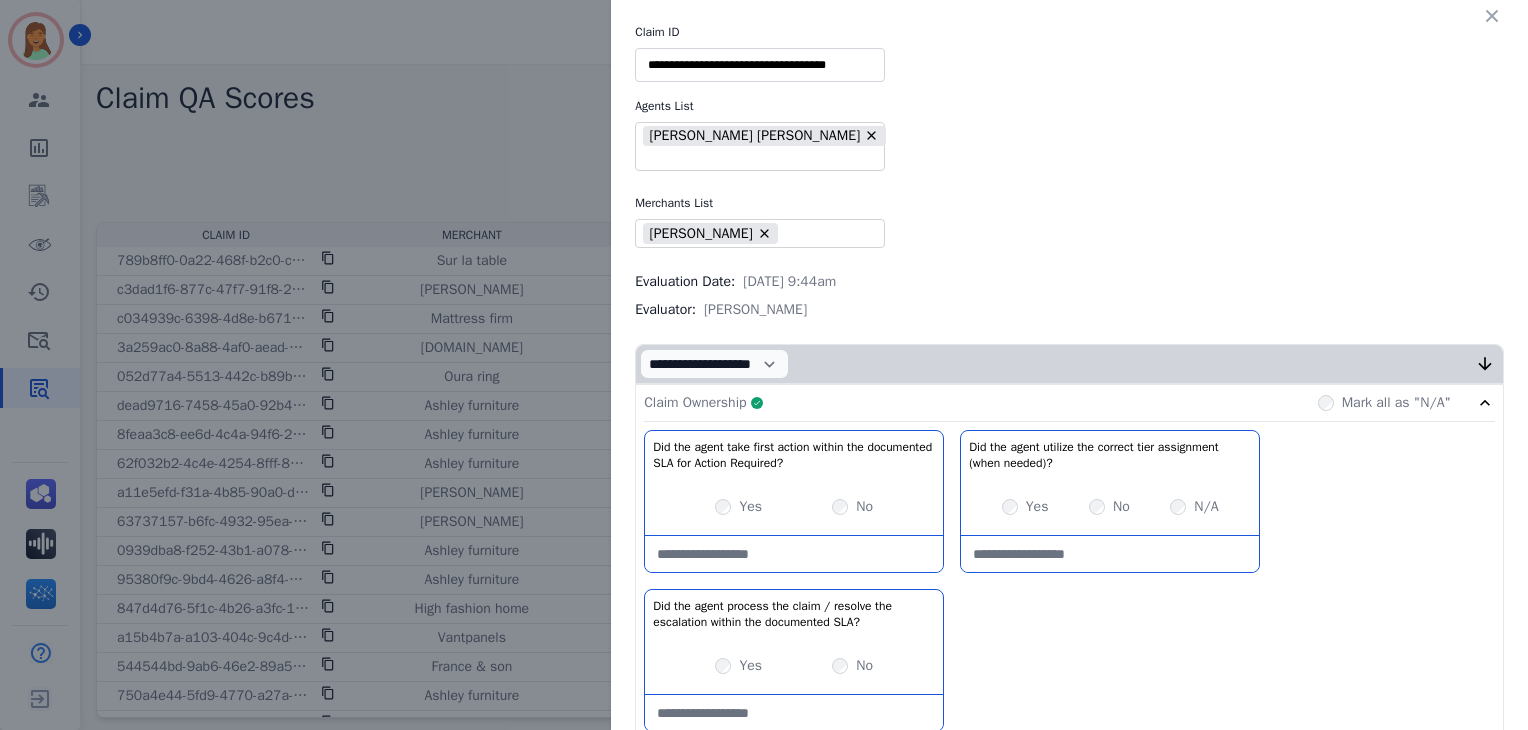click on "Claim Ownership     Complete         Mark all as "N/A"" at bounding box center [1069, 403] 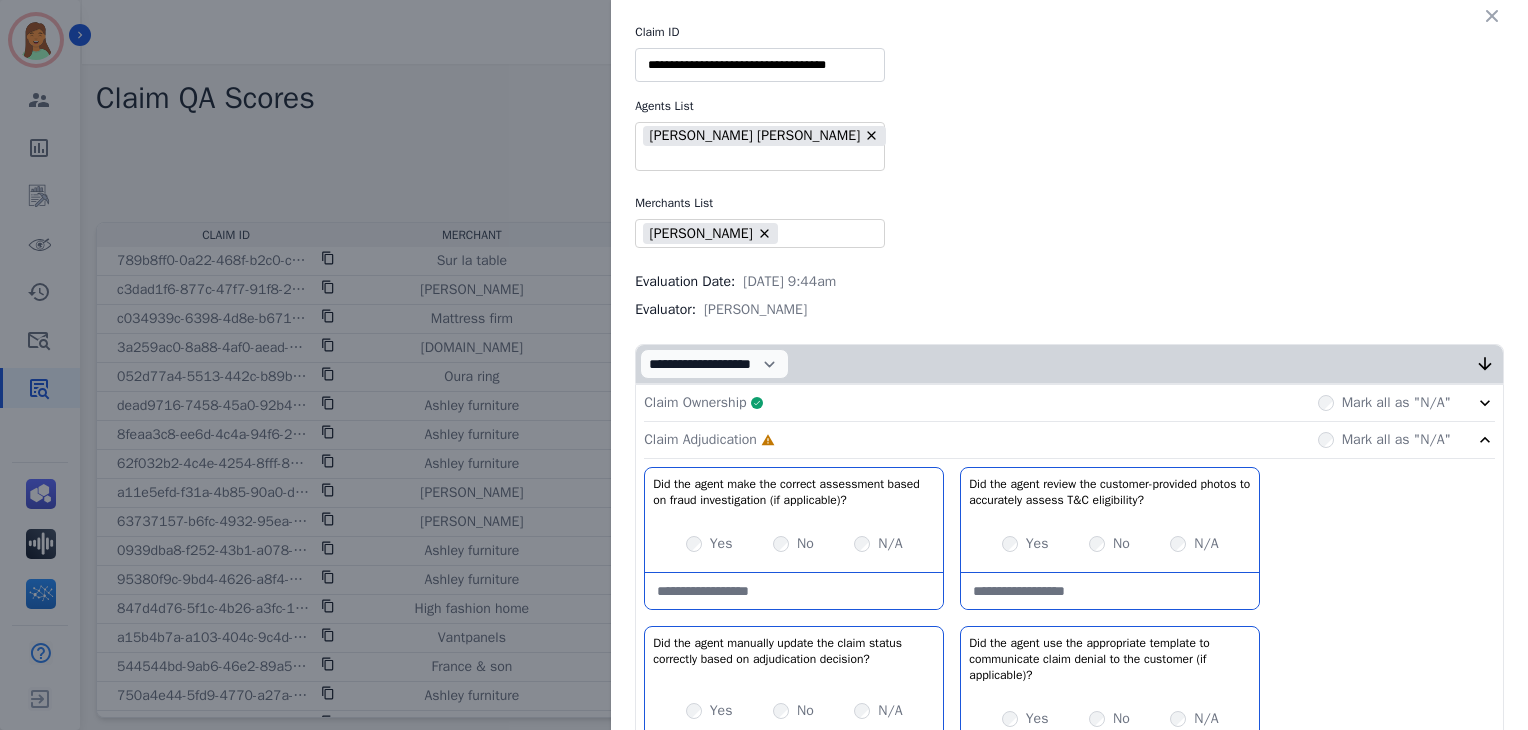 scroll, scrollTop: 266, scrollLeft: 0, axis: vertical 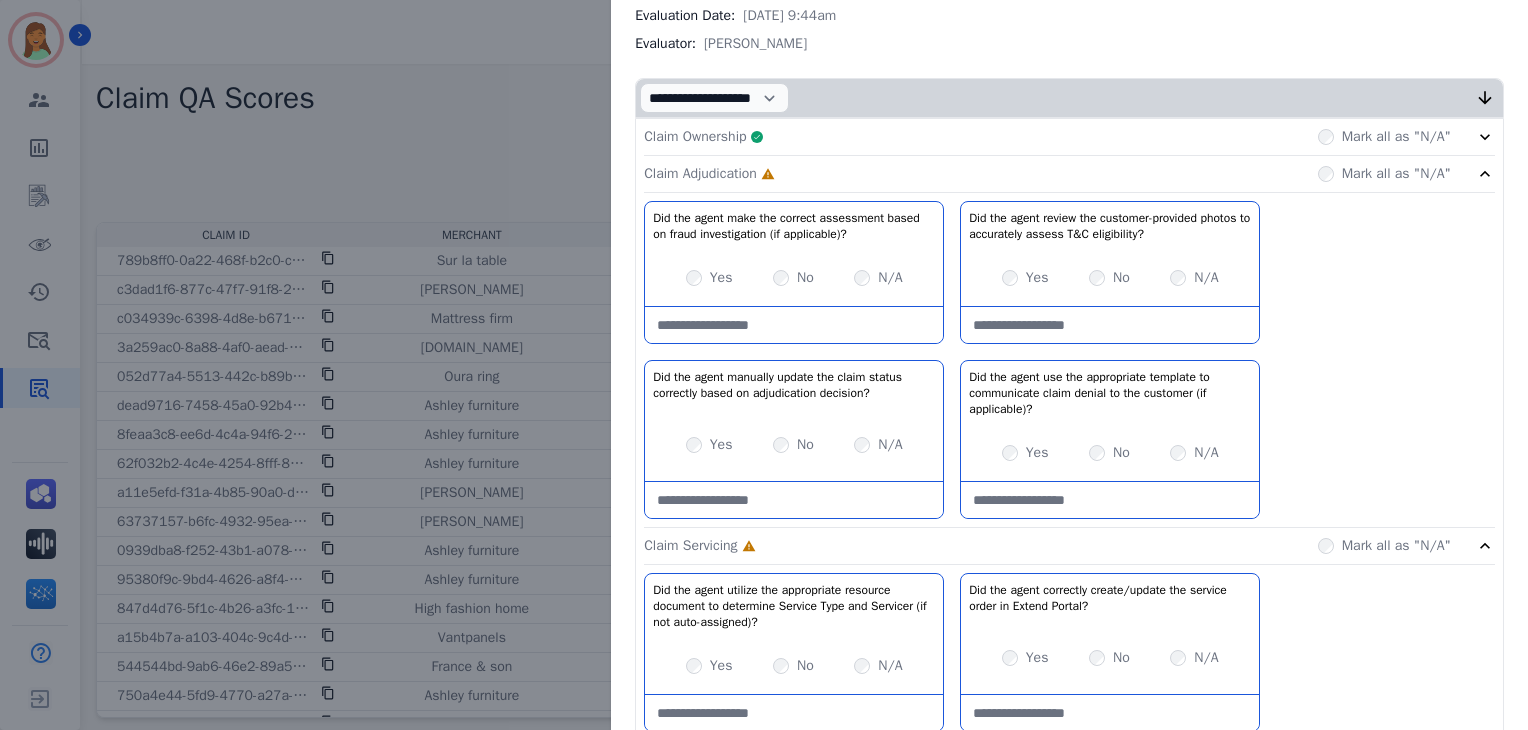 click on "No" at bounding box center (793, 278) 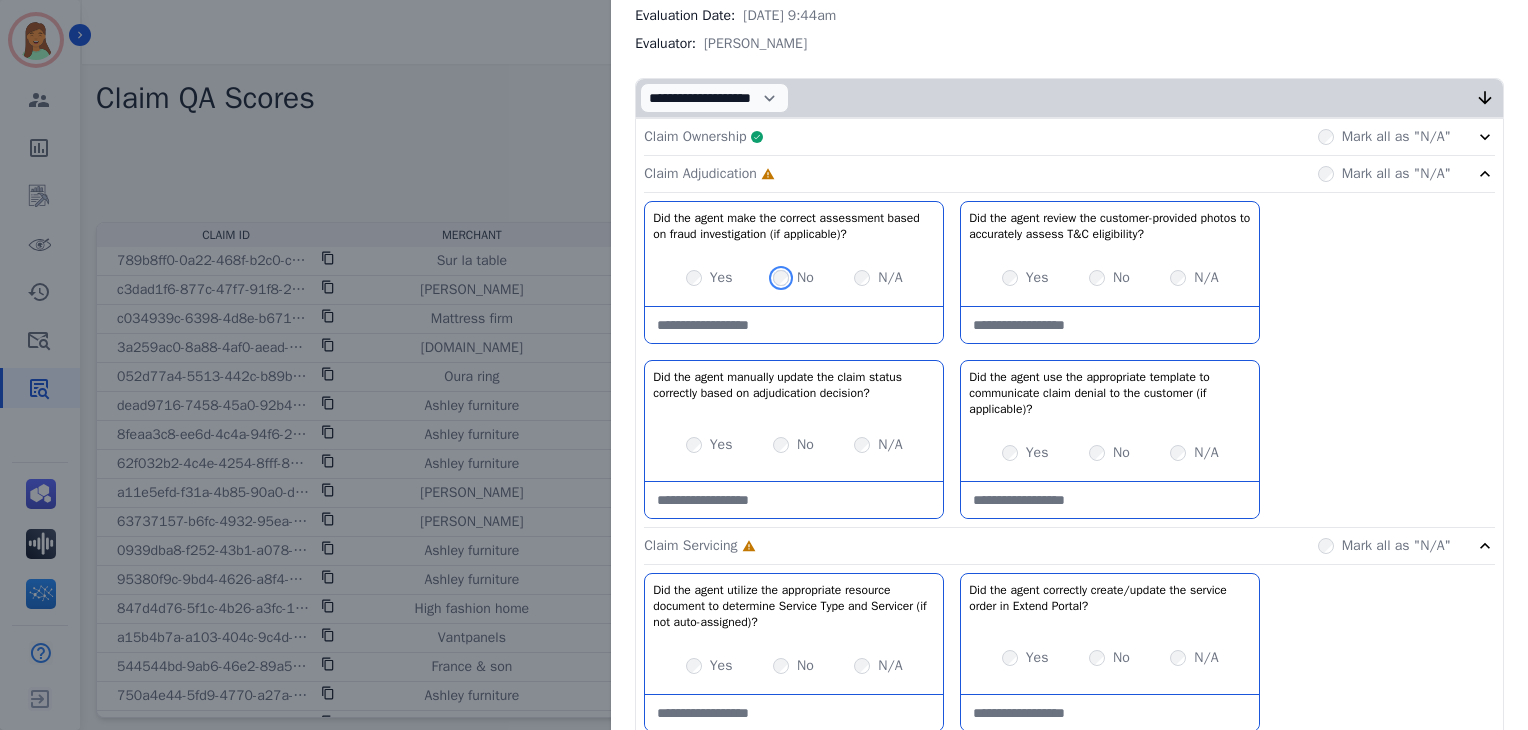 click on "No" at bounding box center [793, 278] 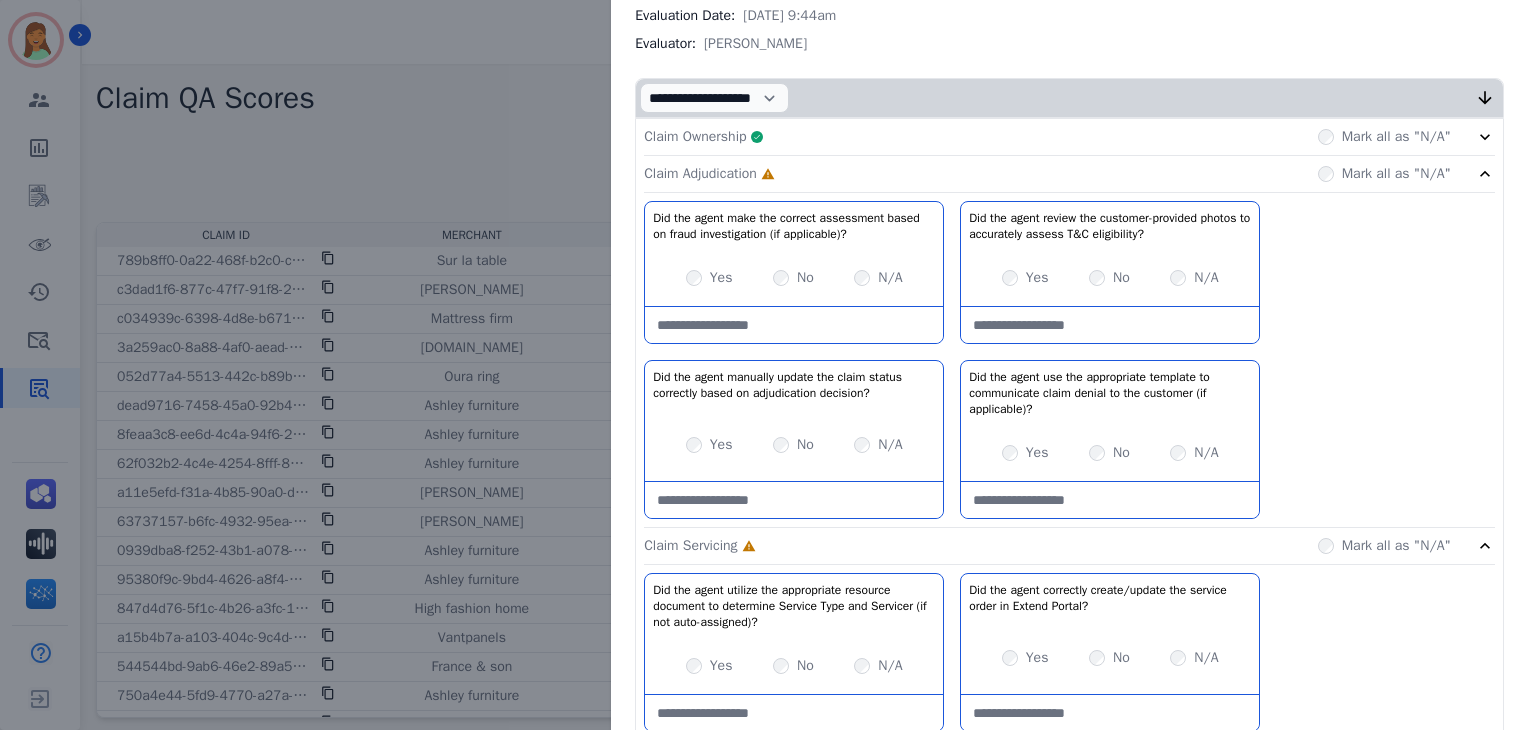 drag, startPoint x: 813, startPoint y: 296, endPoint x: 779, endPoint y: 292, distance: 34.234486 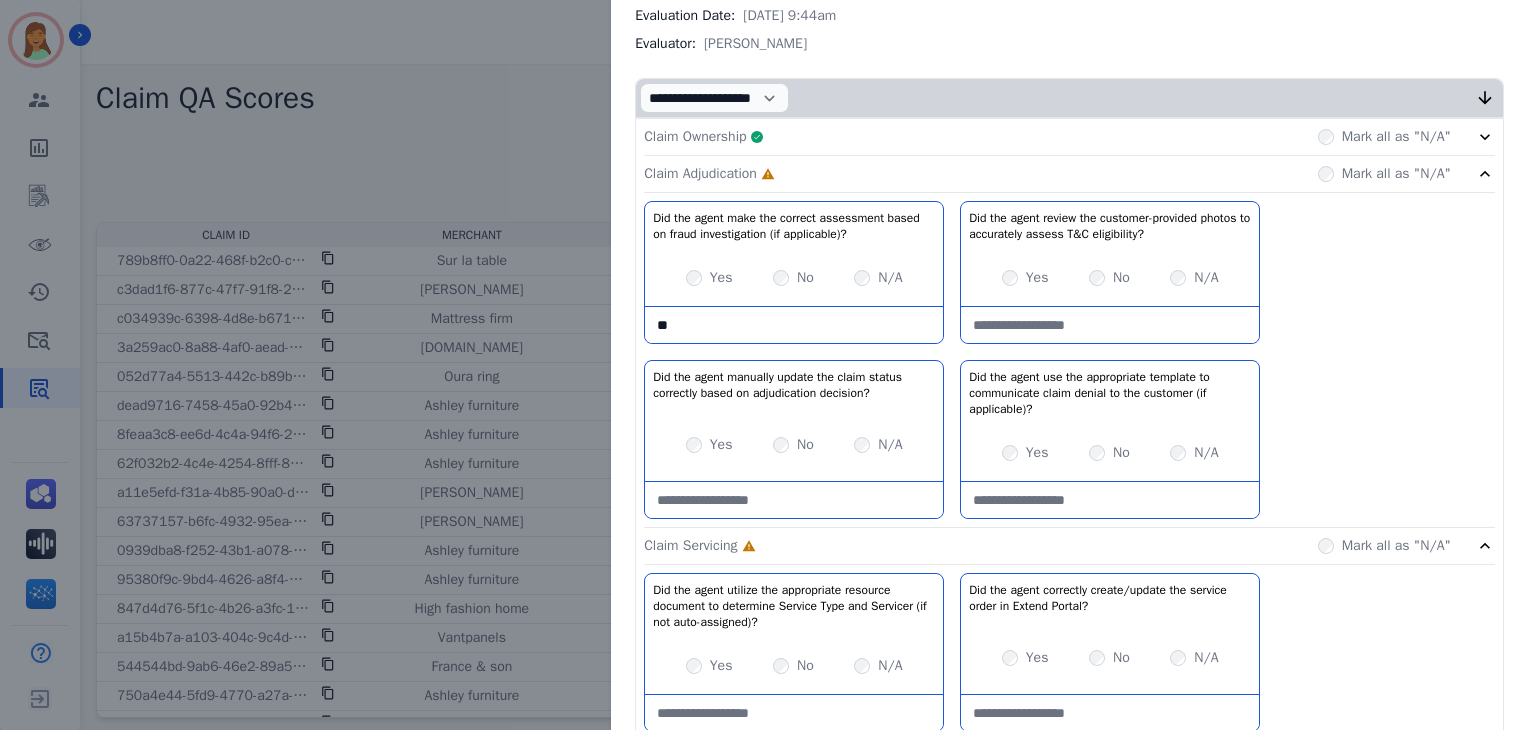 type on "*" 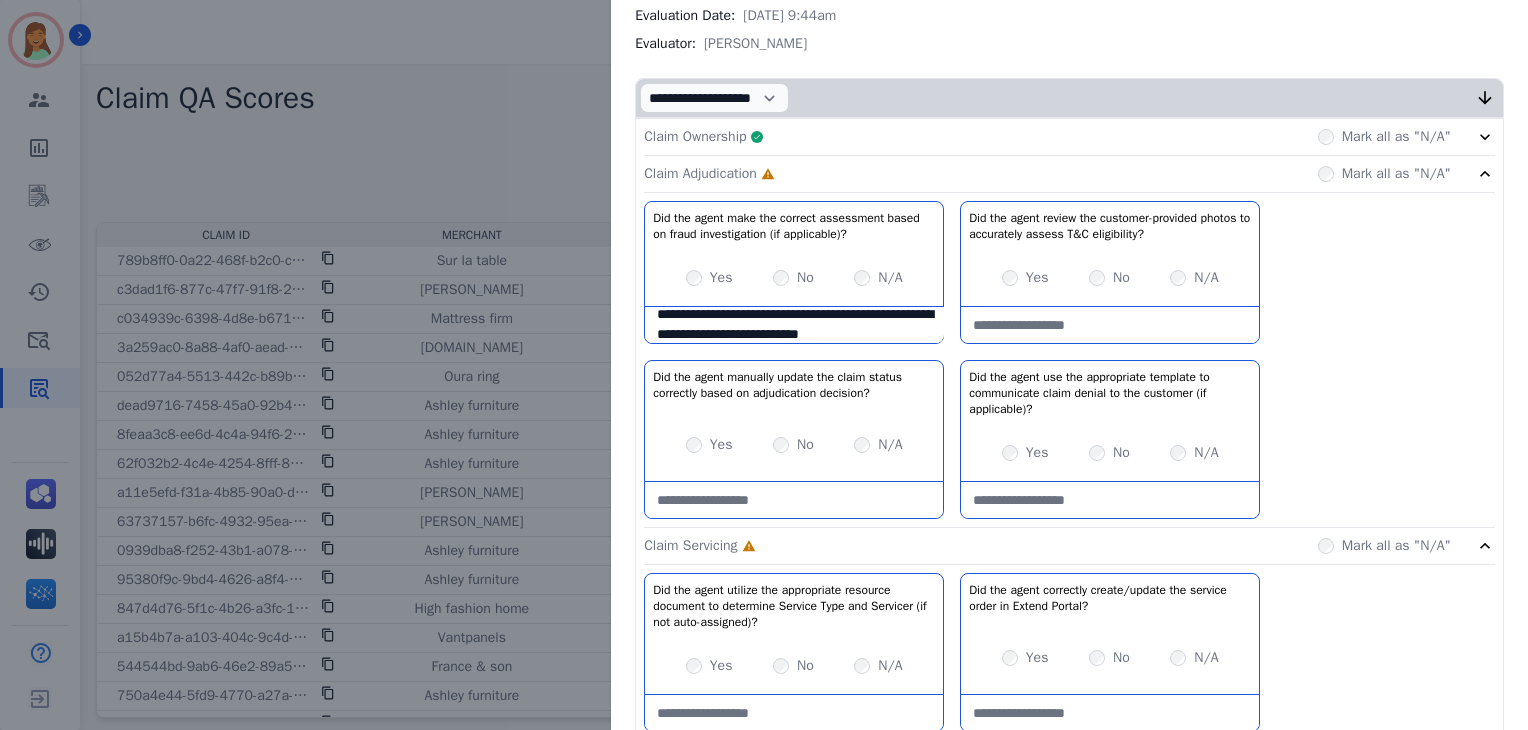 scroll, scrollTop: 31, scrollLeft: 0, axis: vertical 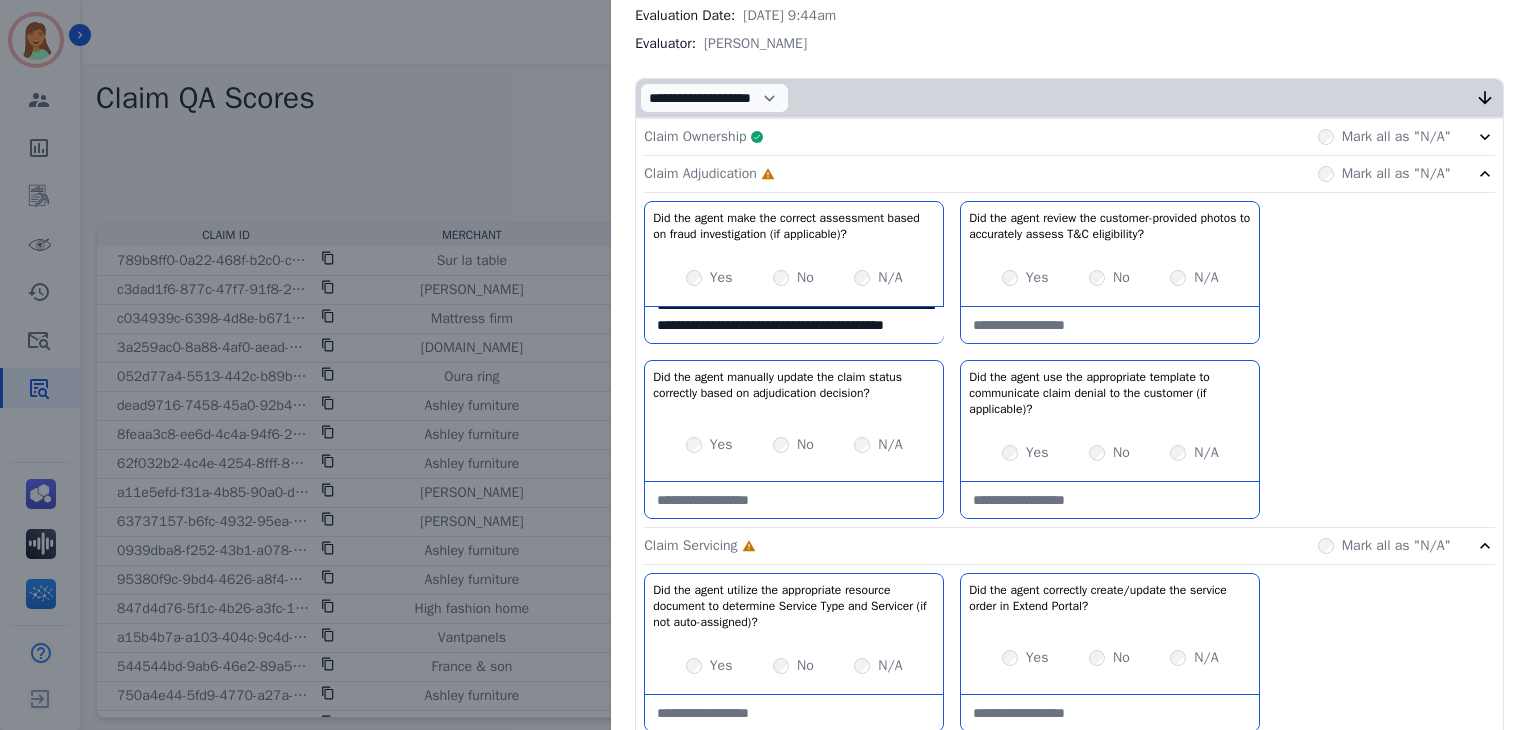 type on "**********" 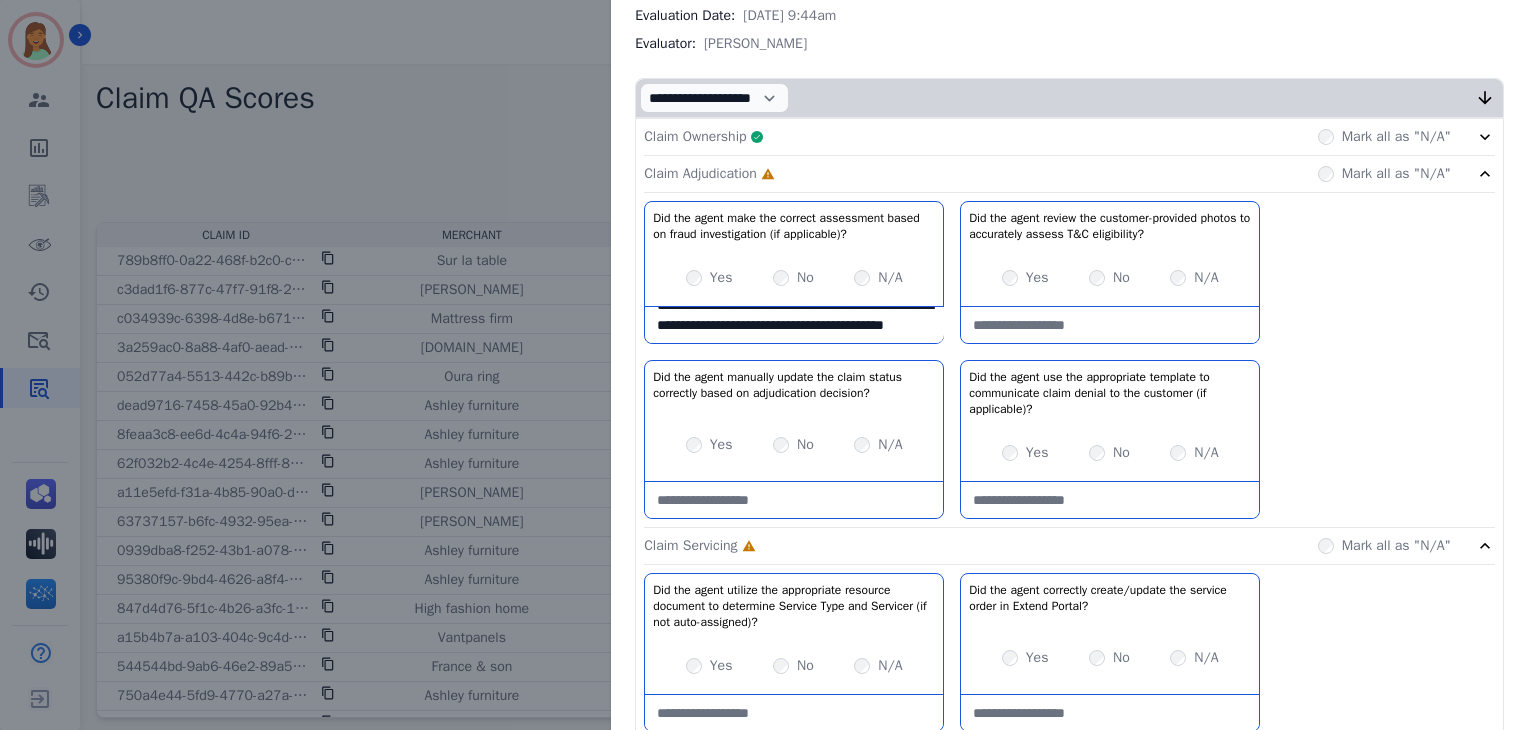 click on "Yes" at bounding box center [709, 445] 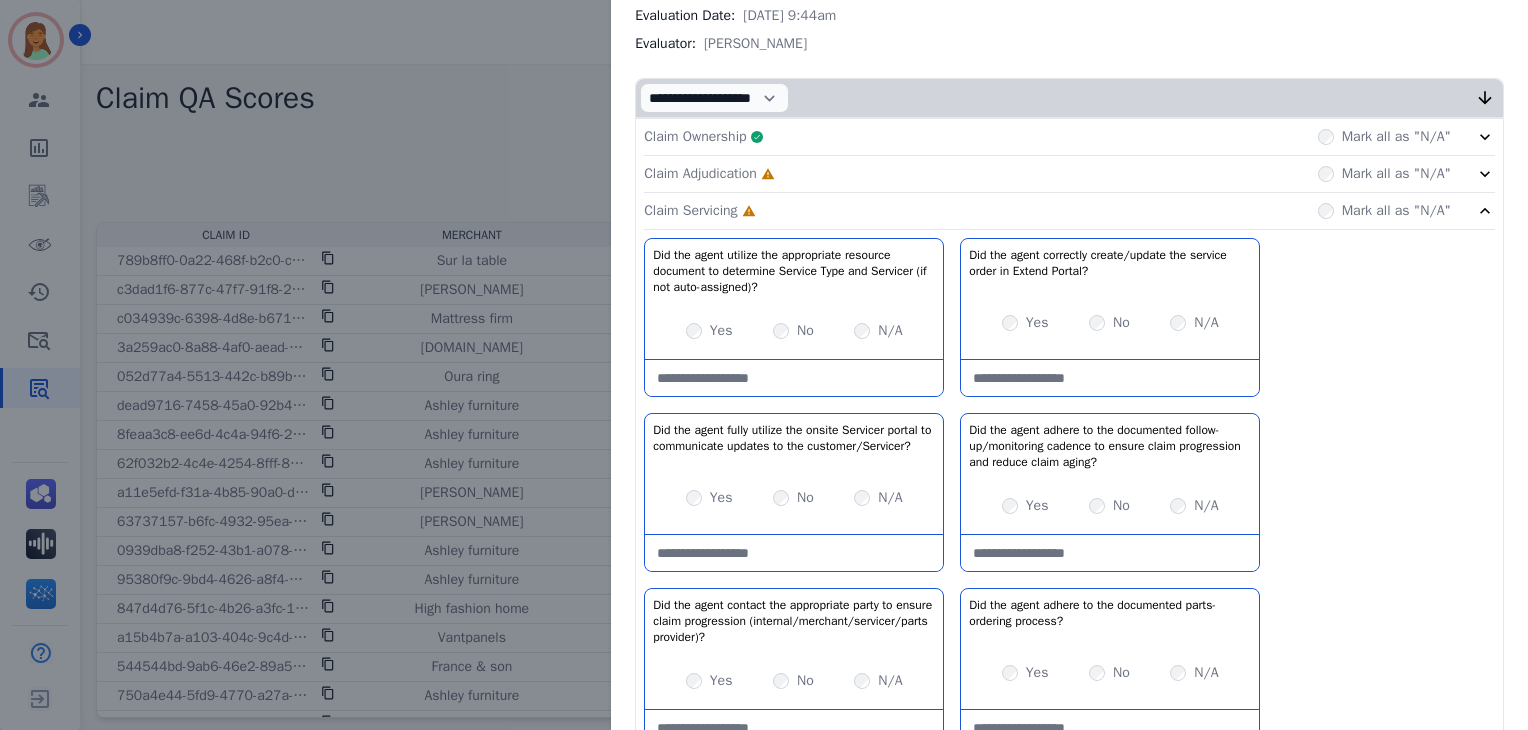 click on "Claim Adjudication     Incomplete         Mark all as "N/A"" 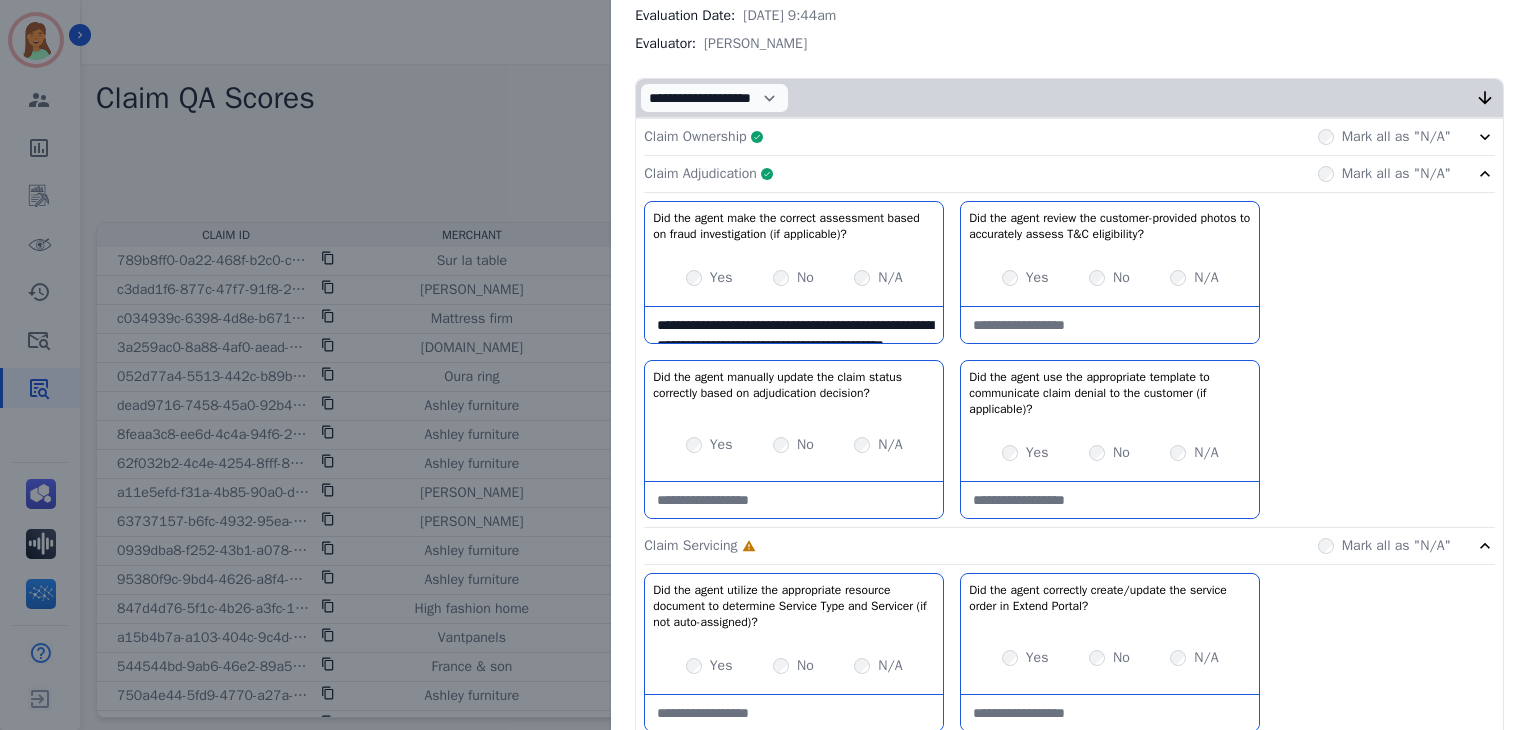 click on "Claim Adjudication     Complete         Mark all as "N/A"" 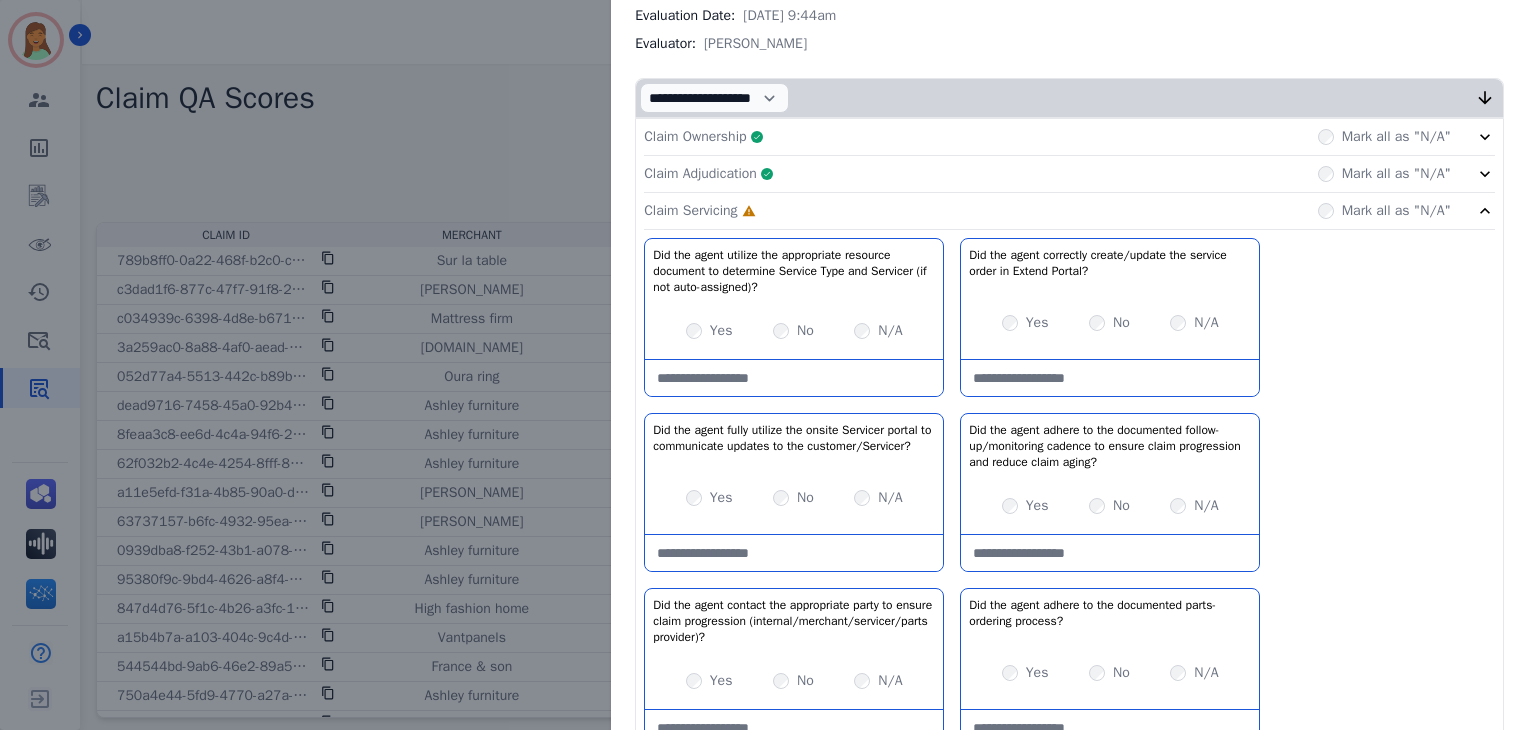 drag, startPoint x: 1100, startPoint y: 358, endPoint x: 1115, endPoint y: 358, distance: 15 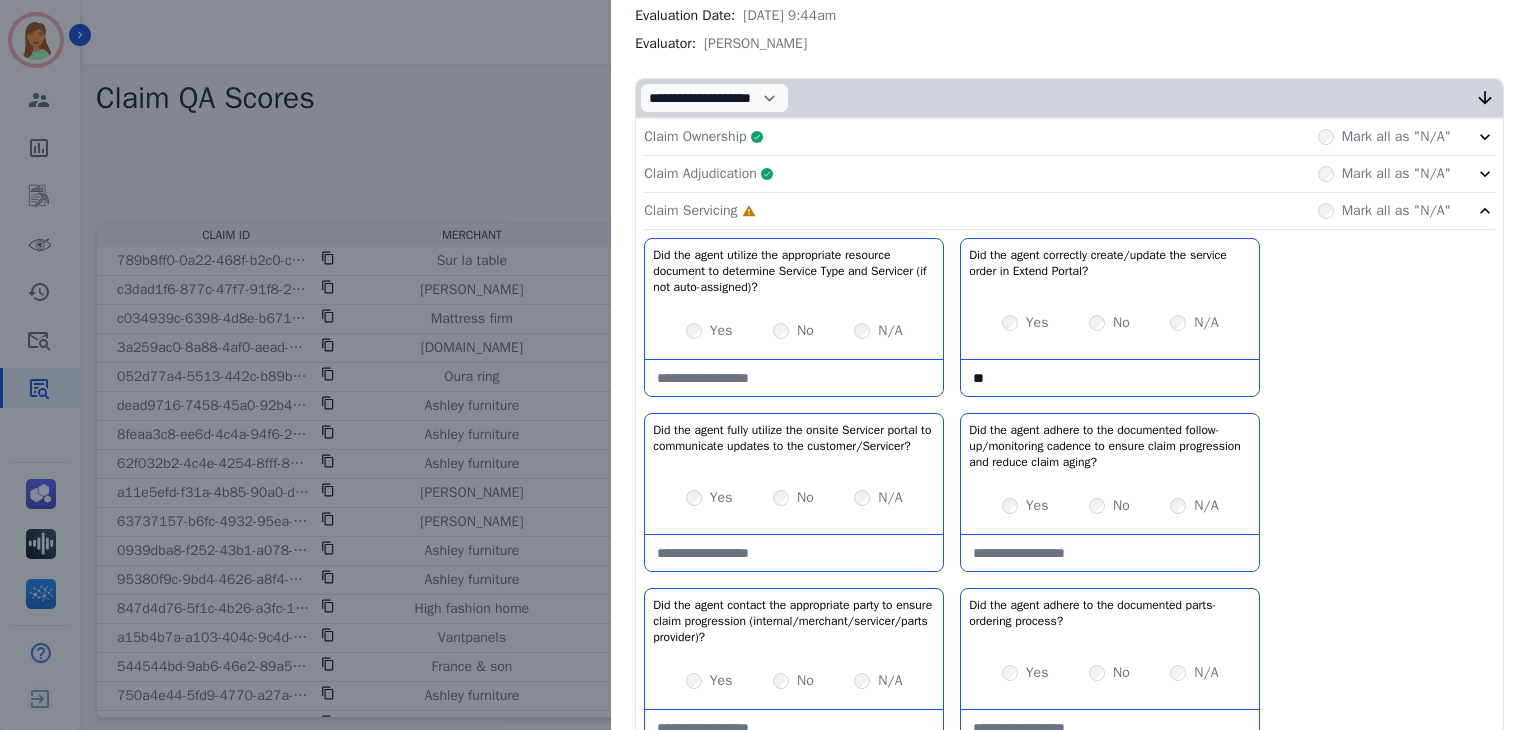type on "*" 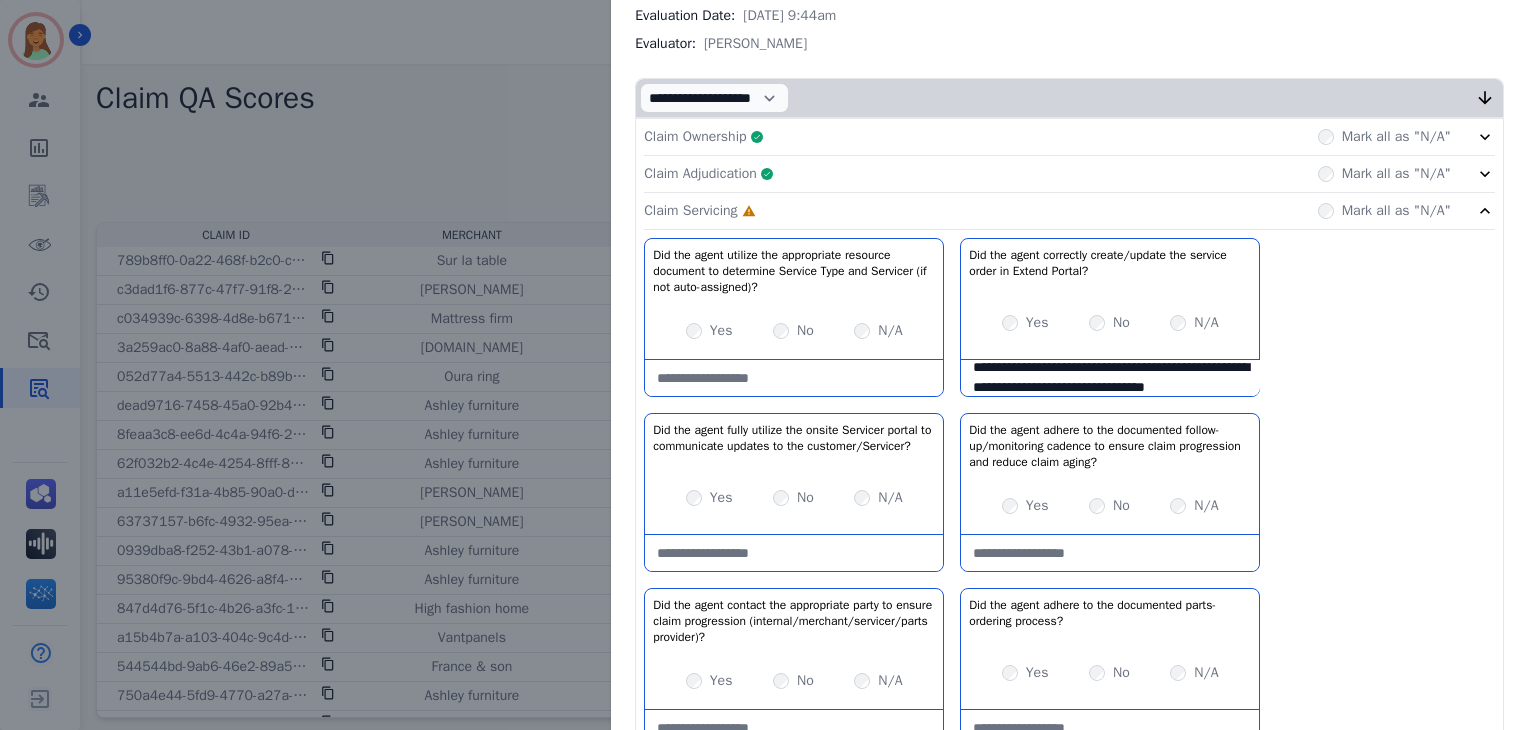 scroll, scrollTop: 31, scrollLeft: 0, axis: vertical 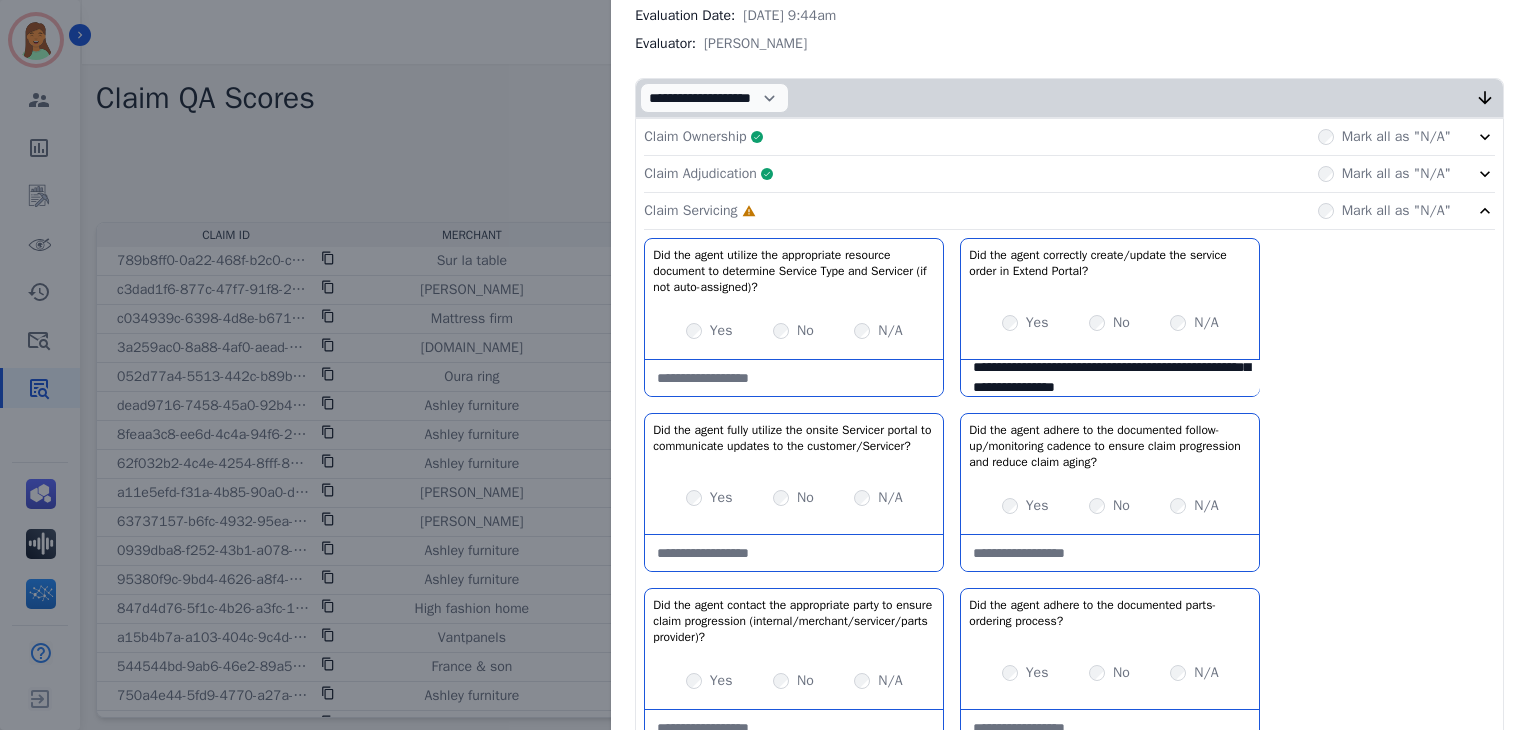 type on "**********" 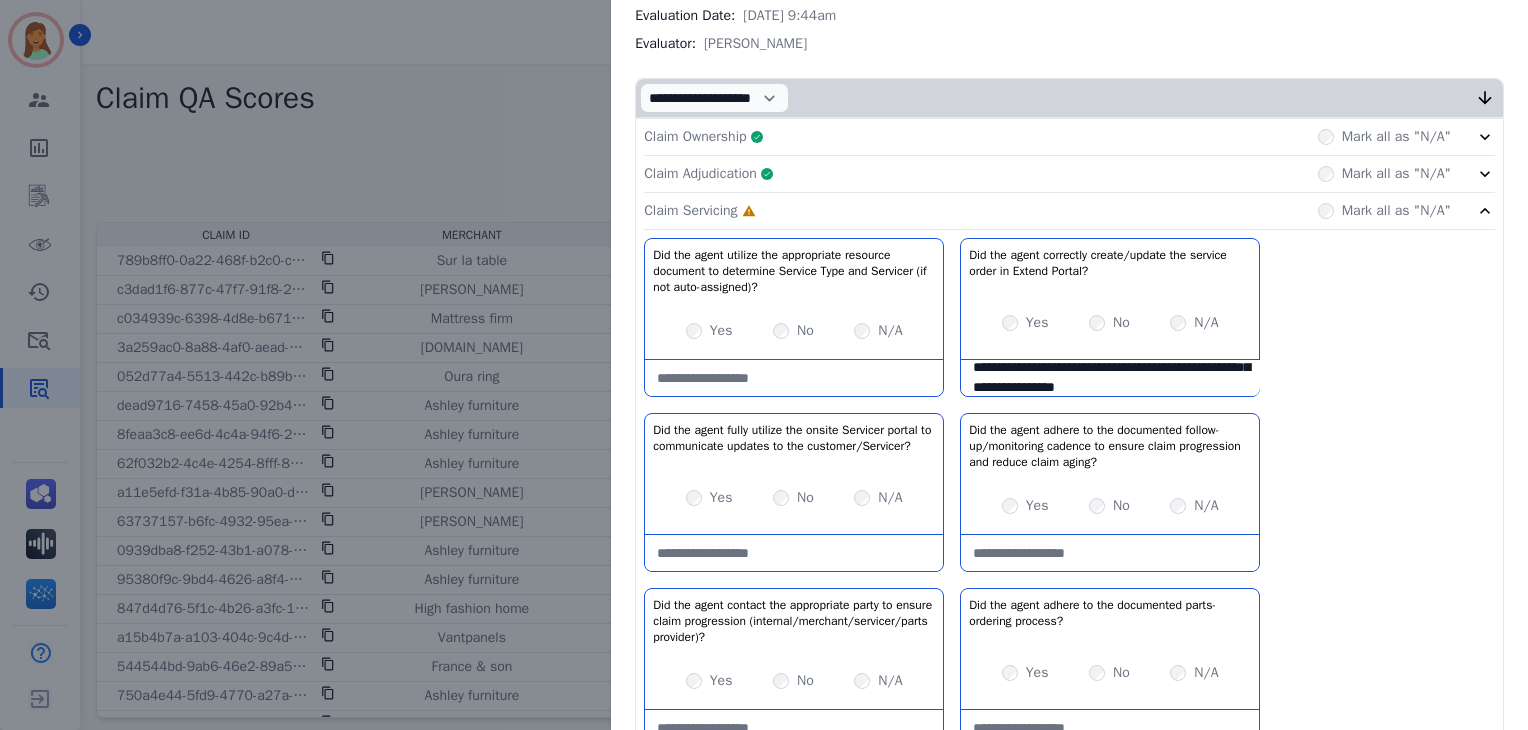 click at bounding box center (1110, 553) 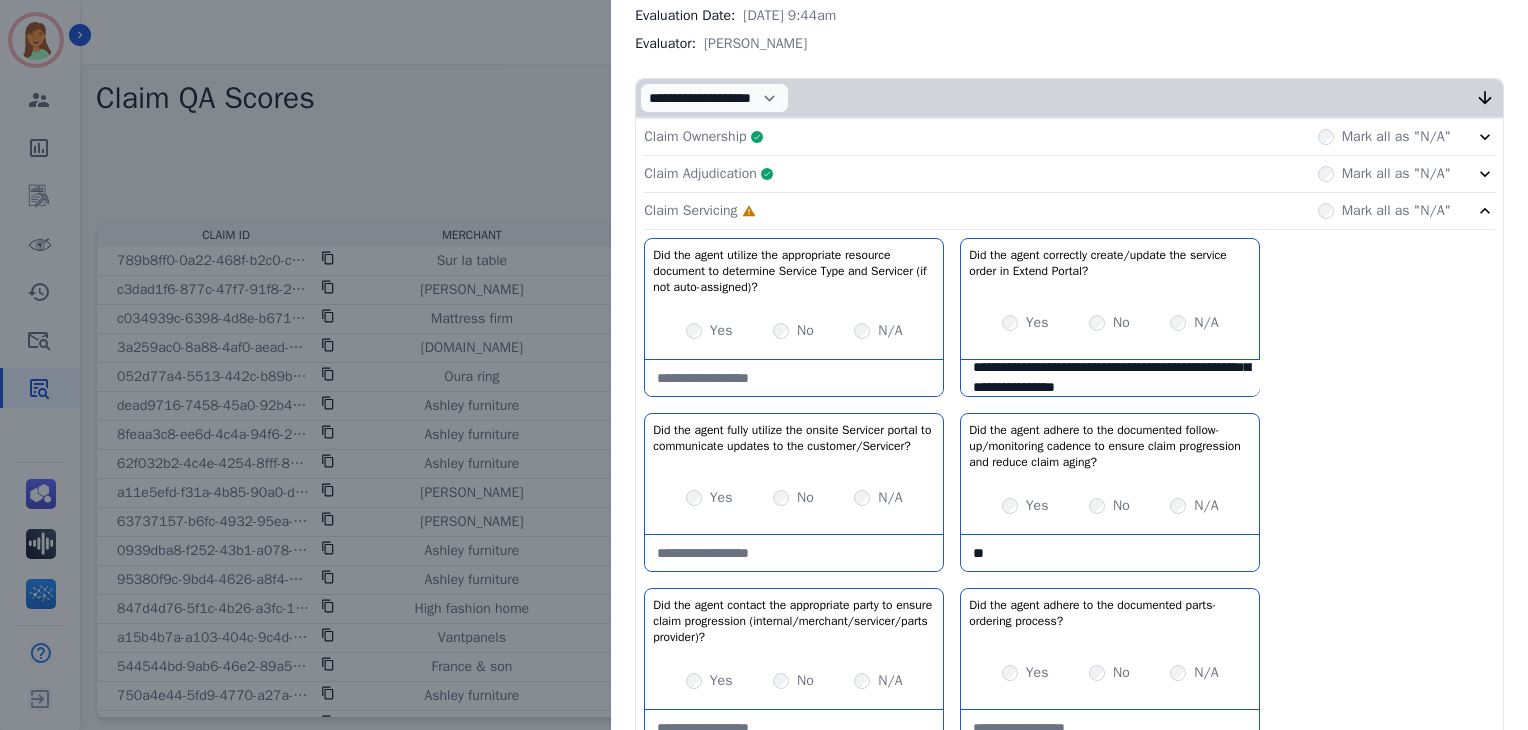 type on "*" 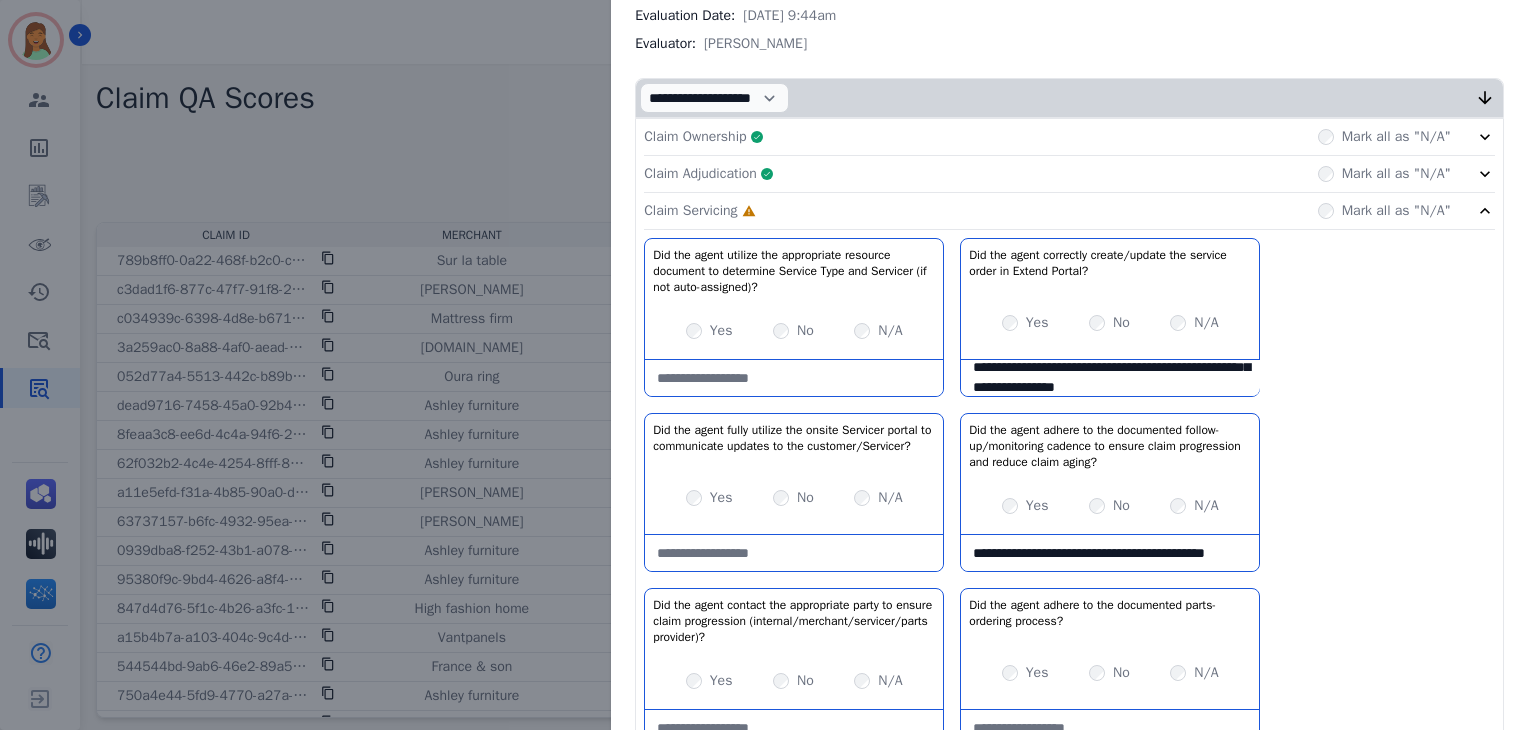 scroll, scrollTop: 11, scrollLeft: 0, axis: vertical 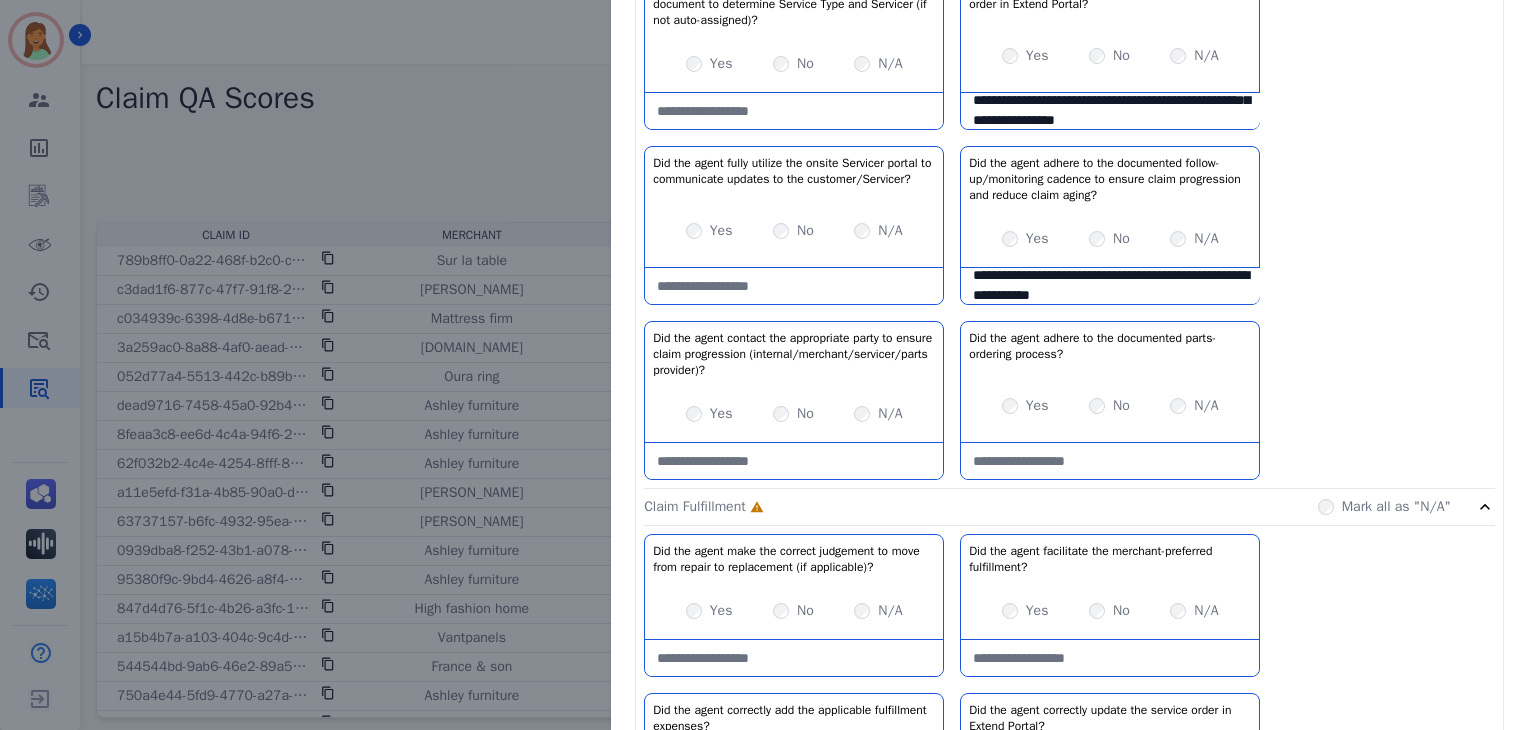 type on "**********" 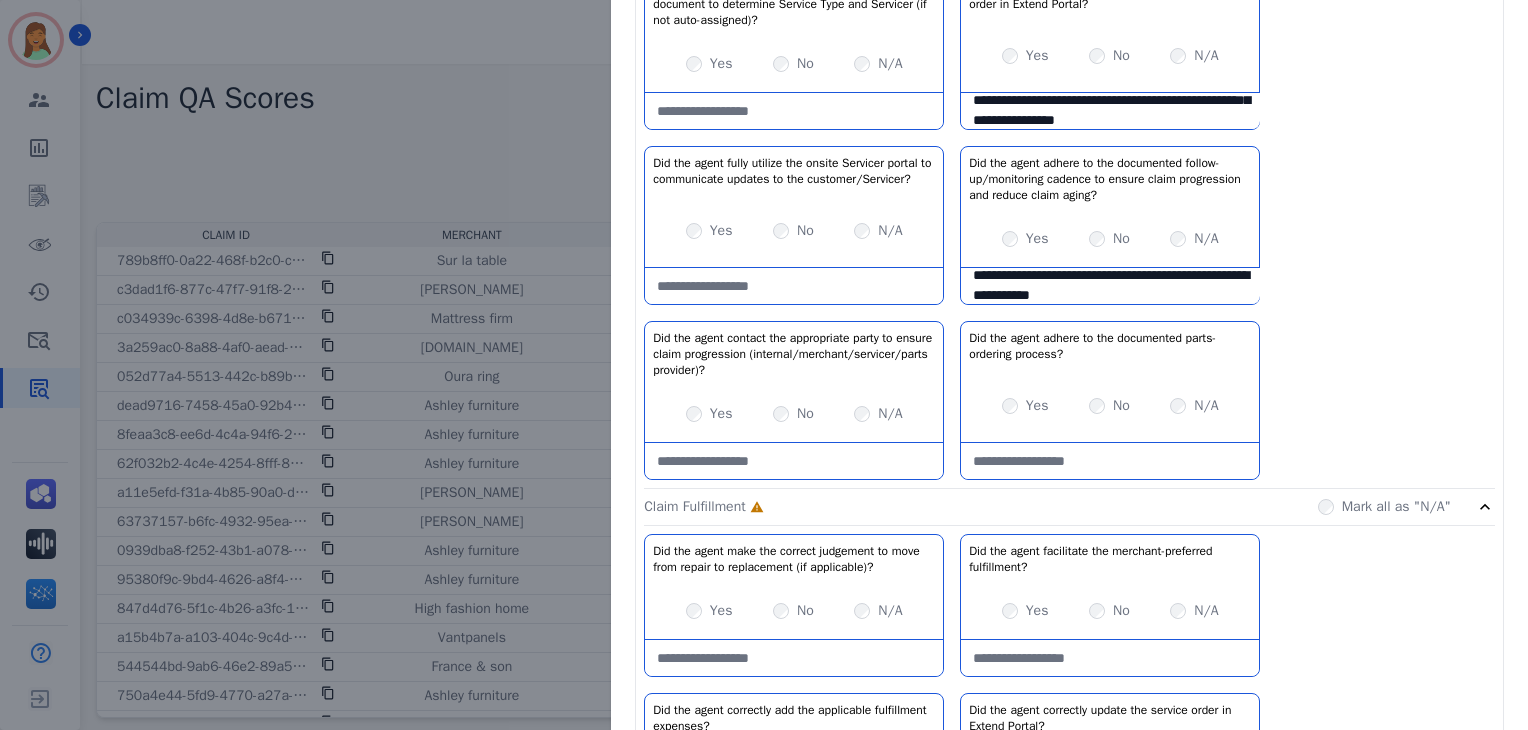 click on "N/A" at bounding box center [1194, 406] 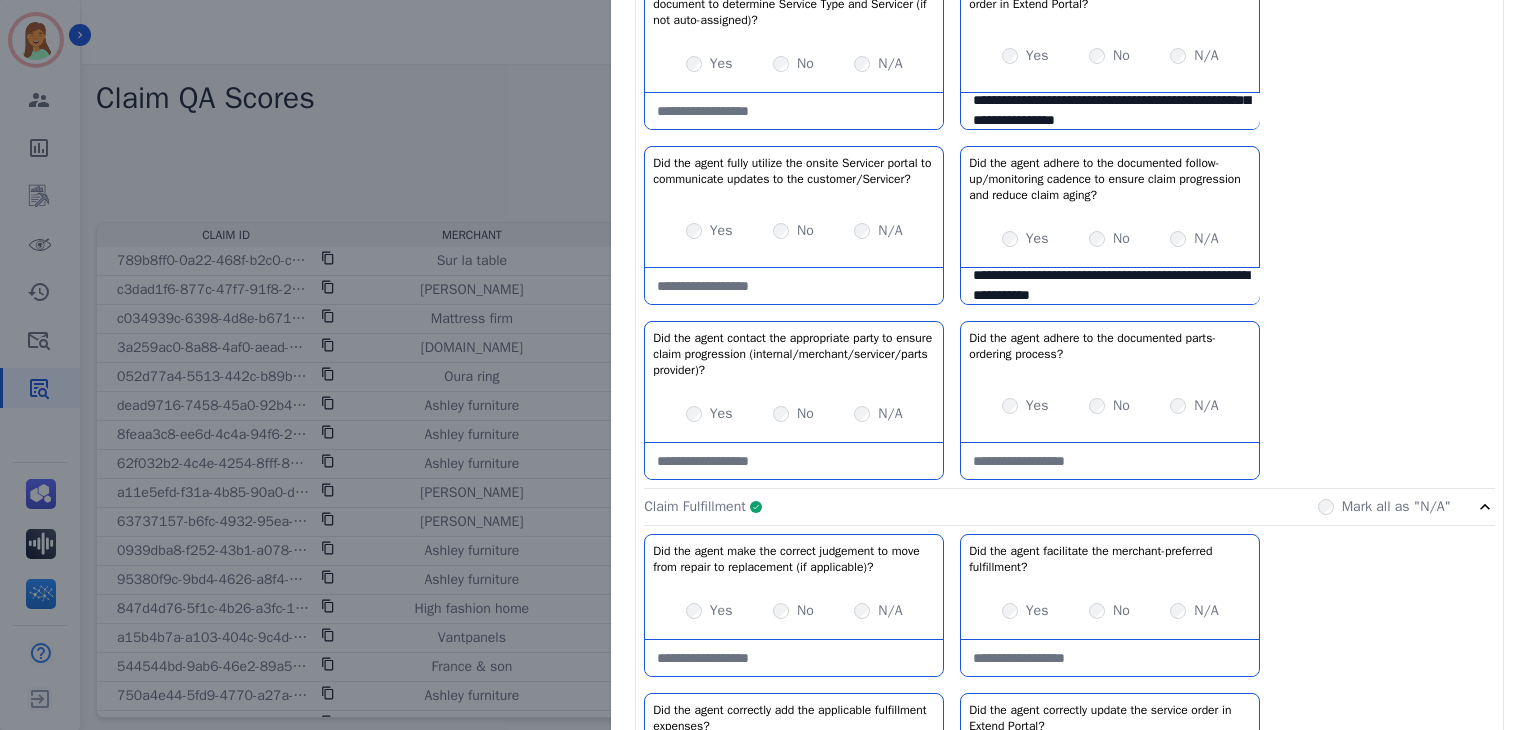 click on "Claim Fulfillment     Complete         Mark all as "N/A"" 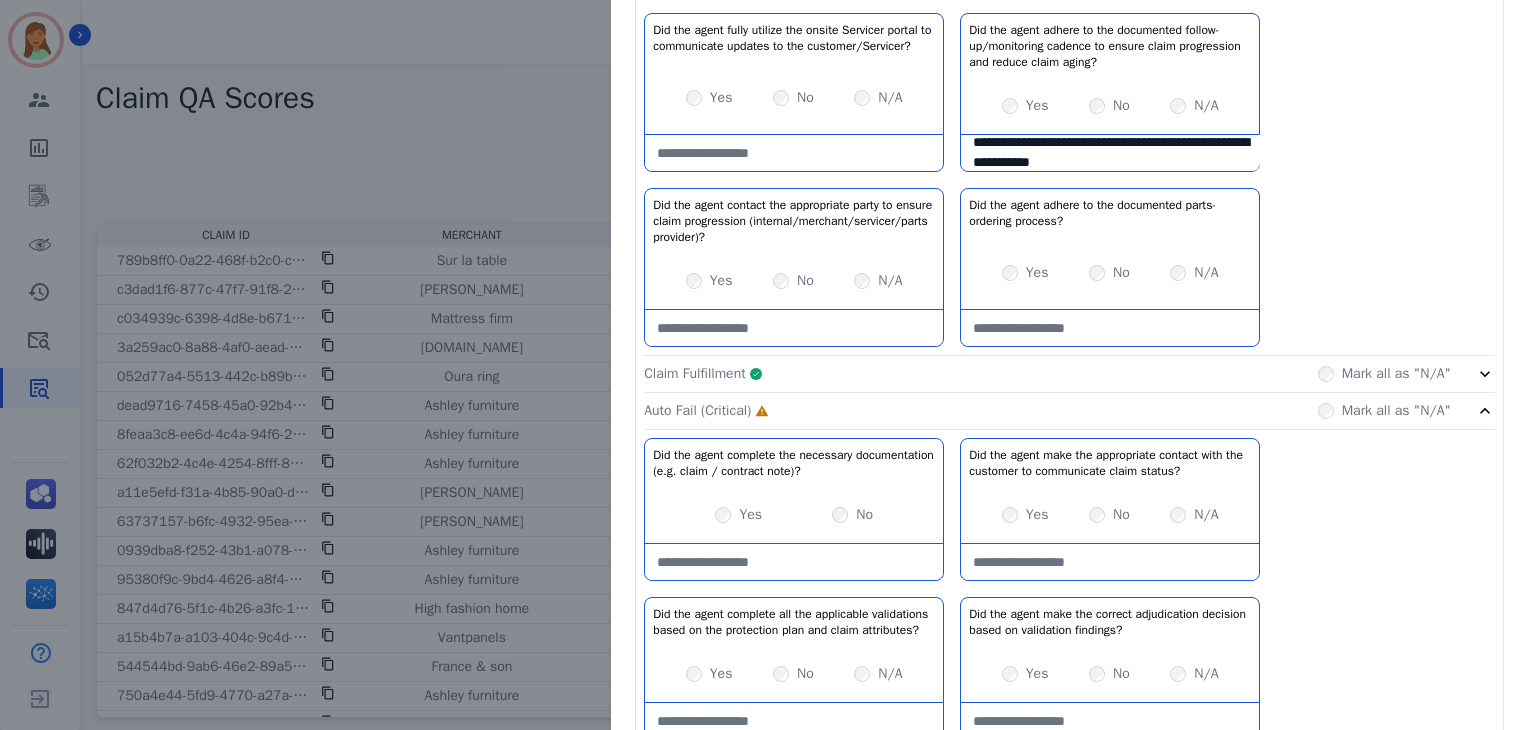scroll, scrollTop: 0, scrollLeft: 0, axis: both 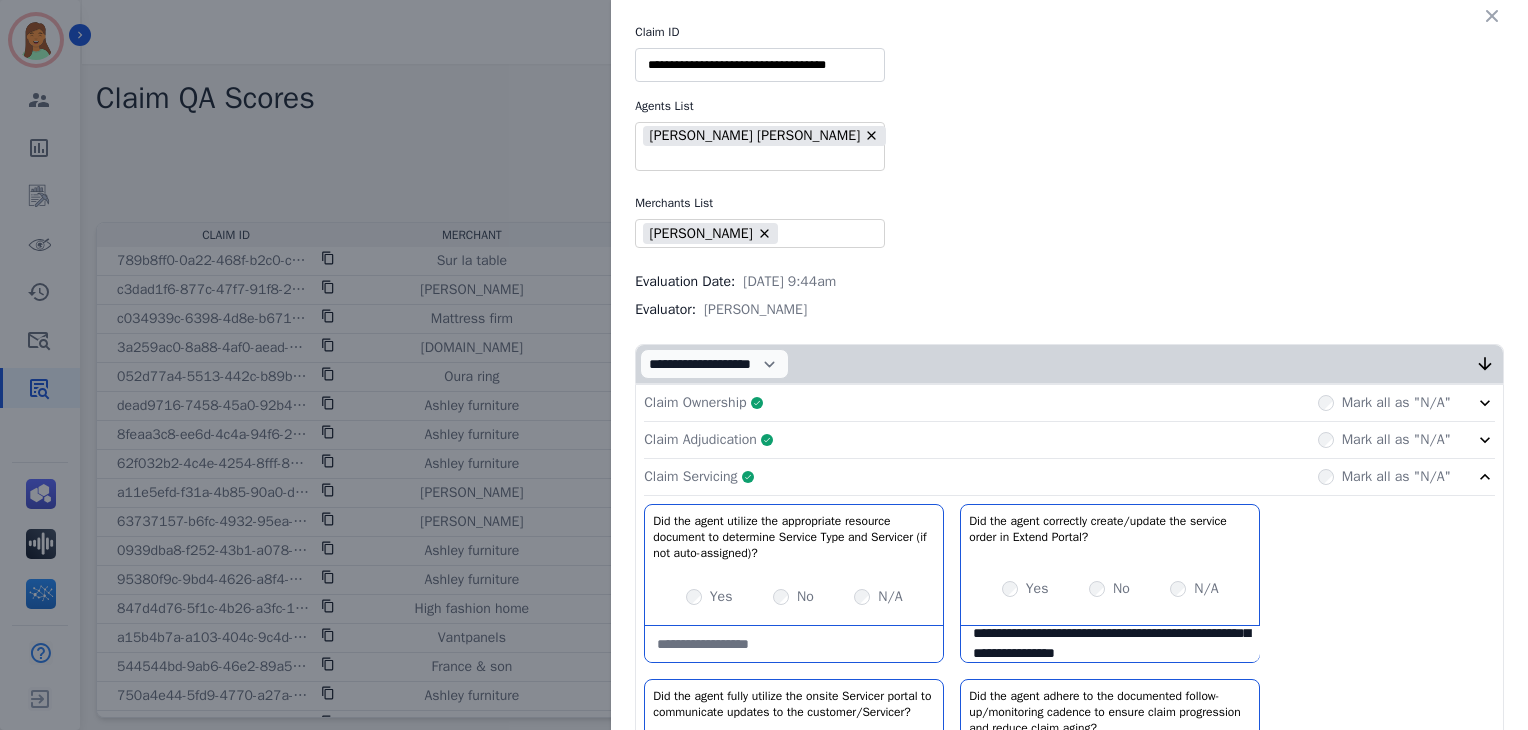click on "Claim Servicing     Complete         Mark all as "N/A"" 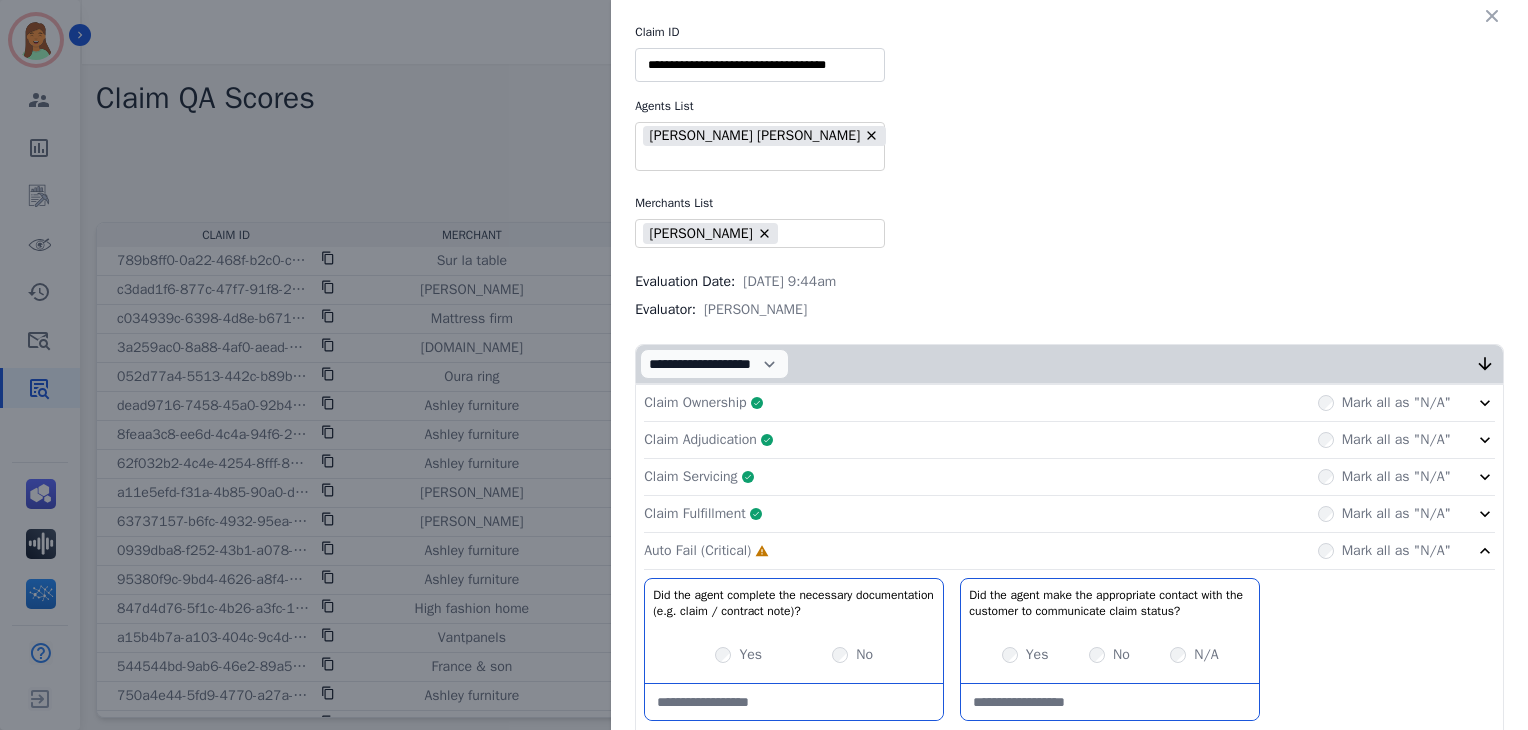 click on "Claim Servicing     Complete         Mark all as "N/A"" 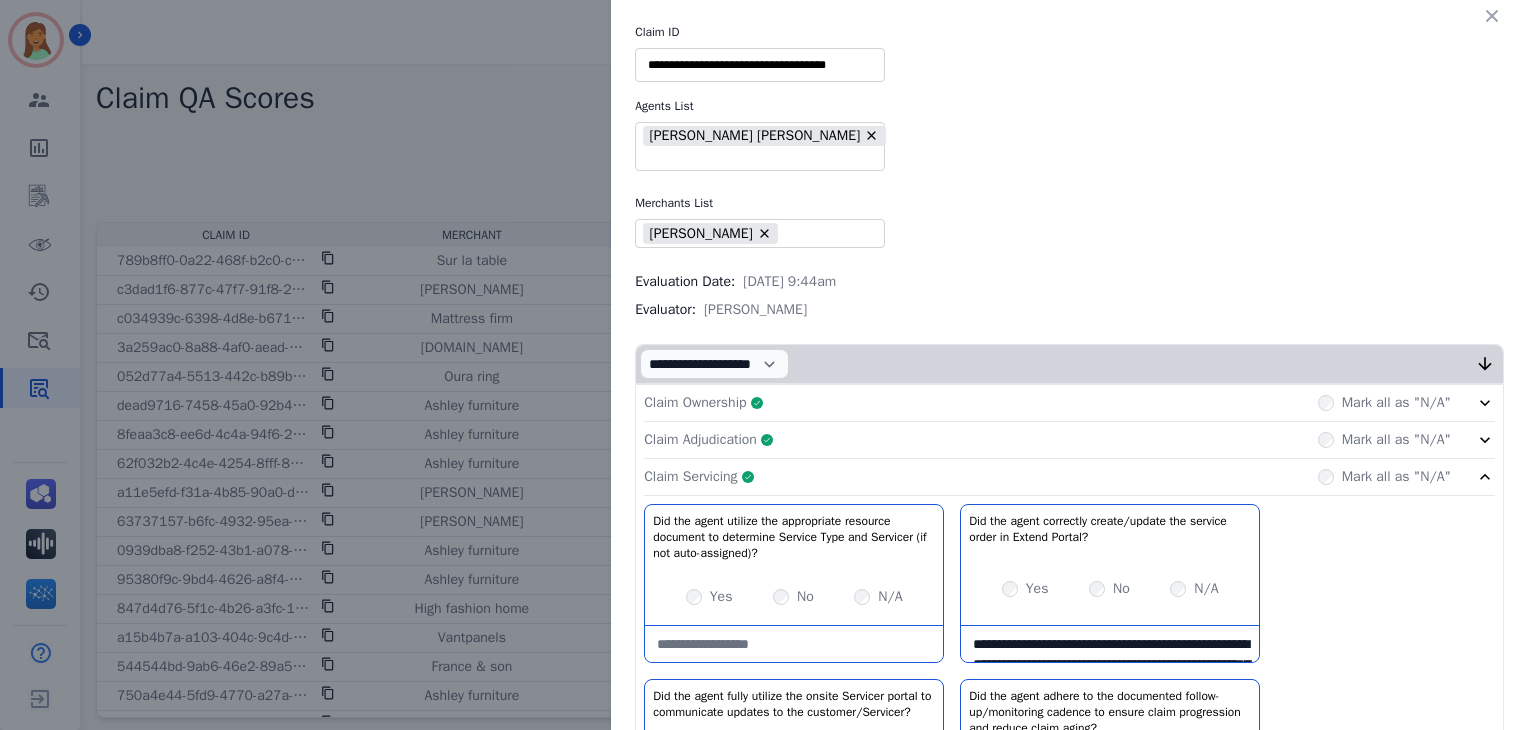 click on "Claim Servicing     Complete         Mark all as "N/A"" 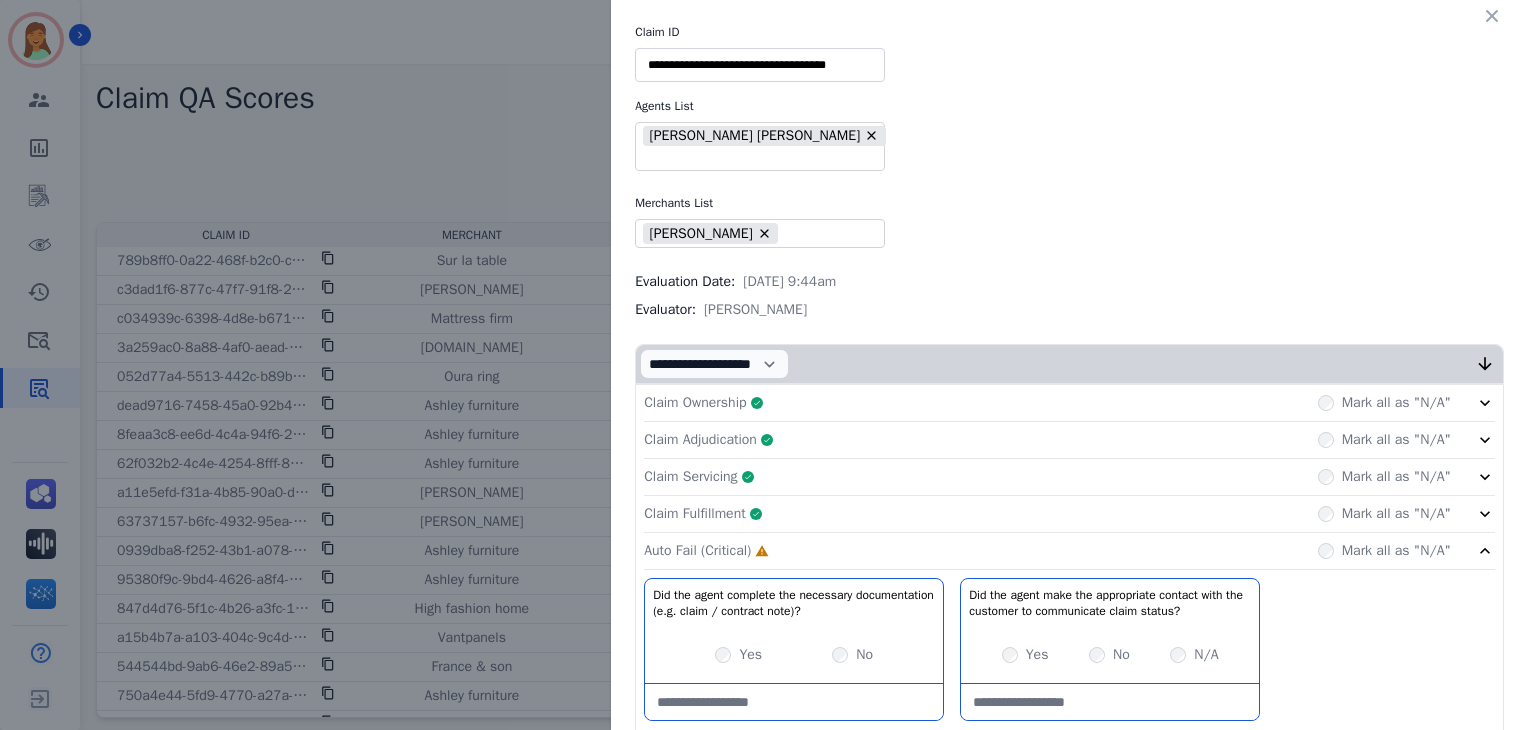 scroll, scrollTop: 266, scrollLeft: 0, axis: vertical 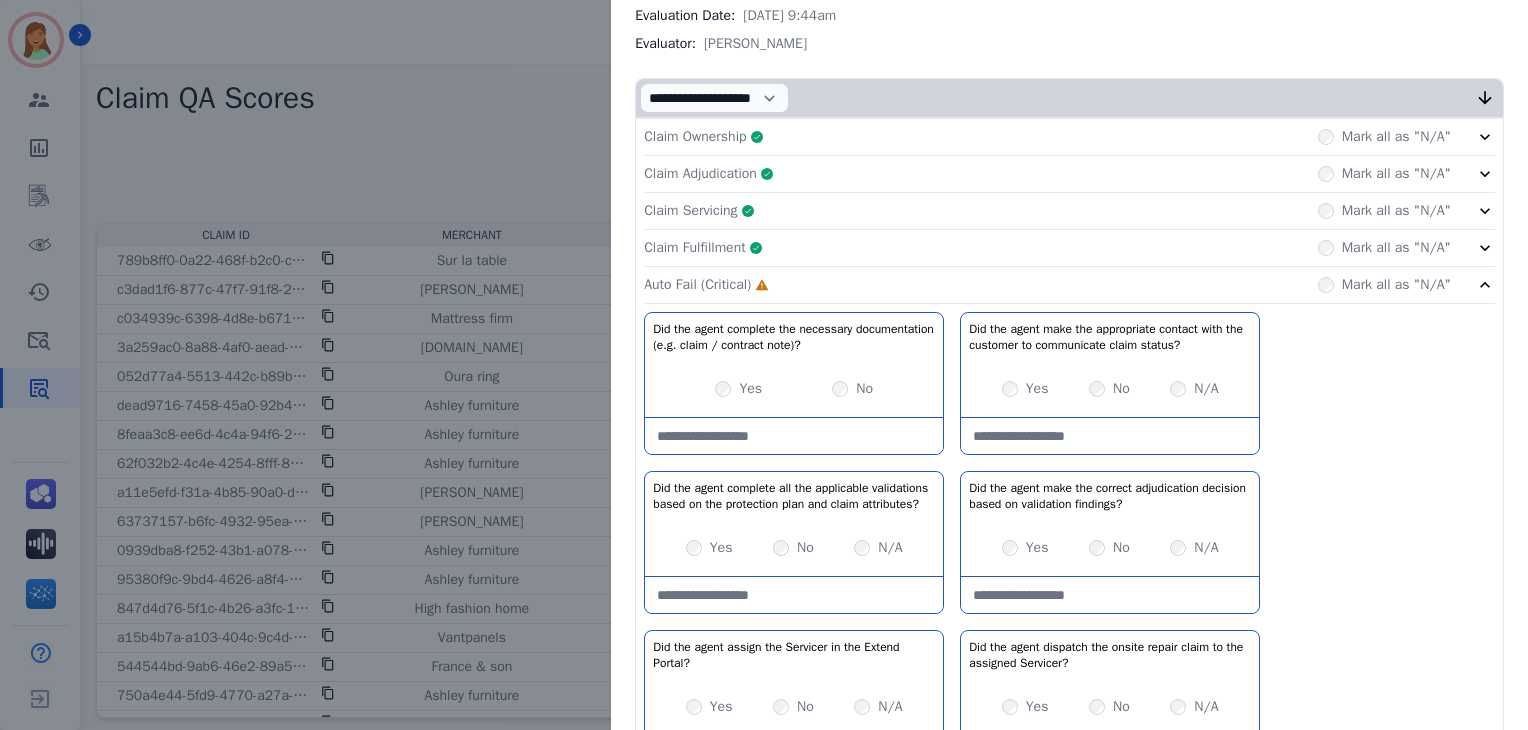 click on "Yes" at bounding box center (1025, 548) 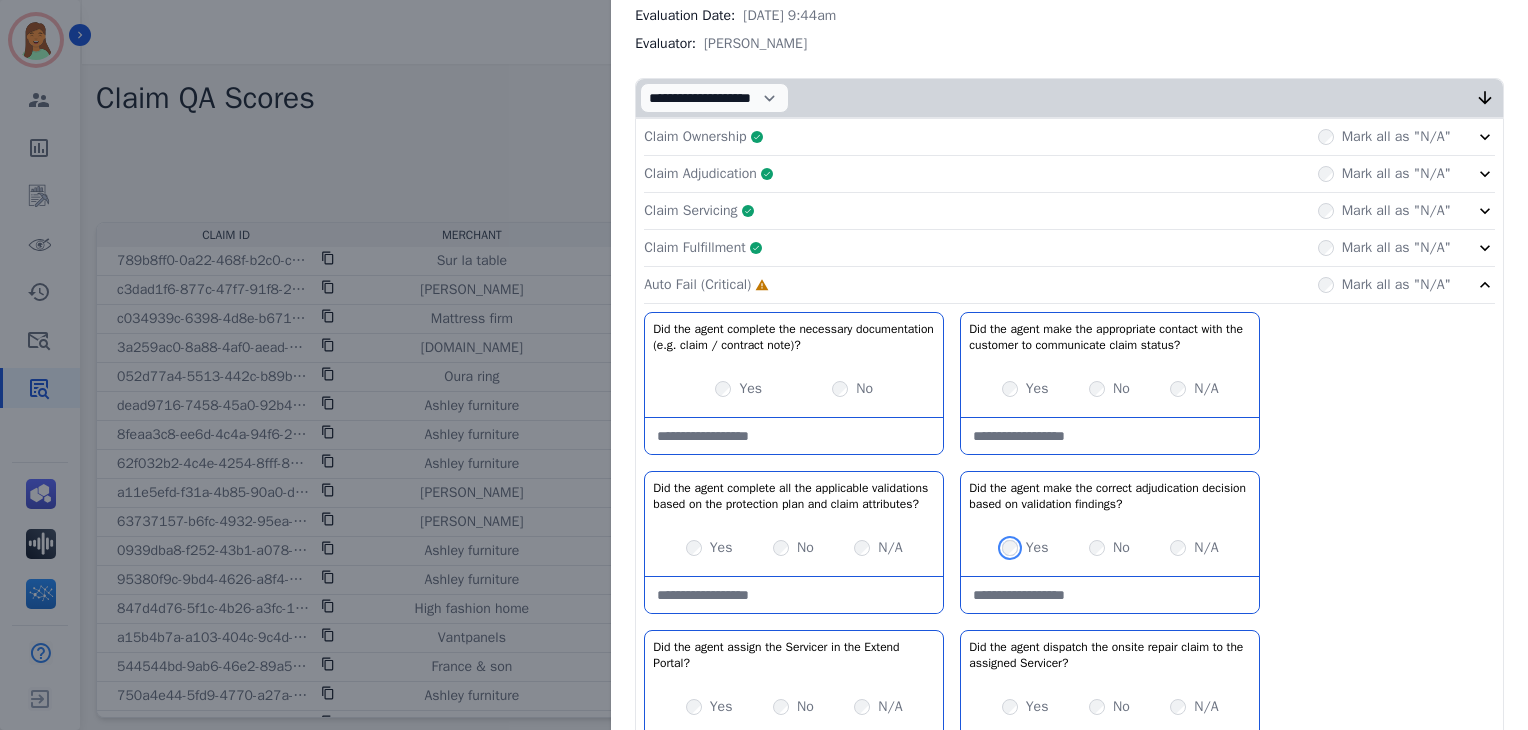 scroll, scrollTop: 636, scrollLeft: 0, axis: vertical 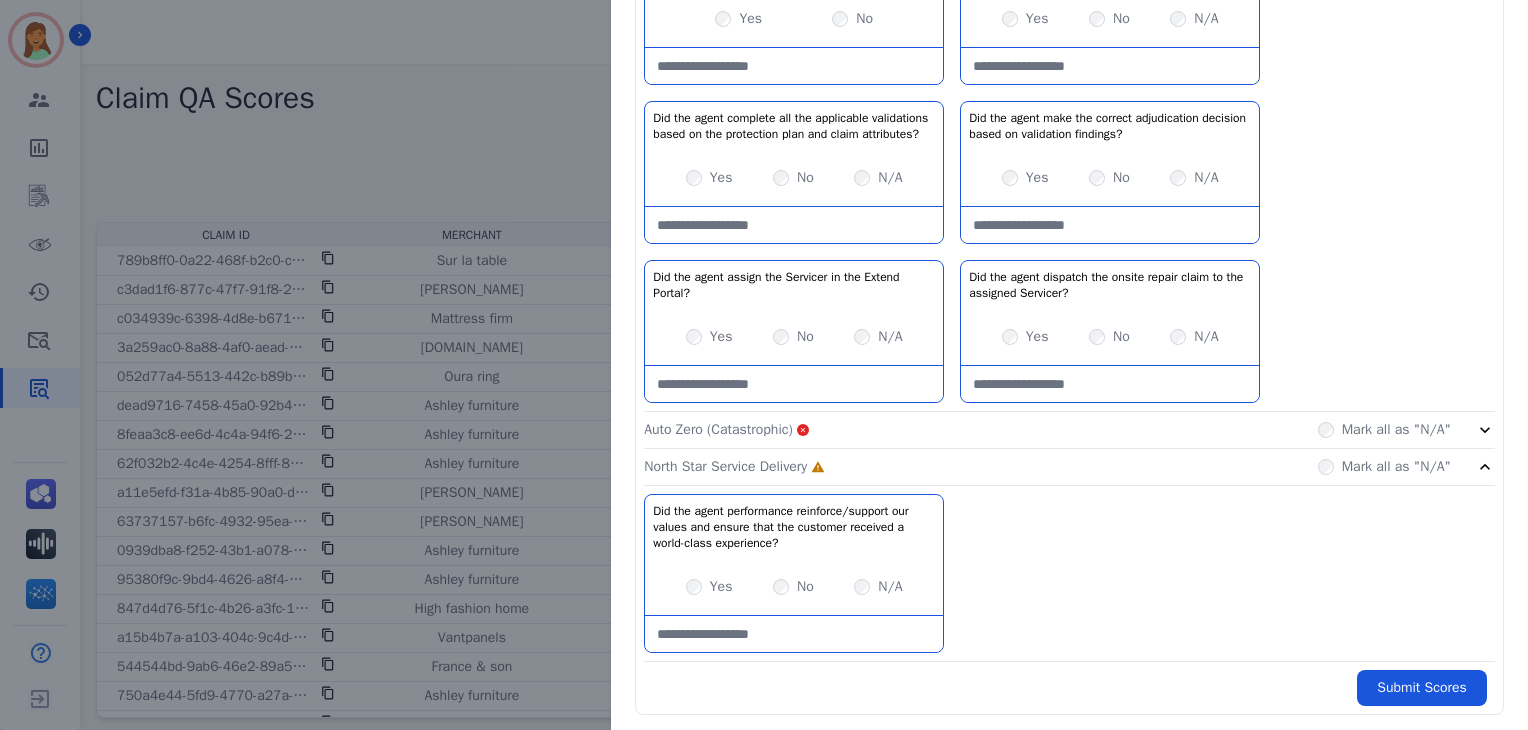 click on "No" at bounding box center [793, 337] 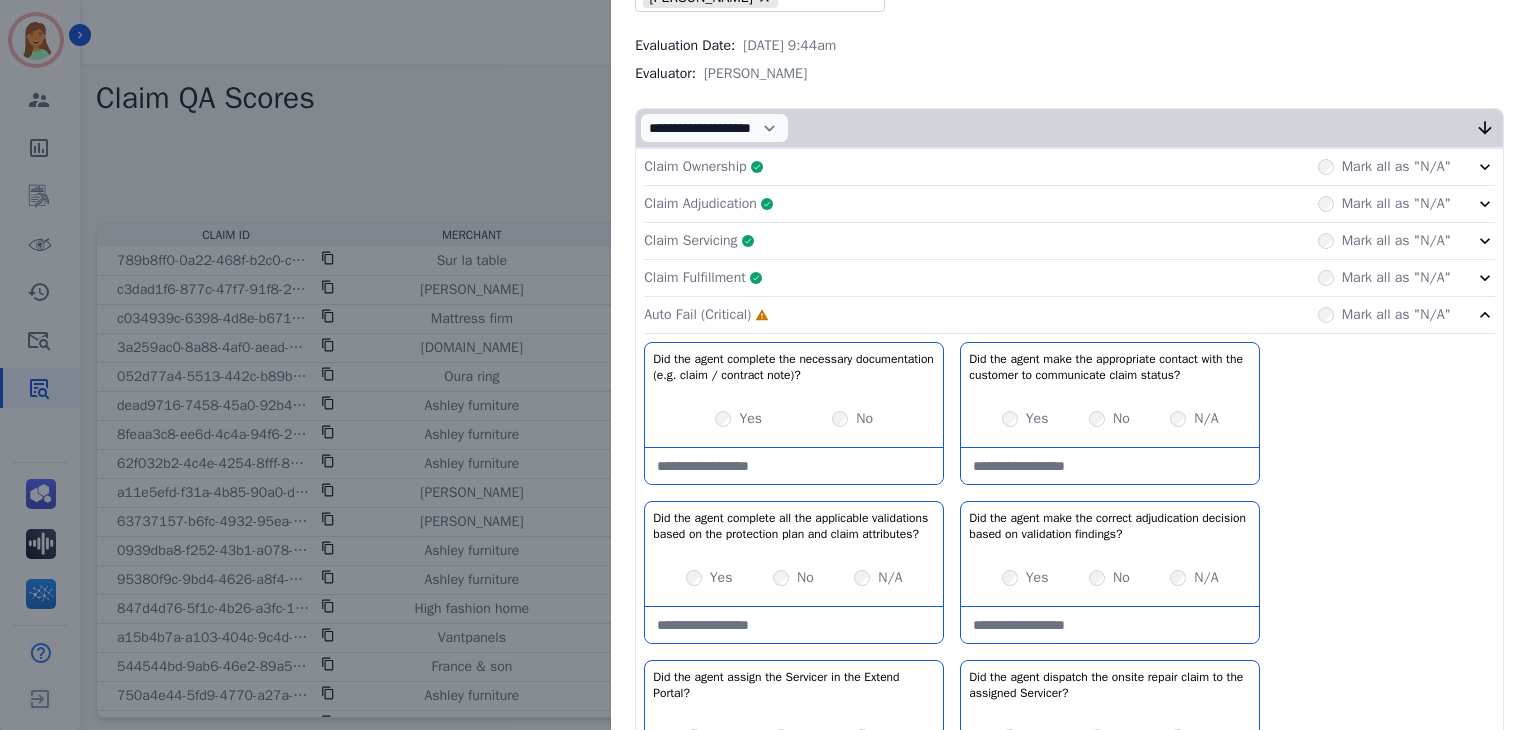 click on "Claim Fulfillment     Complete         Mark all as "N/A"" 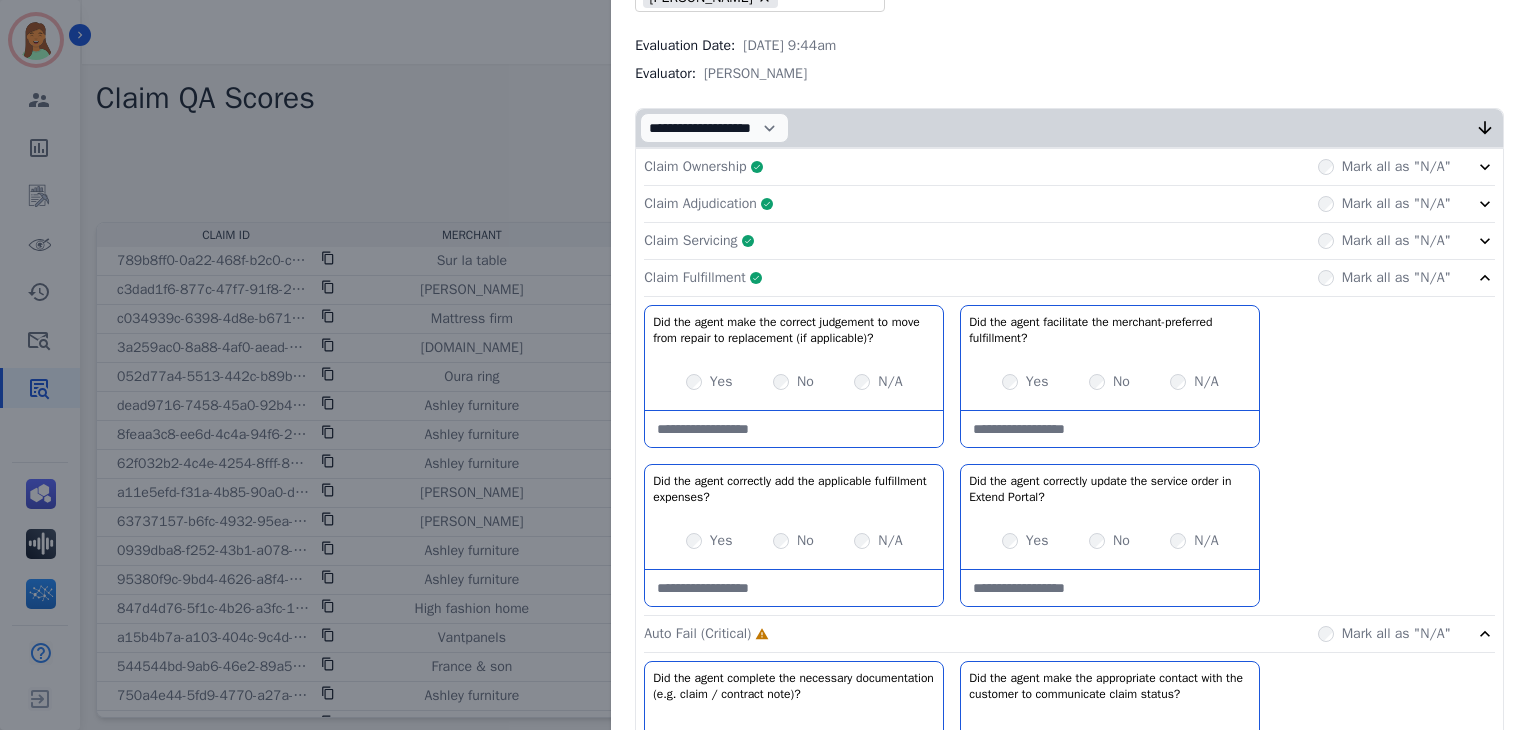 click on "Claim Fulfillment     Complete         Mark all as "N/A"" 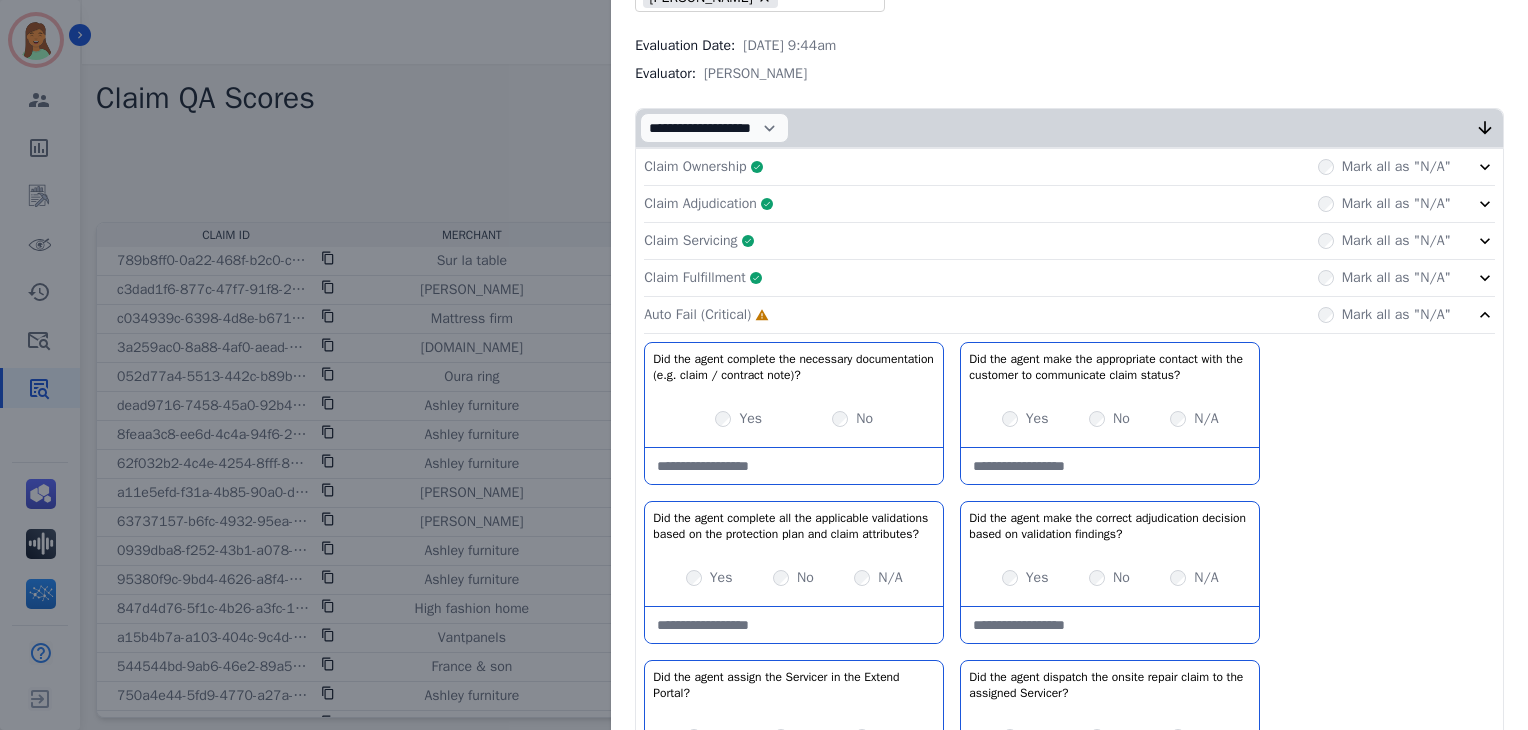 click on "Claim Servicing     Complete         Mark all as "N/A"" 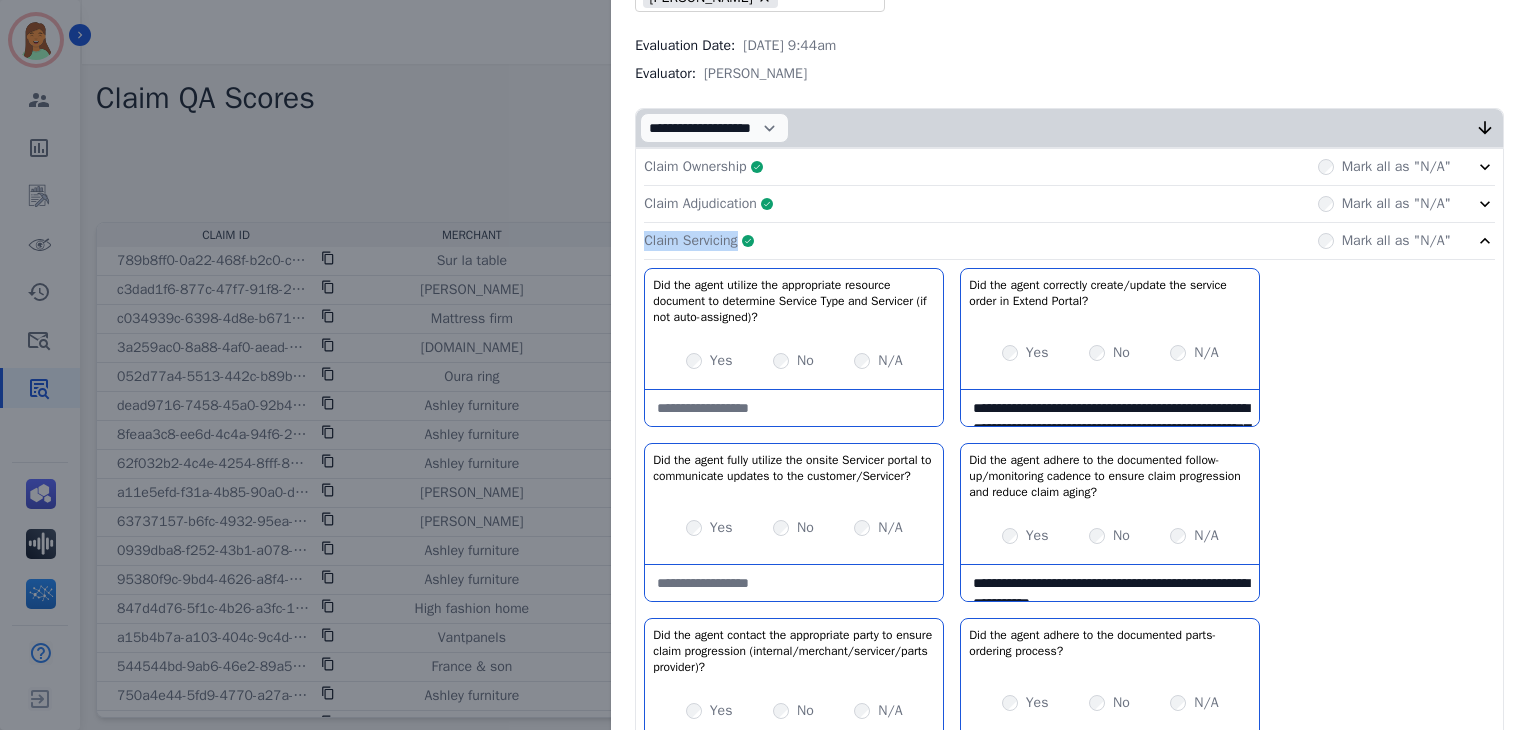 drag, startPoint x: 818, startPoint y: 230, endPoint x: 623, endPoint y: 230, distance: 195 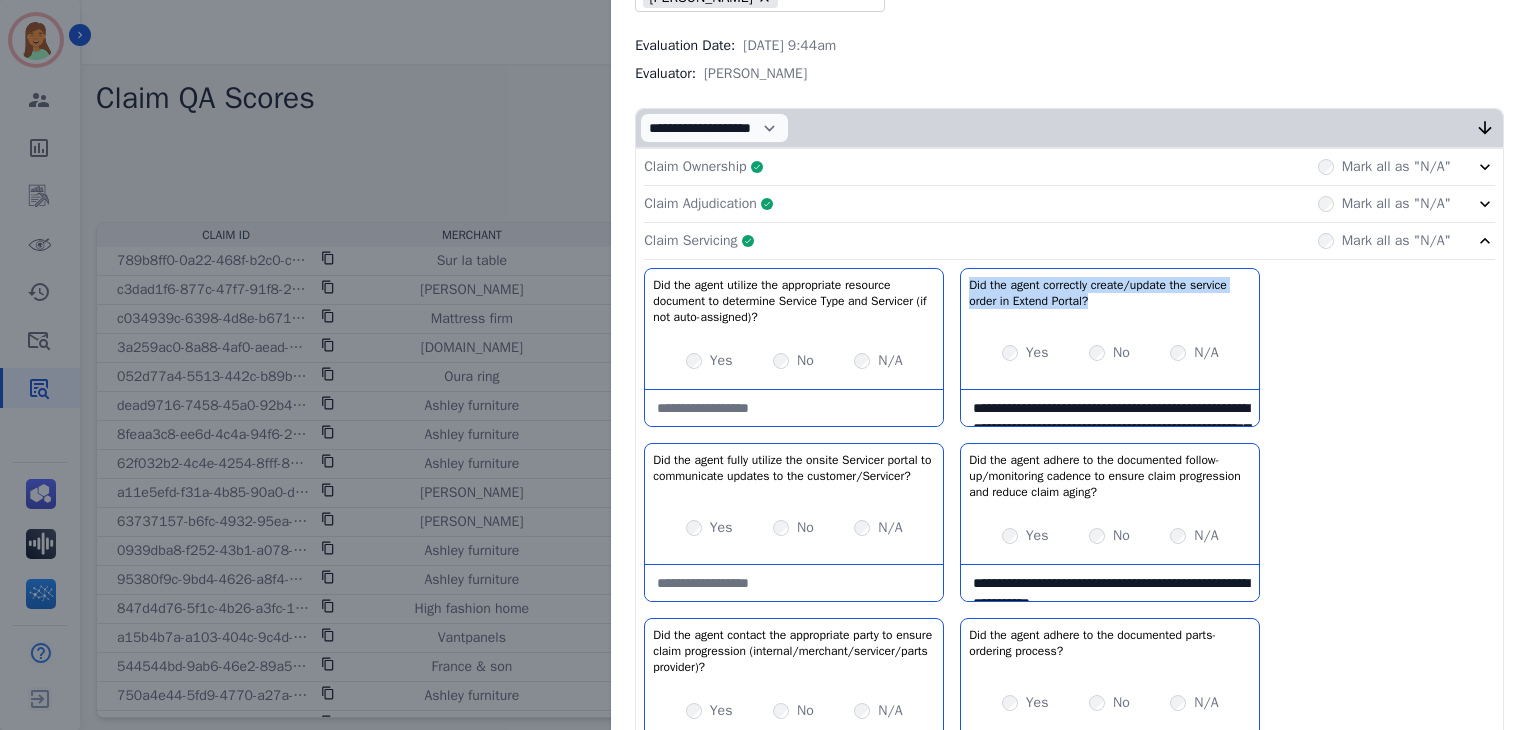 drag, startPoint x: 1118, startPoint y: 285, endPoint x: 945, endPoint y: 255, distance: 175.5819 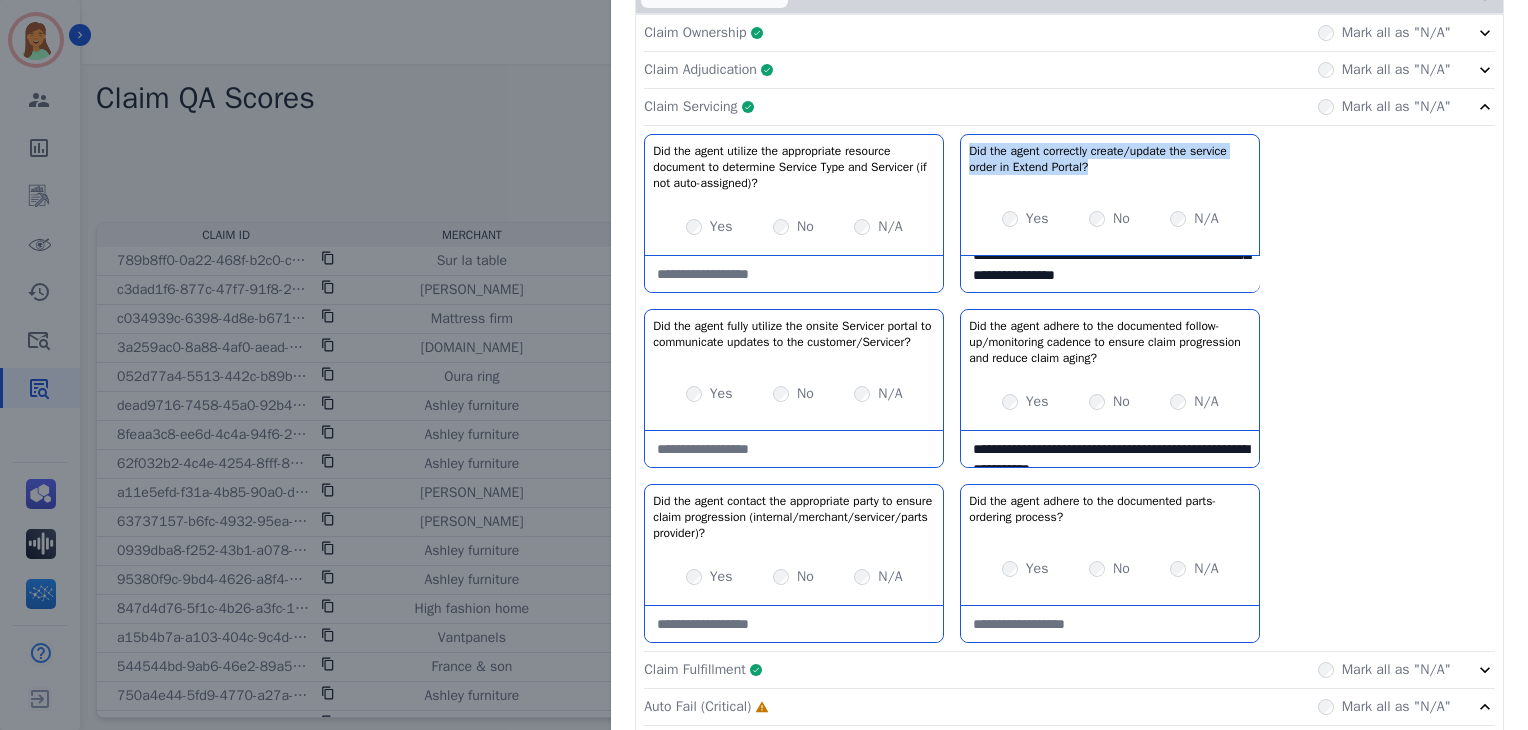 scroll, scrollTop: 0, scrollLeft: 0, axis: both 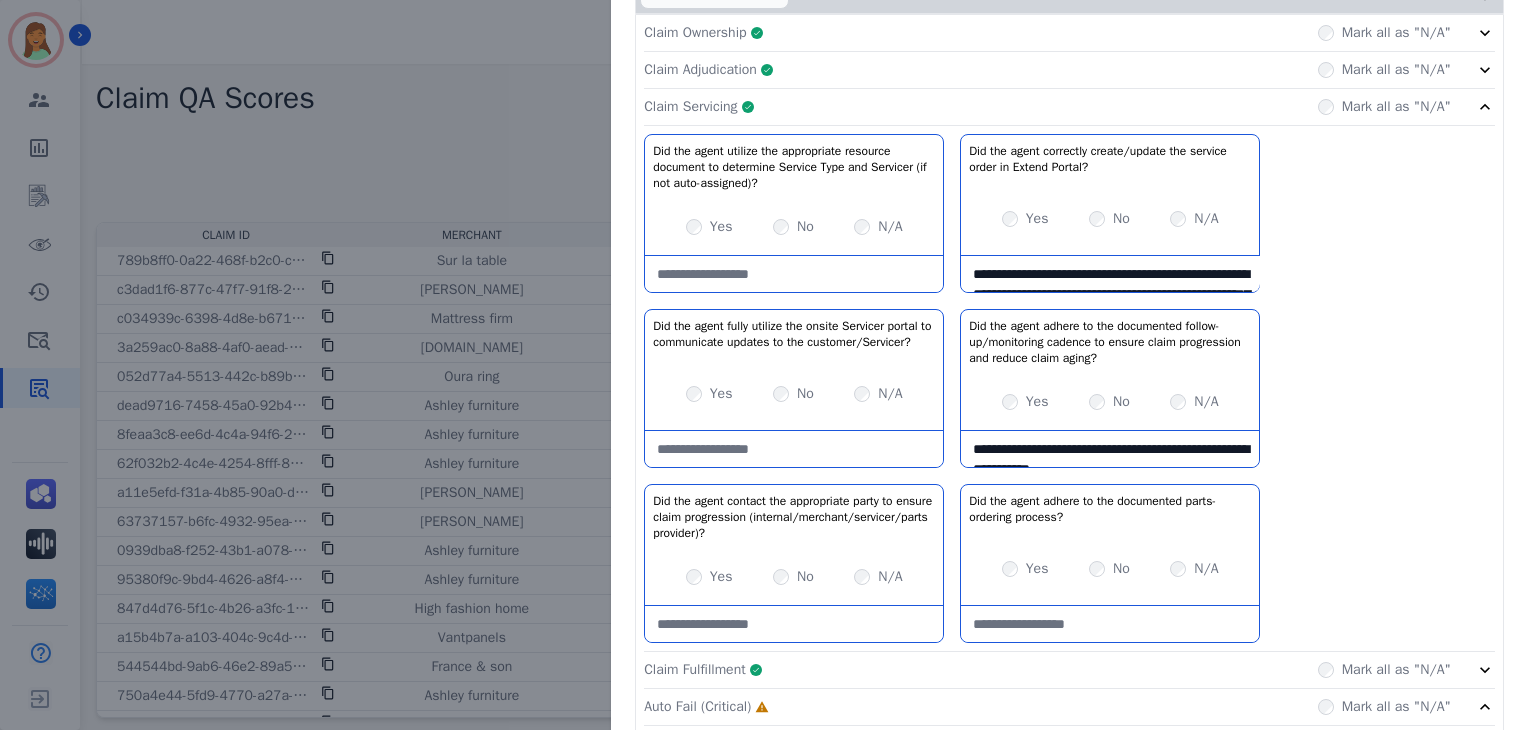 click on "Claim Servicing     Complete         Mark all as "N/A"" 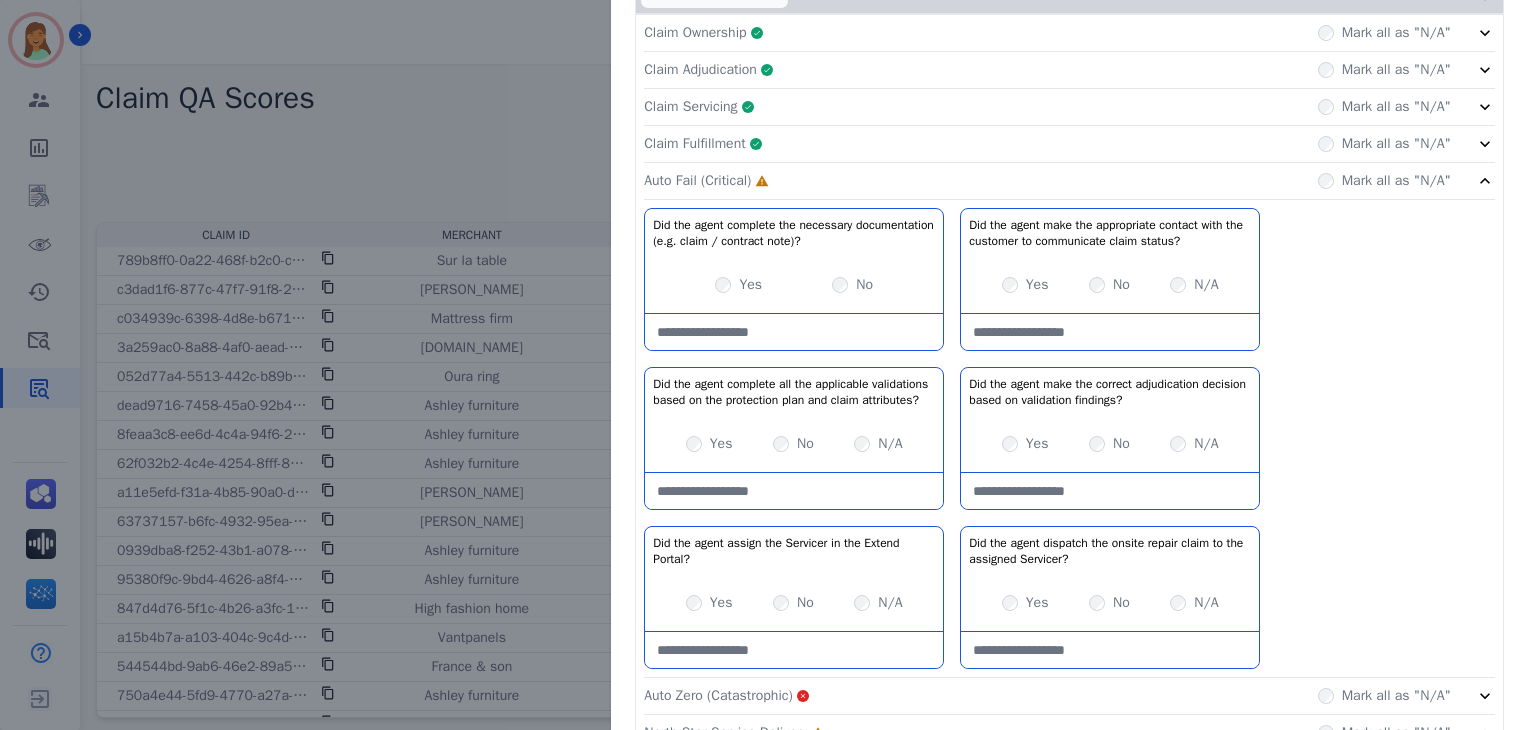 scroll, scrollTop: 236, scrollLeft: 0, axis: vertical 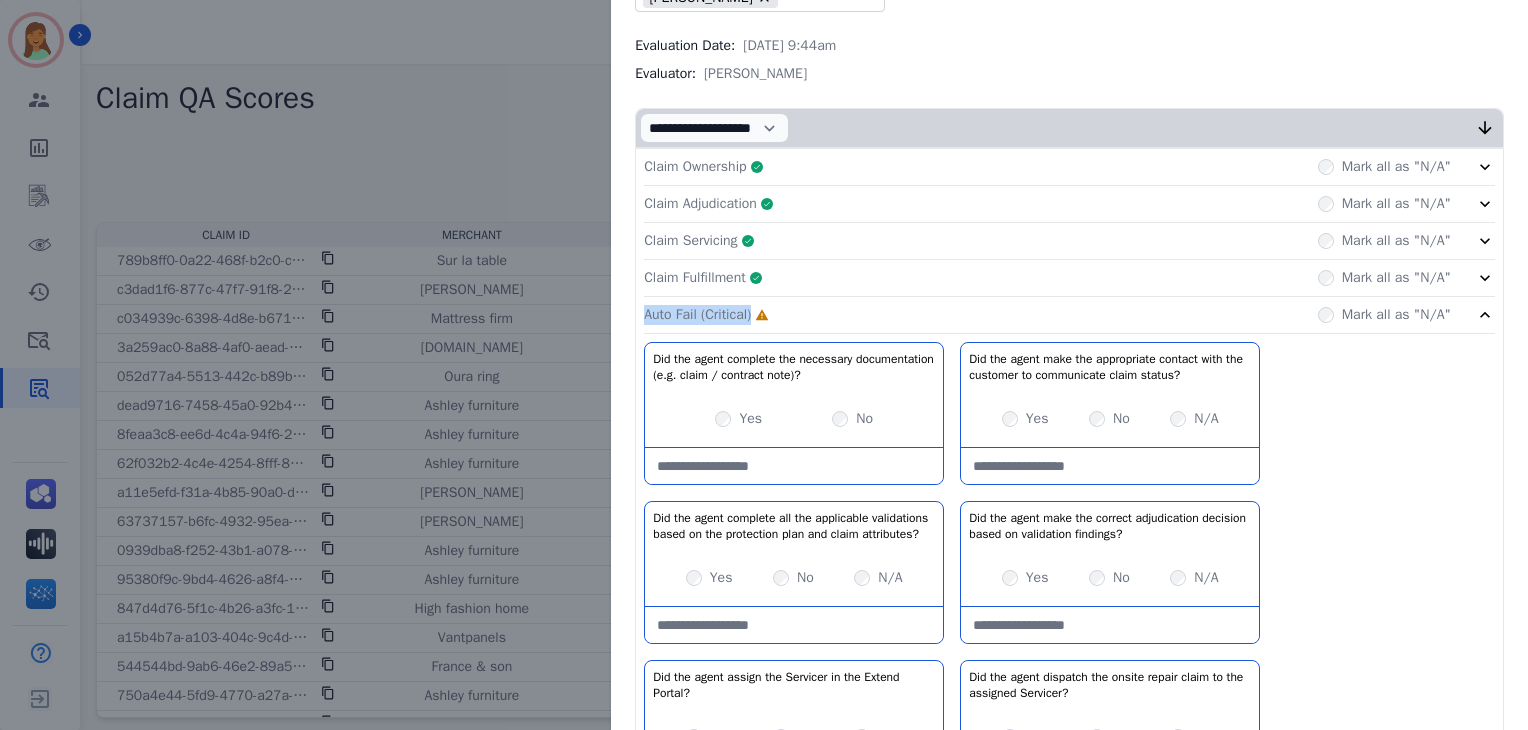 drag, startPoint x: 784, startPoint y: 282, endPoint x: 624, endPoint y: 280, distance: 160.0125 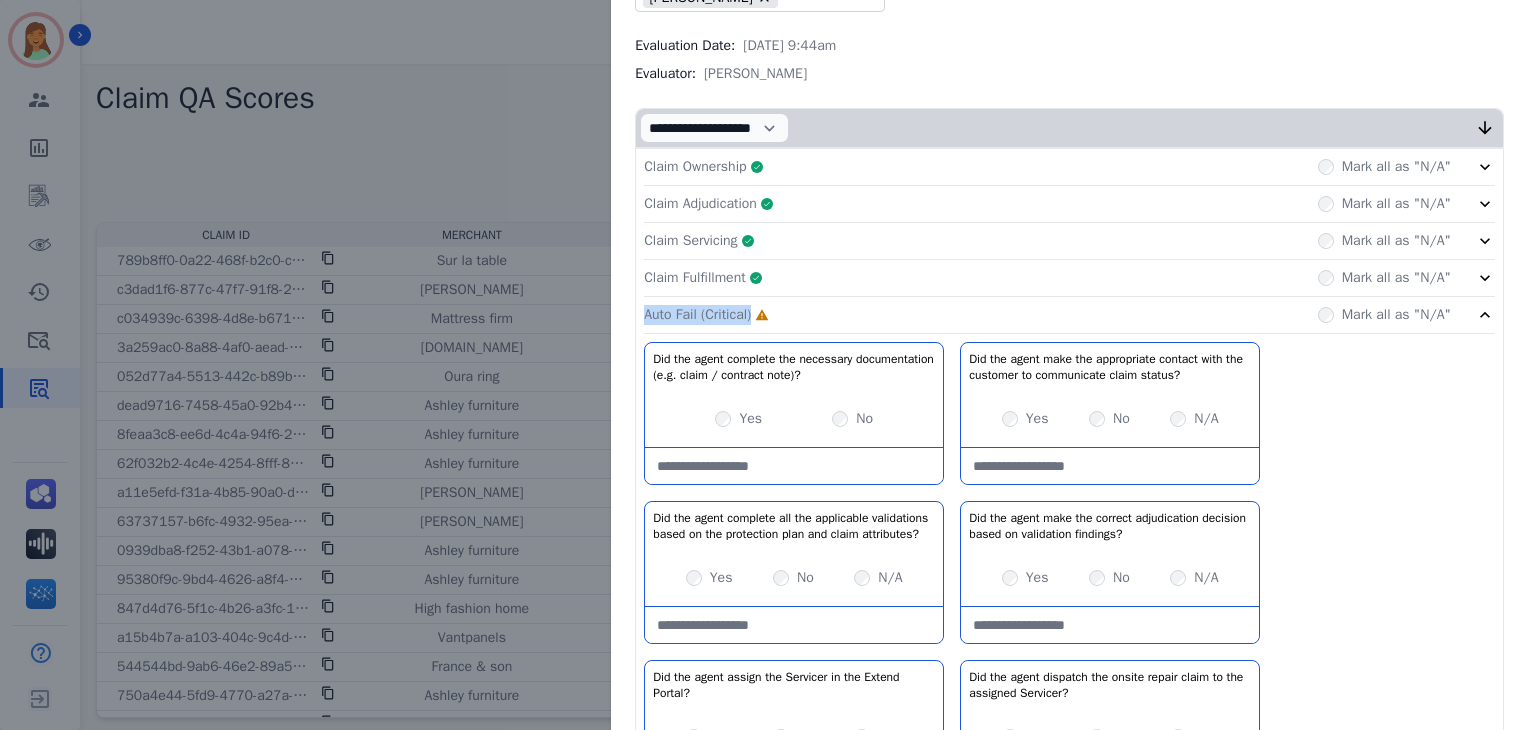 scroll, scrollTop: 370, scrollLeft: 0, axis: vertical 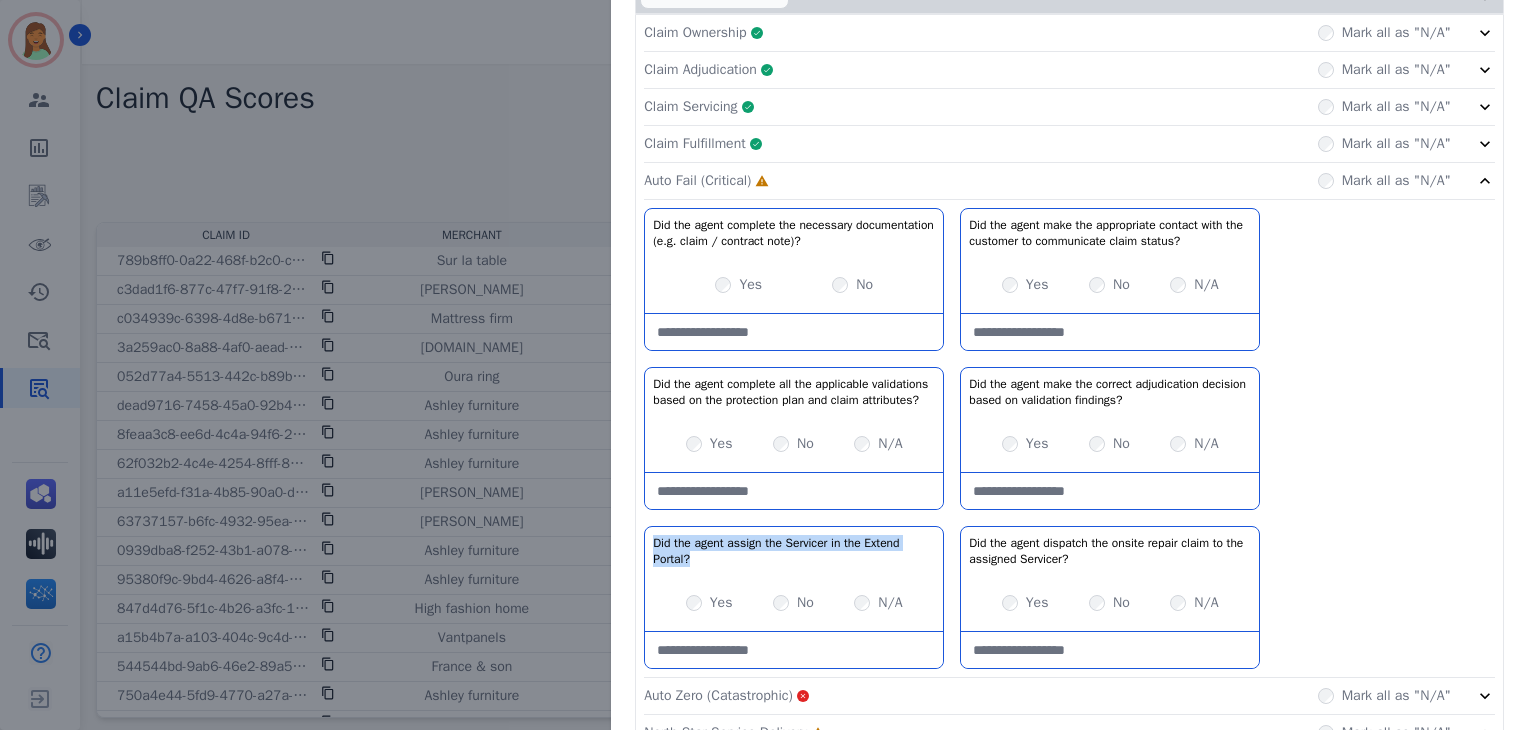 drag, startPoint x: 712, startPoint y: 558, endPoint x: 640, endPoint y: 516, distance: 83.35467 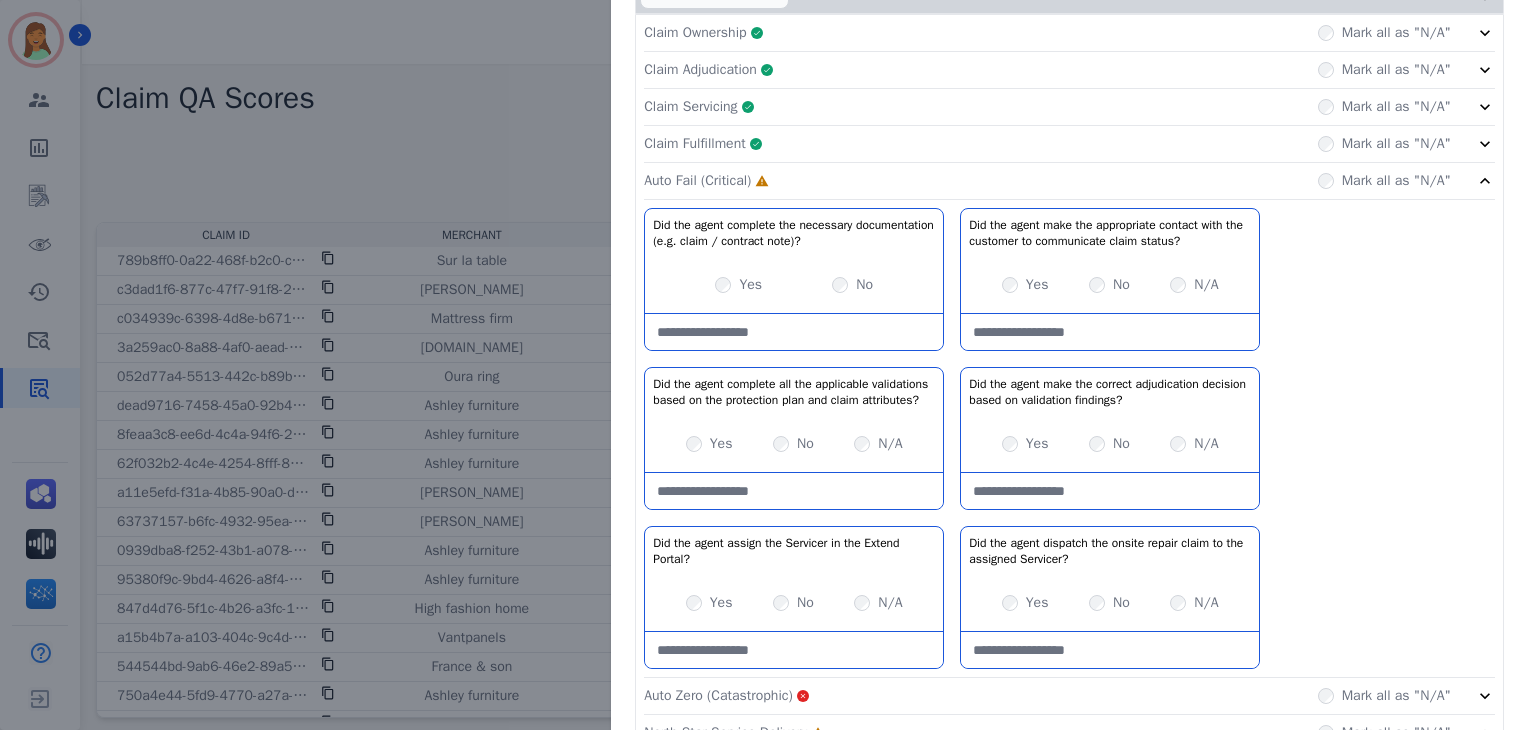 click on "Yes     No     N/A" at bounding box center [1110, 603] 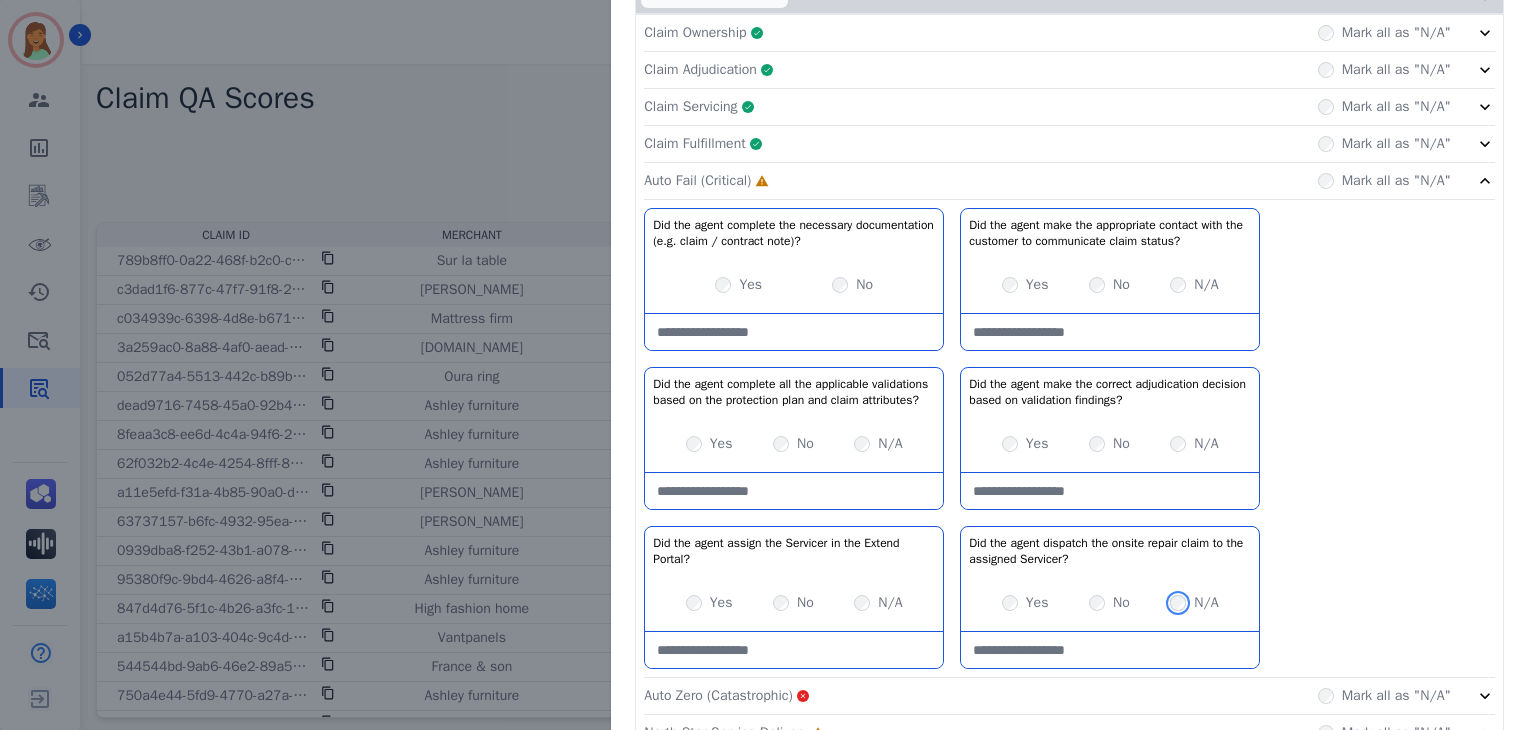 scroll, scrollTop: 503, scrollLeft: 0, axis: vertical 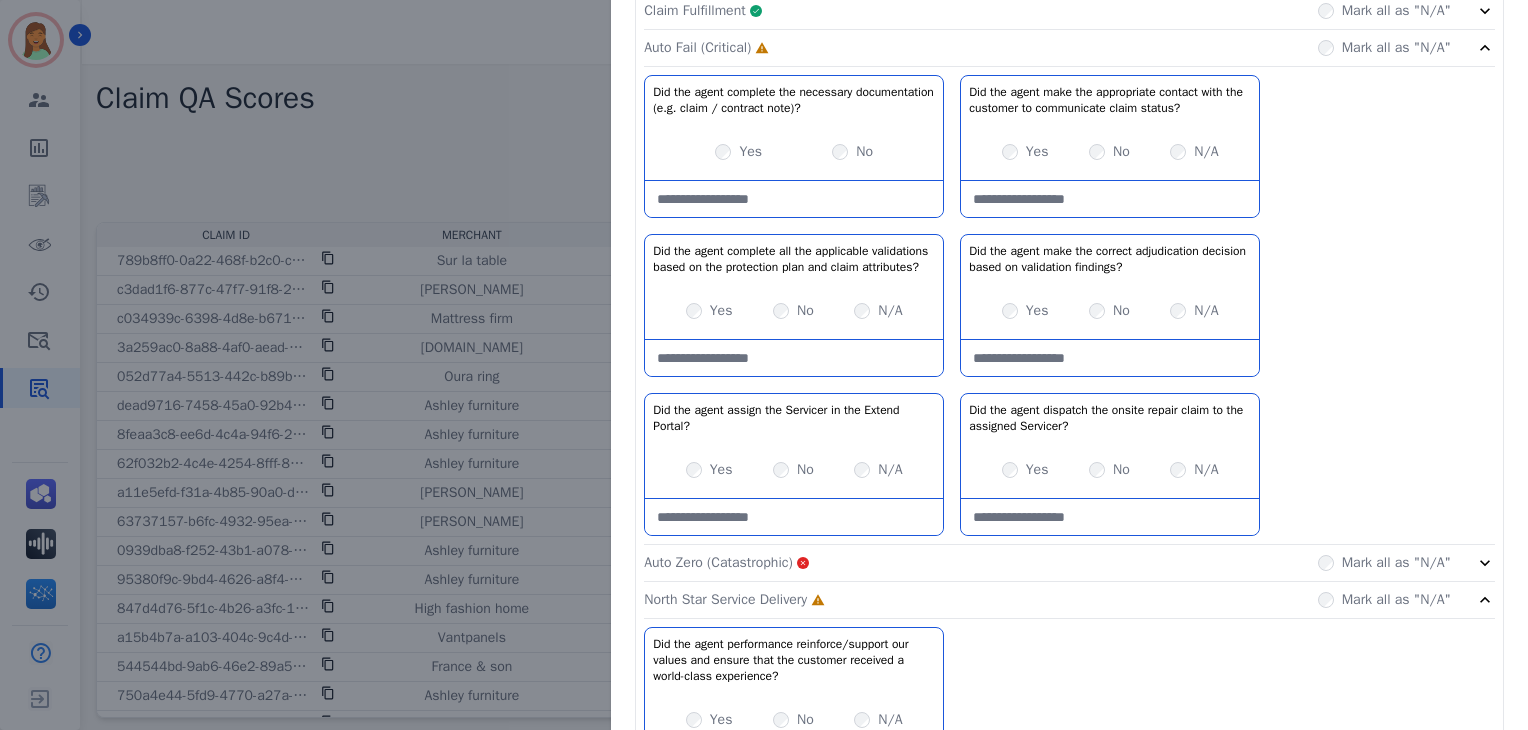 click on "Auto Fail (Critical)     Incomplete         Mark all as "N/A"" 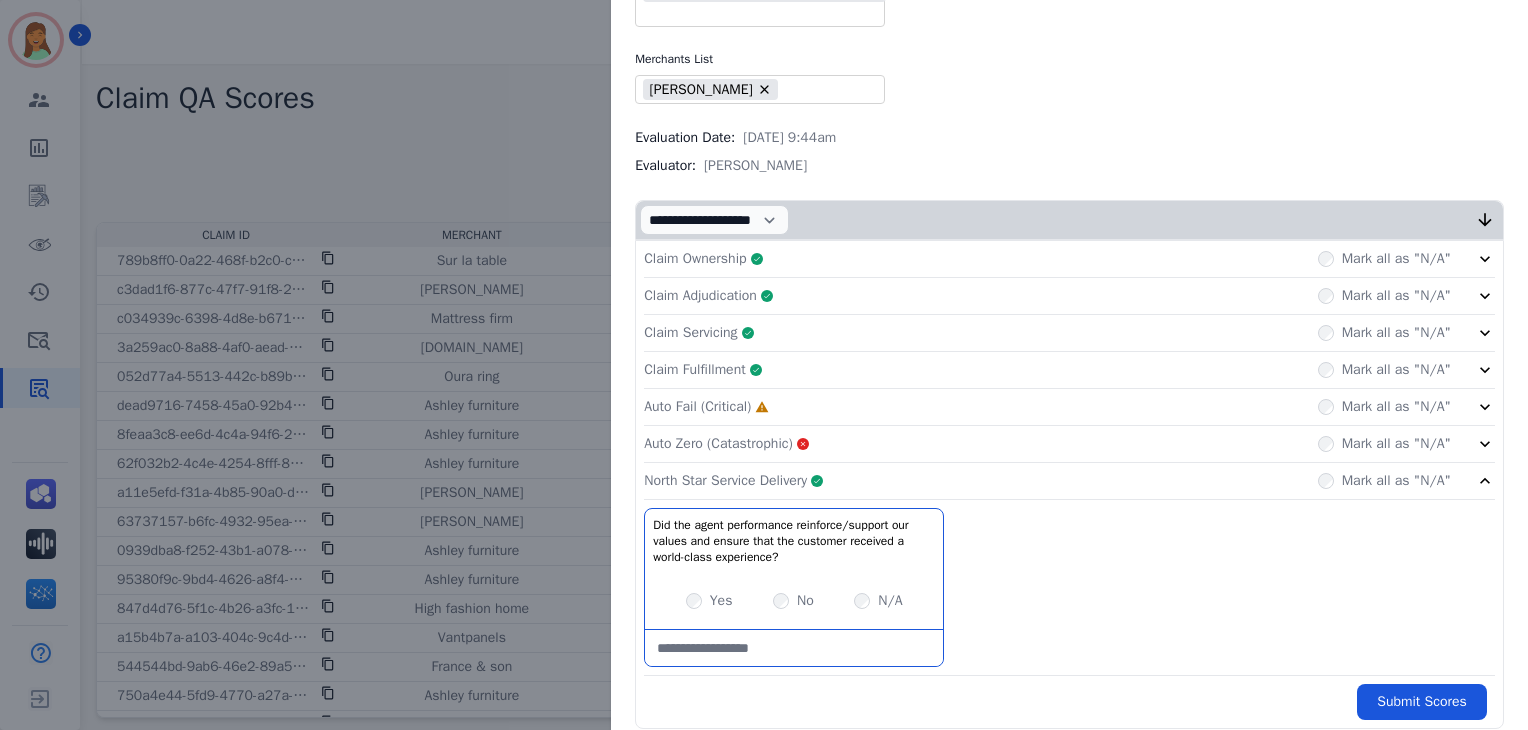 click on "North Star Service Delivery     Complete         Mark all as "N/A"" 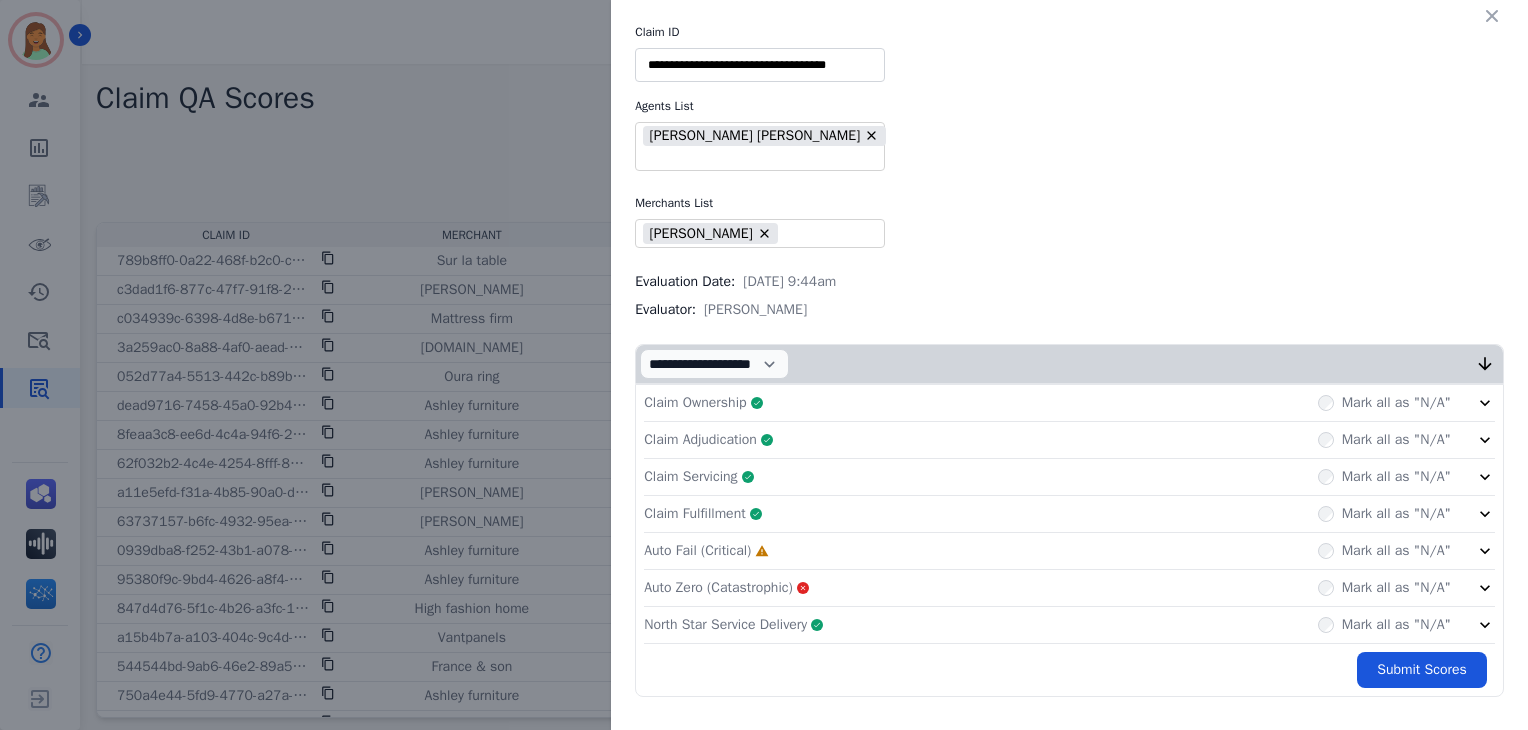 scroll, scrollTop: 0, scrollLeft: 0, axis: both 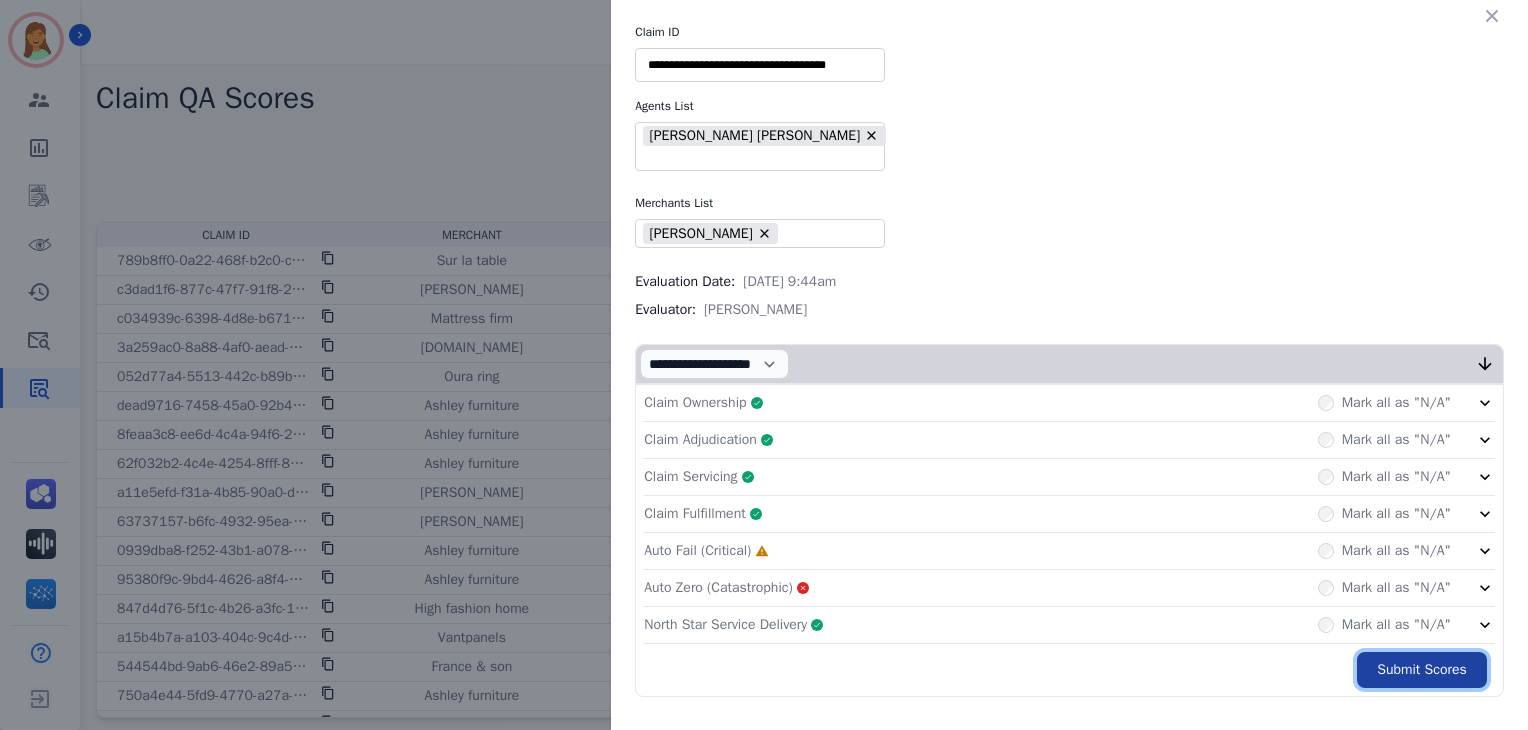 click on "Submit Scores" at bounding box center [1422, 670] 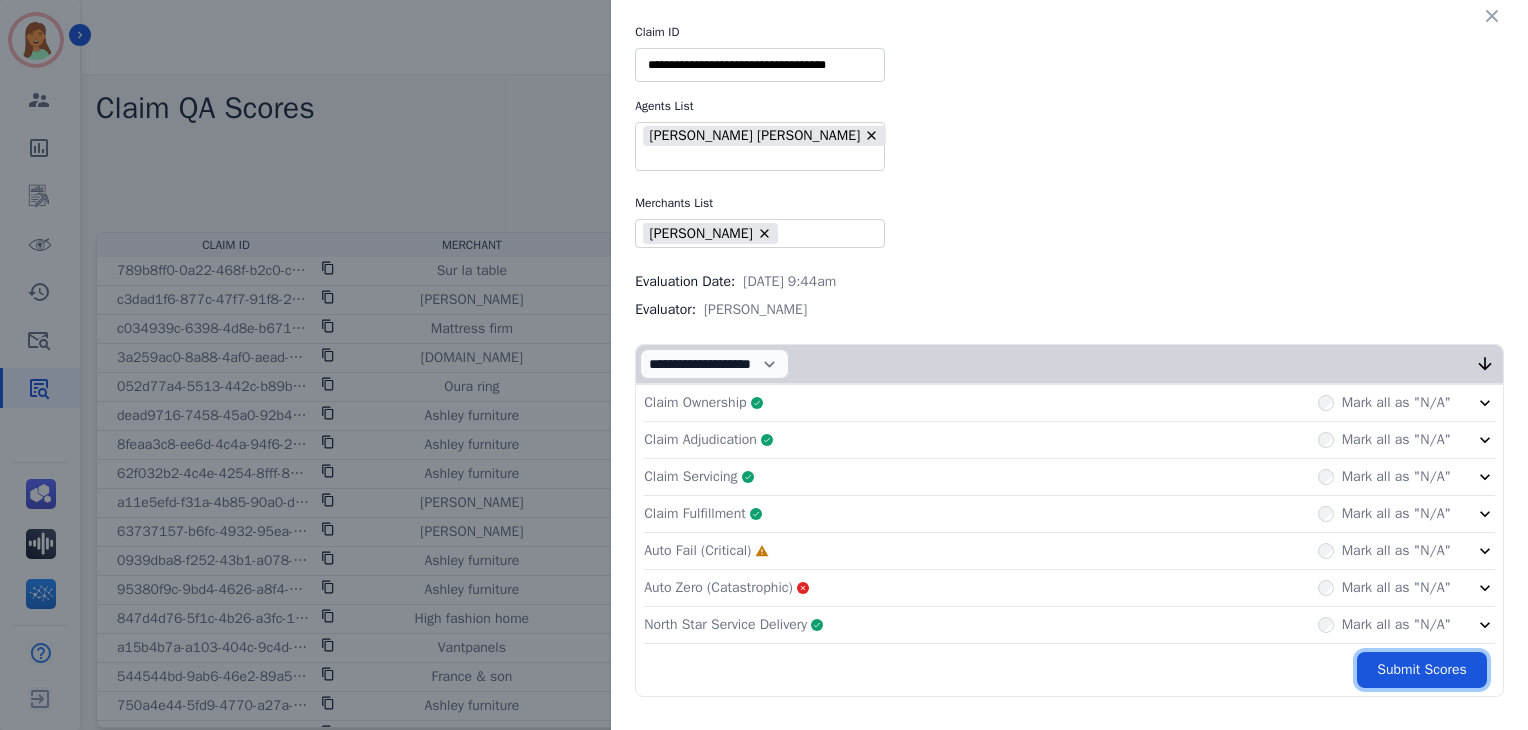 scroll, scrollTop: 10, scrollLeft: 0, axis: vertical 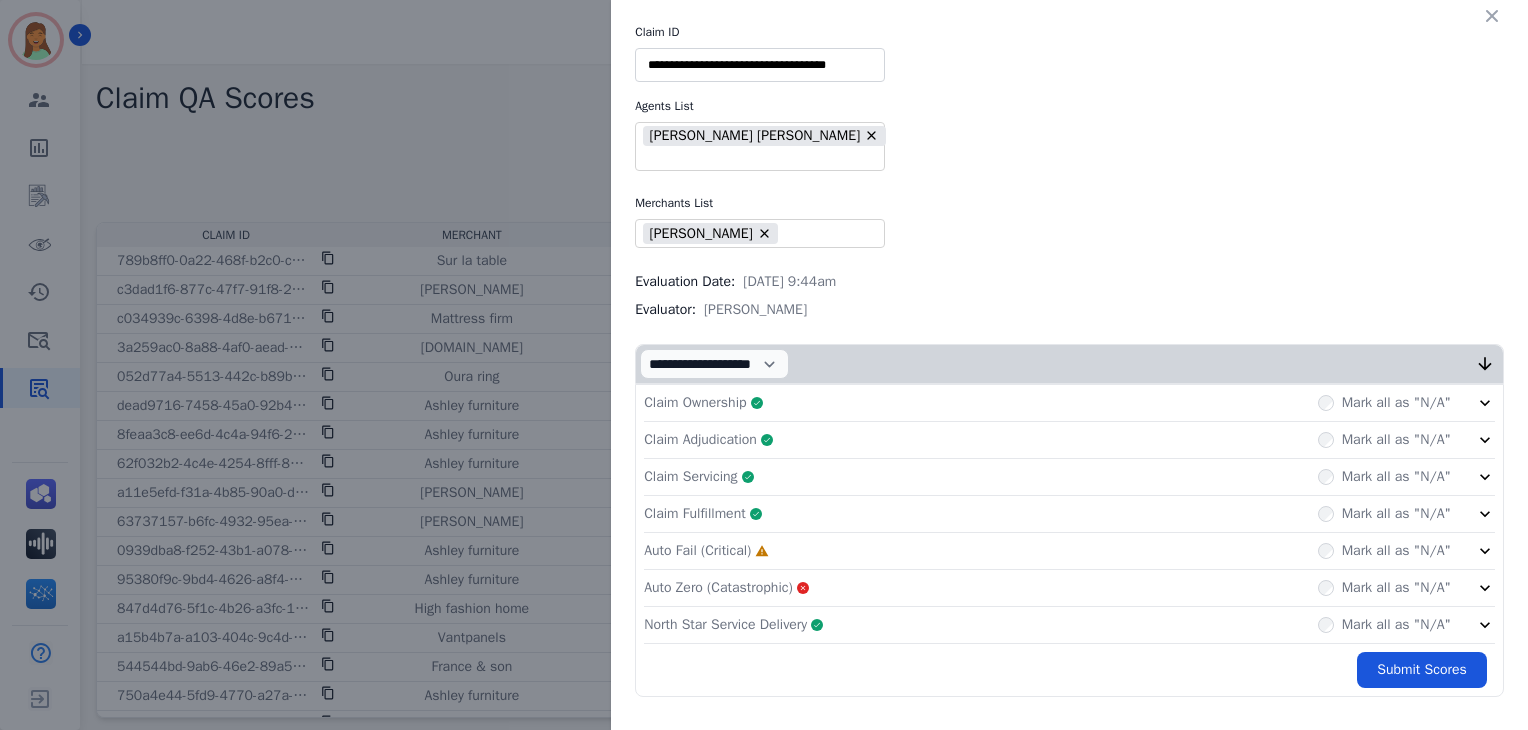 click on "Auto Fail (Critical)     Incomplete         Mark all as "N/A"" 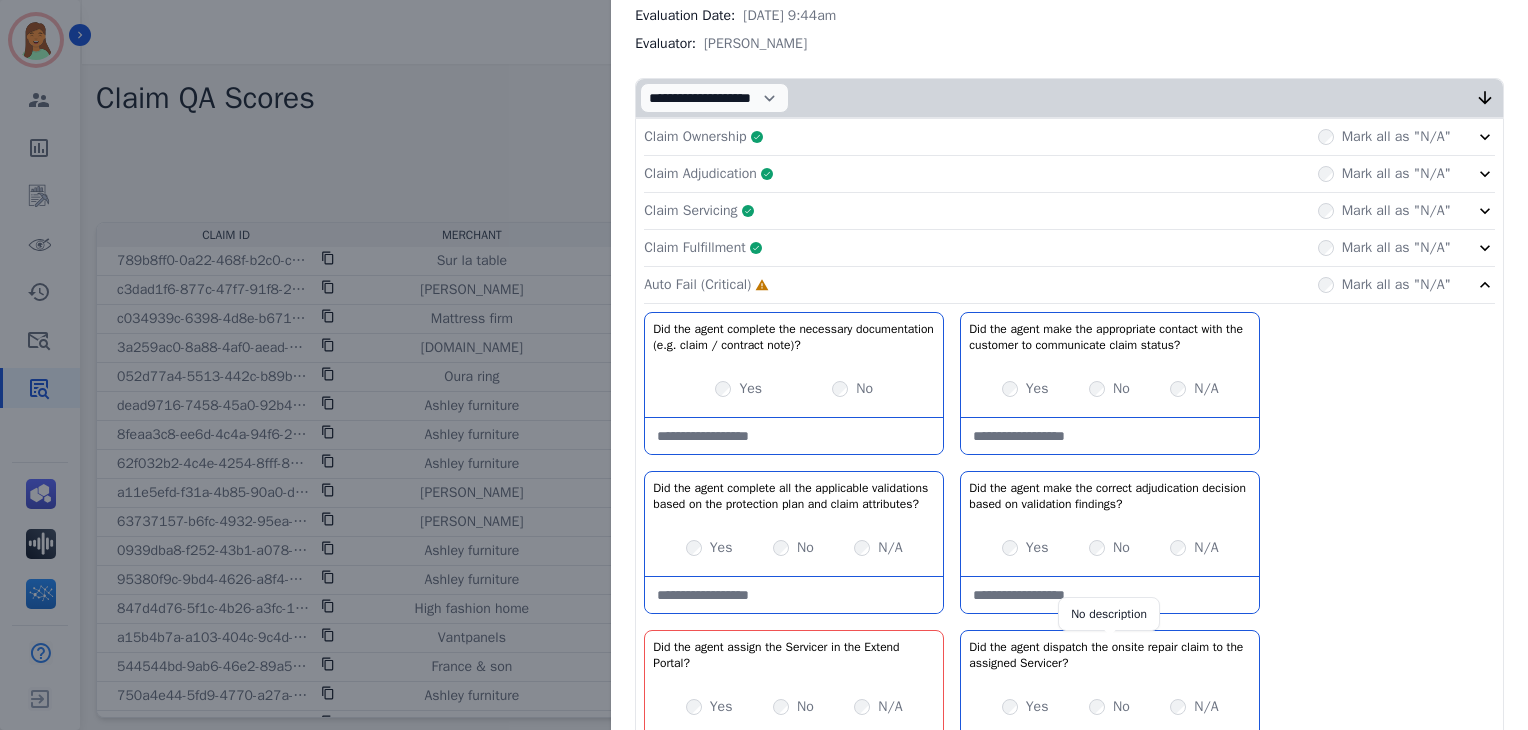 scroll, scrollTop: 461, scrollLeft: 0, axis: vertical 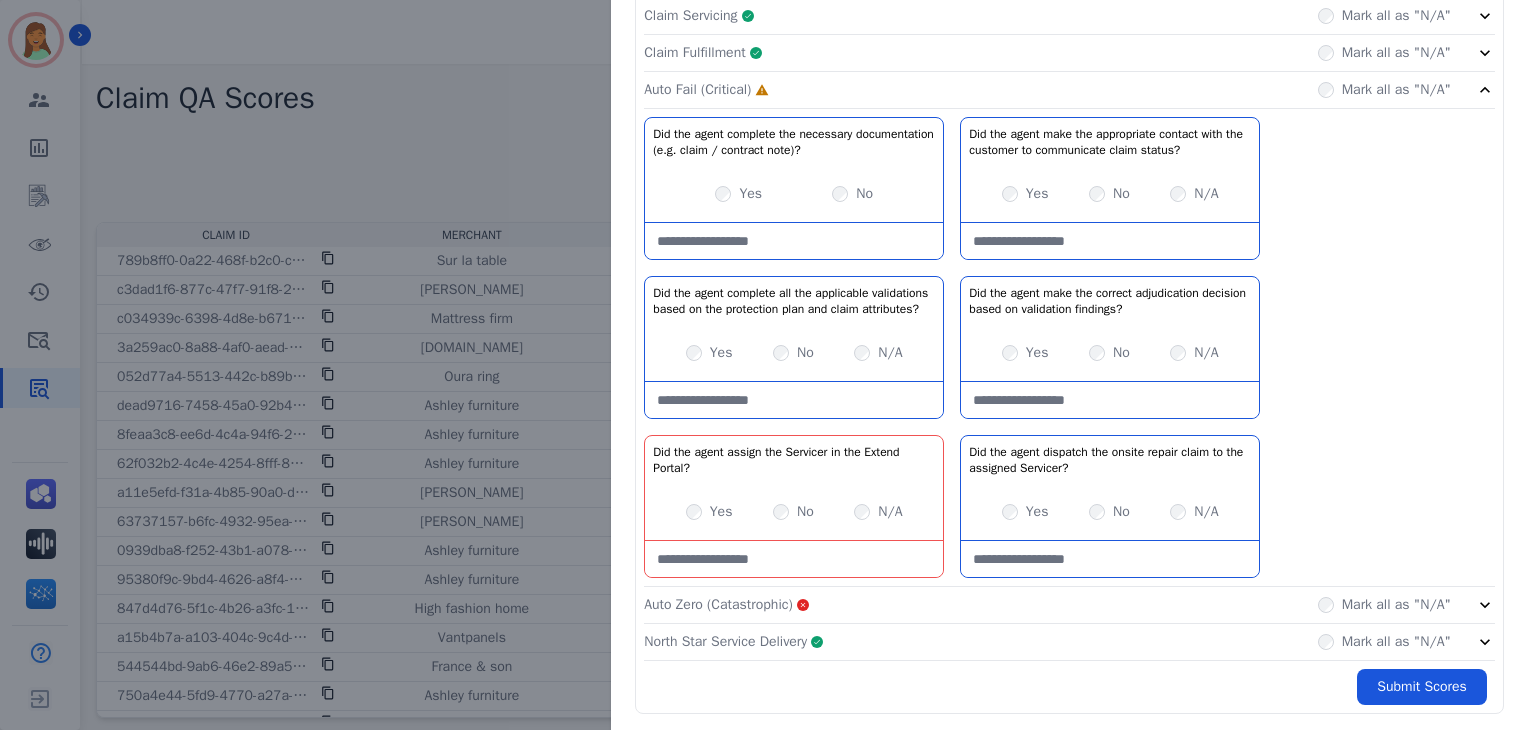 click at bounding box center (794, 559) 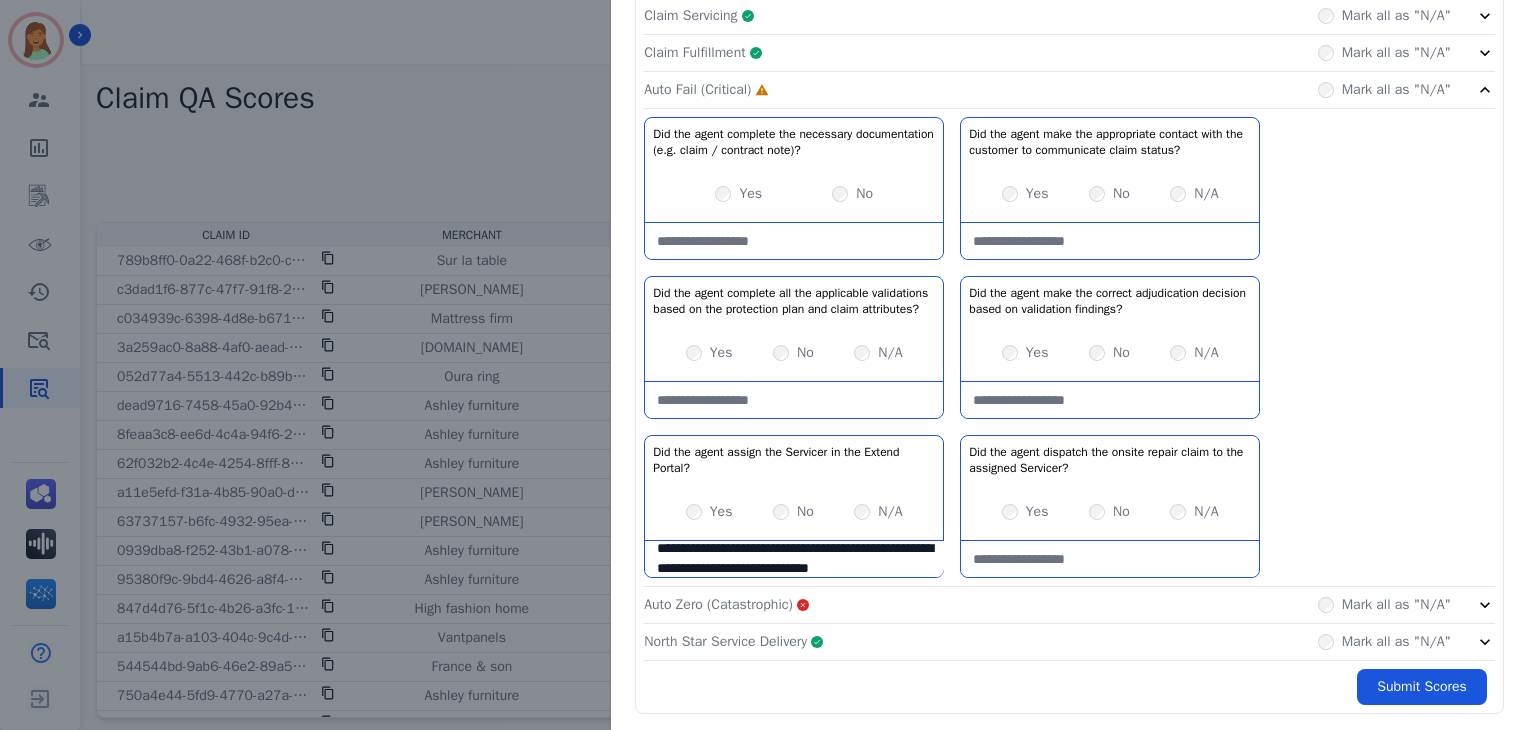 scroll, scrollTop: 31, scrollLeft: 0, axis: vertical 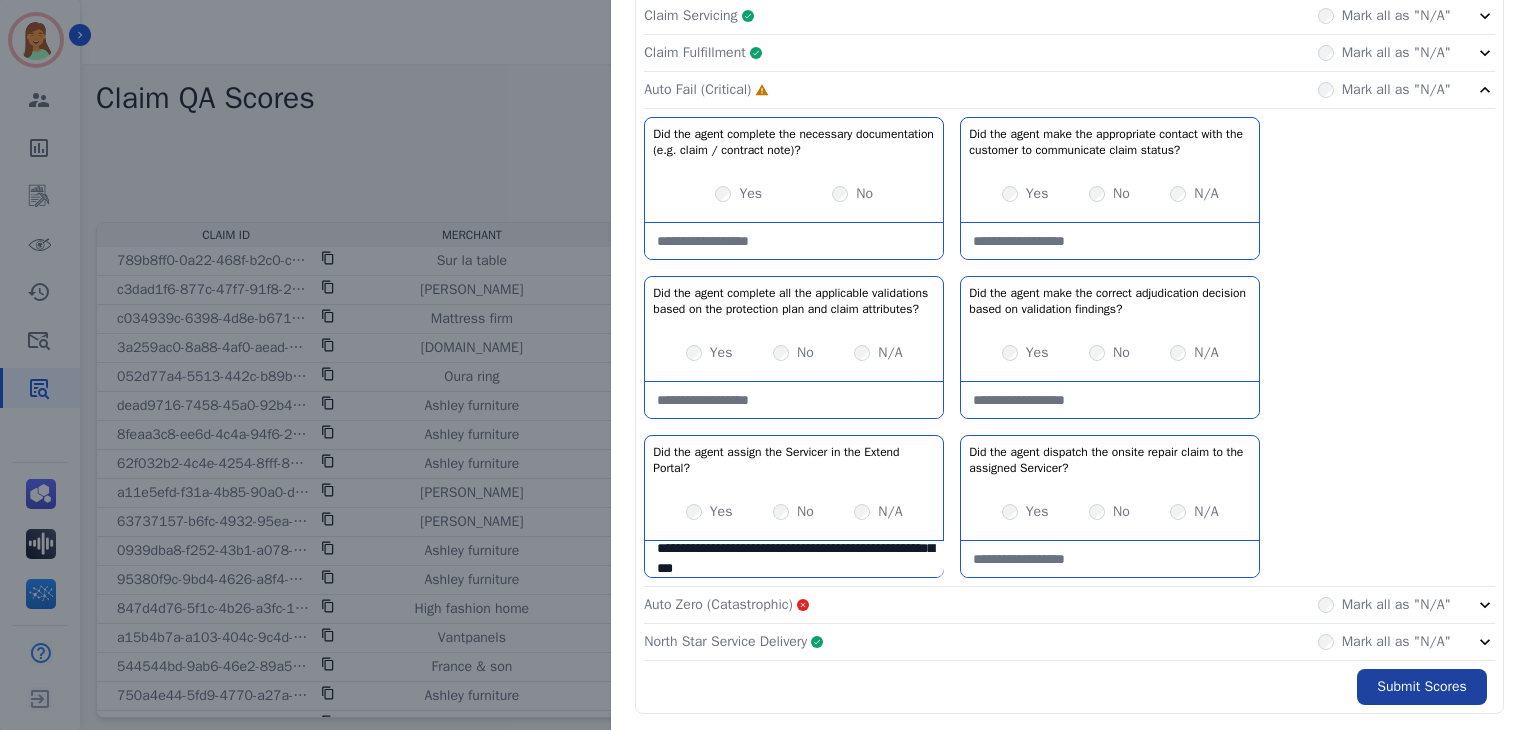 type on "**********" 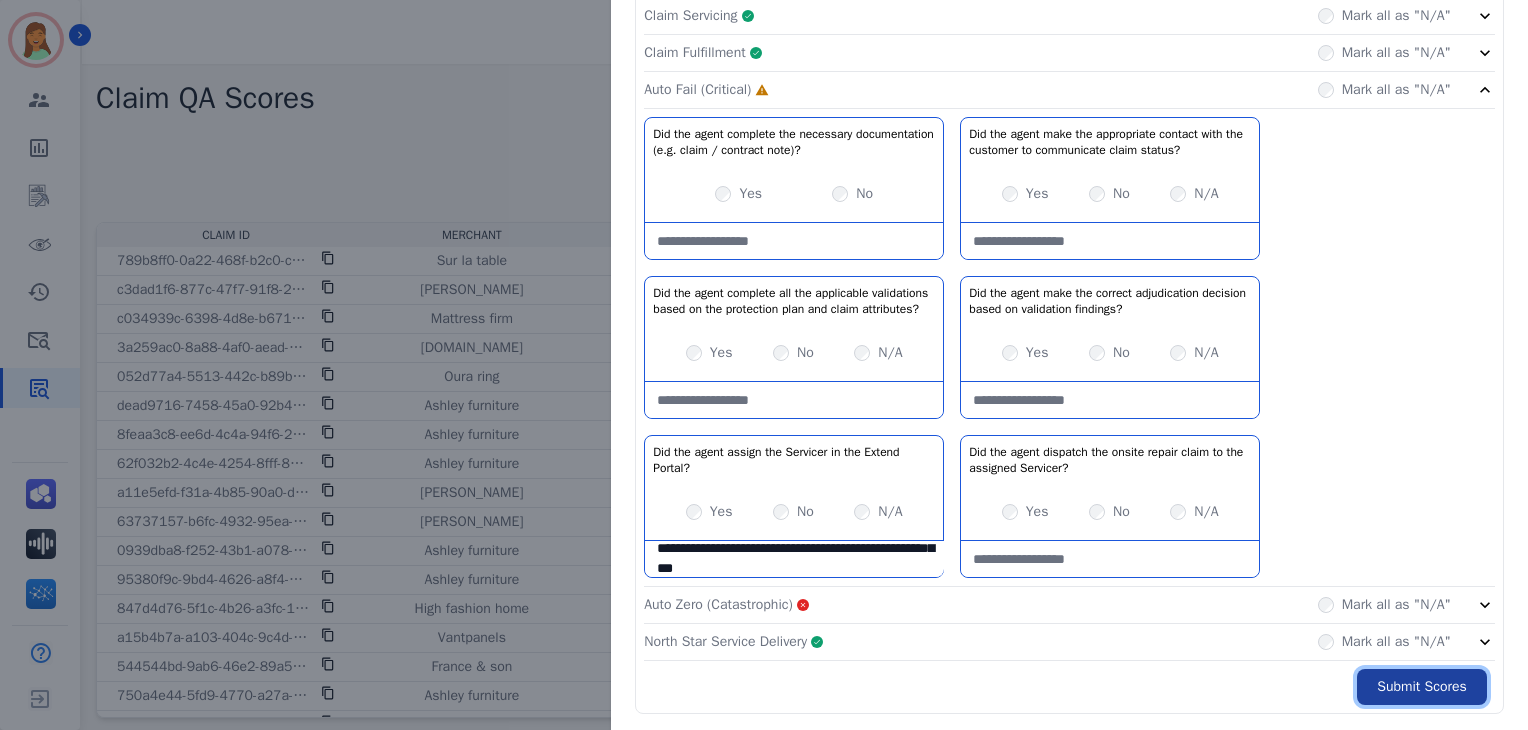 click on "Submit Scores" at bounding box center (1422, 687) 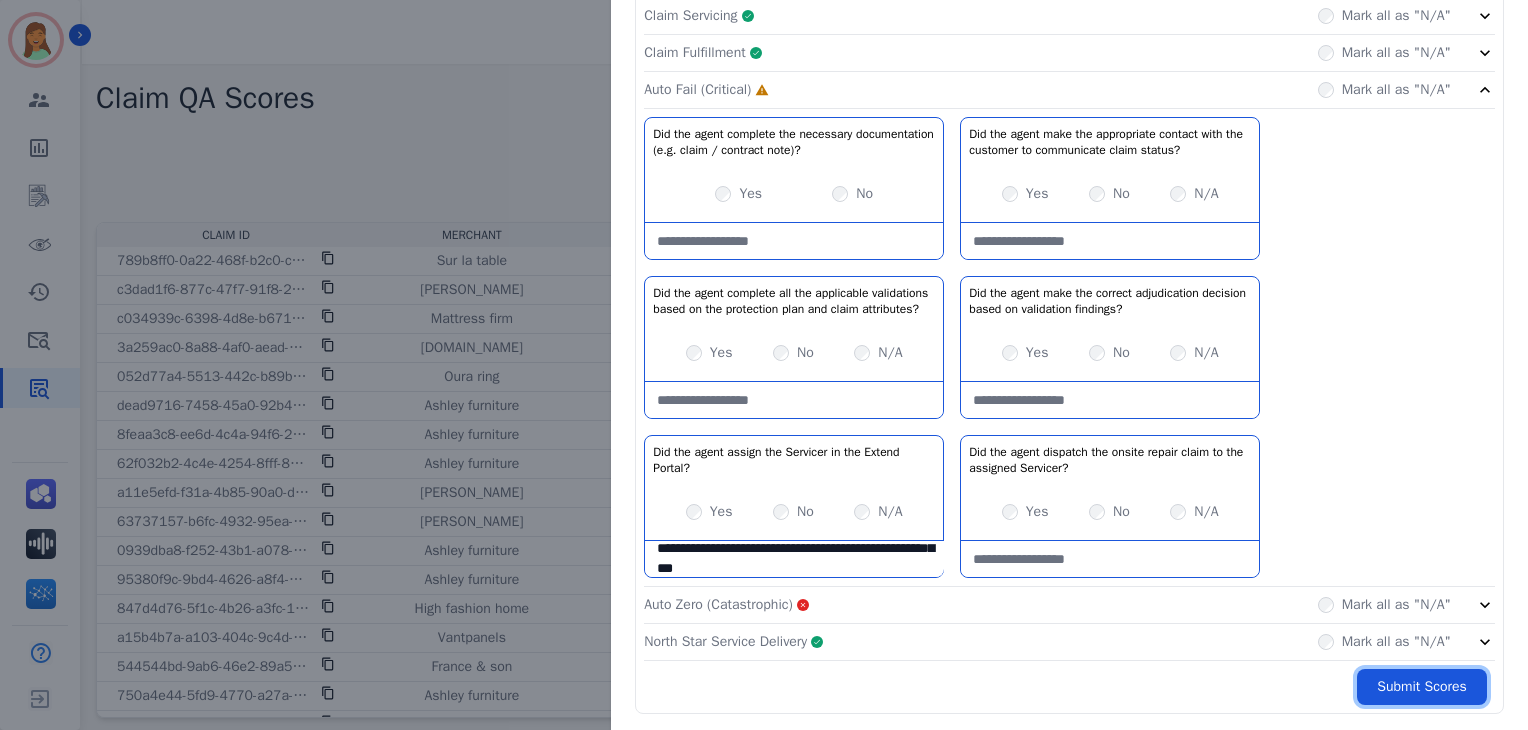 scroll, scrollTop: 328, scrollLeft: 0, axis: vertical 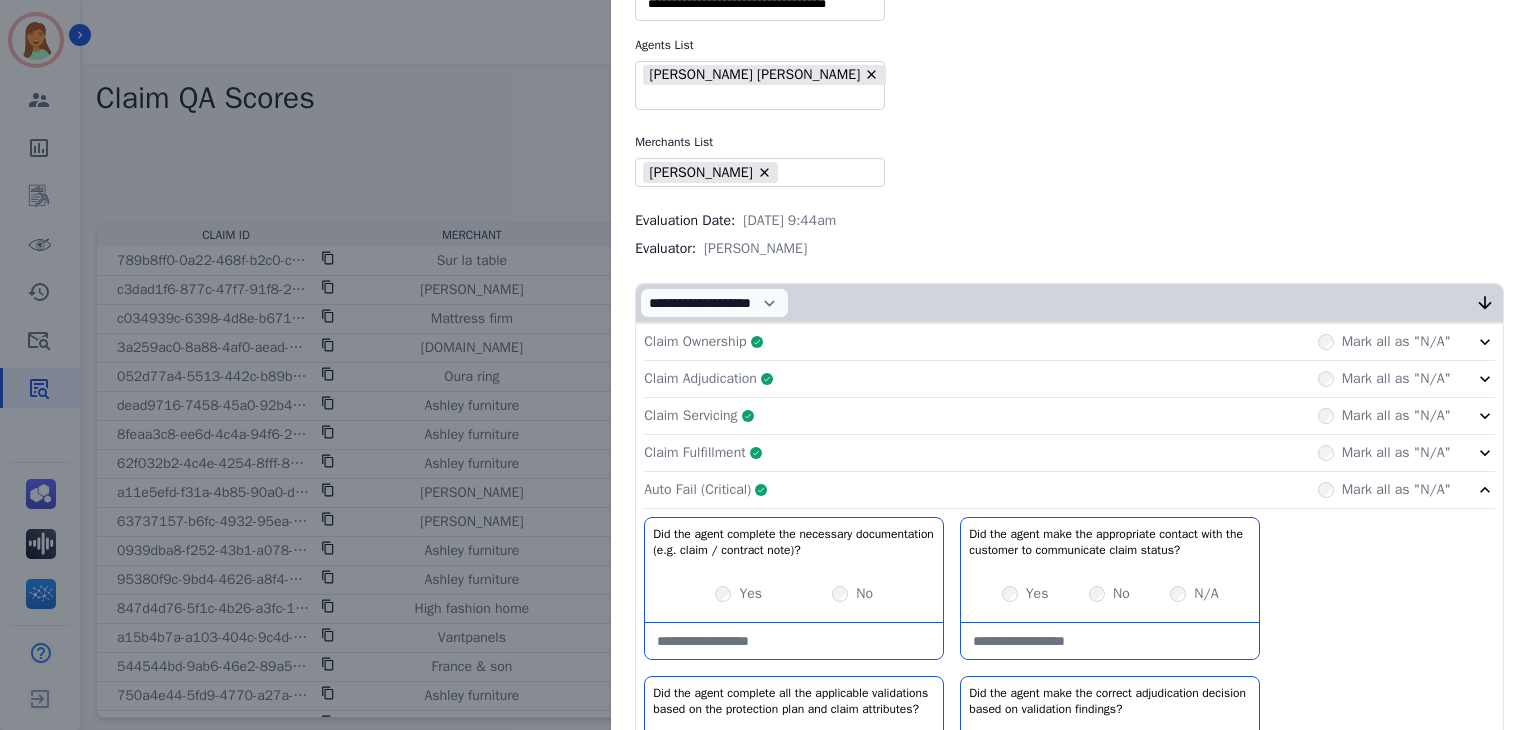 click on "Auto Fail (Critical)     Complete         Mark all as "N/A"" 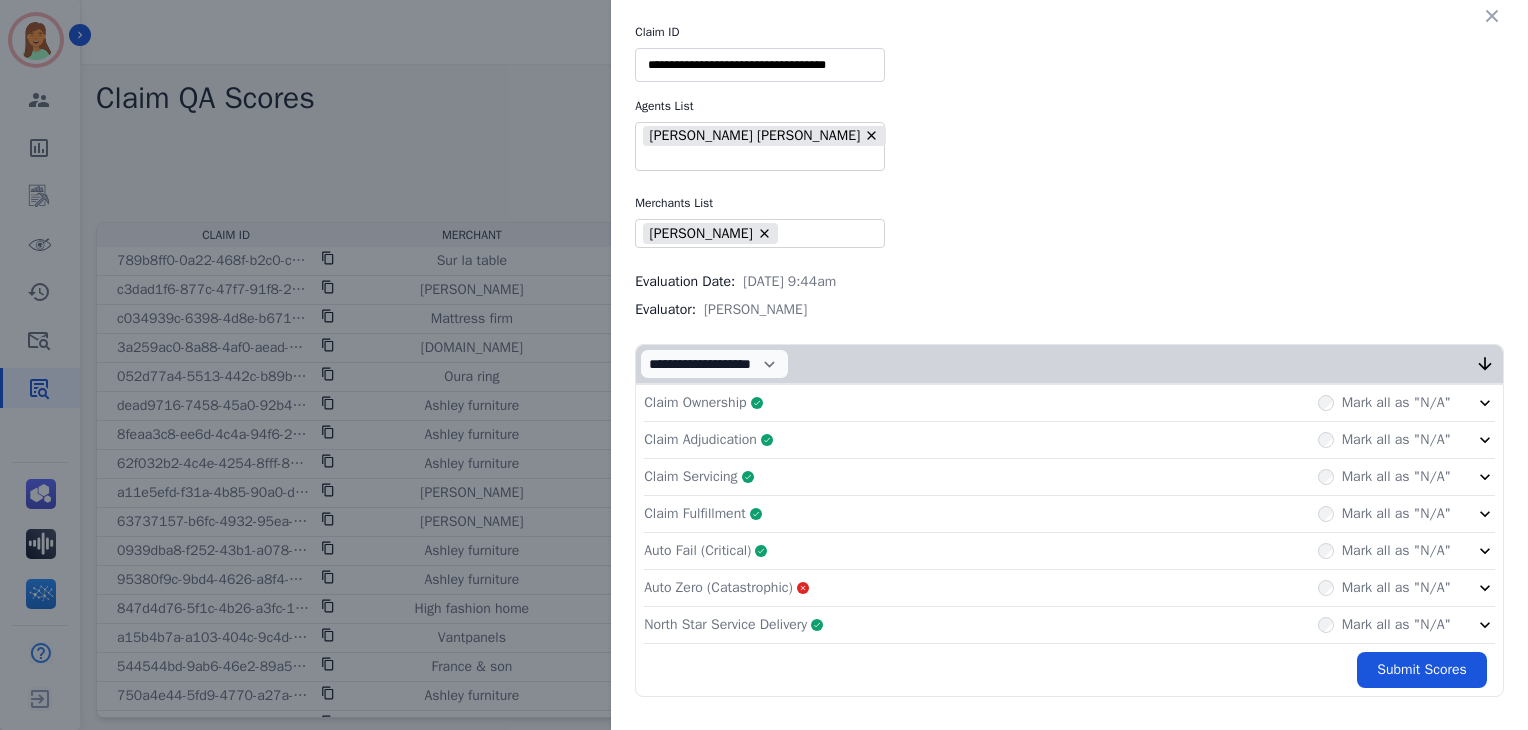 click on "Auto Fail (Critical)     Complete         Mark all as "N/A"" 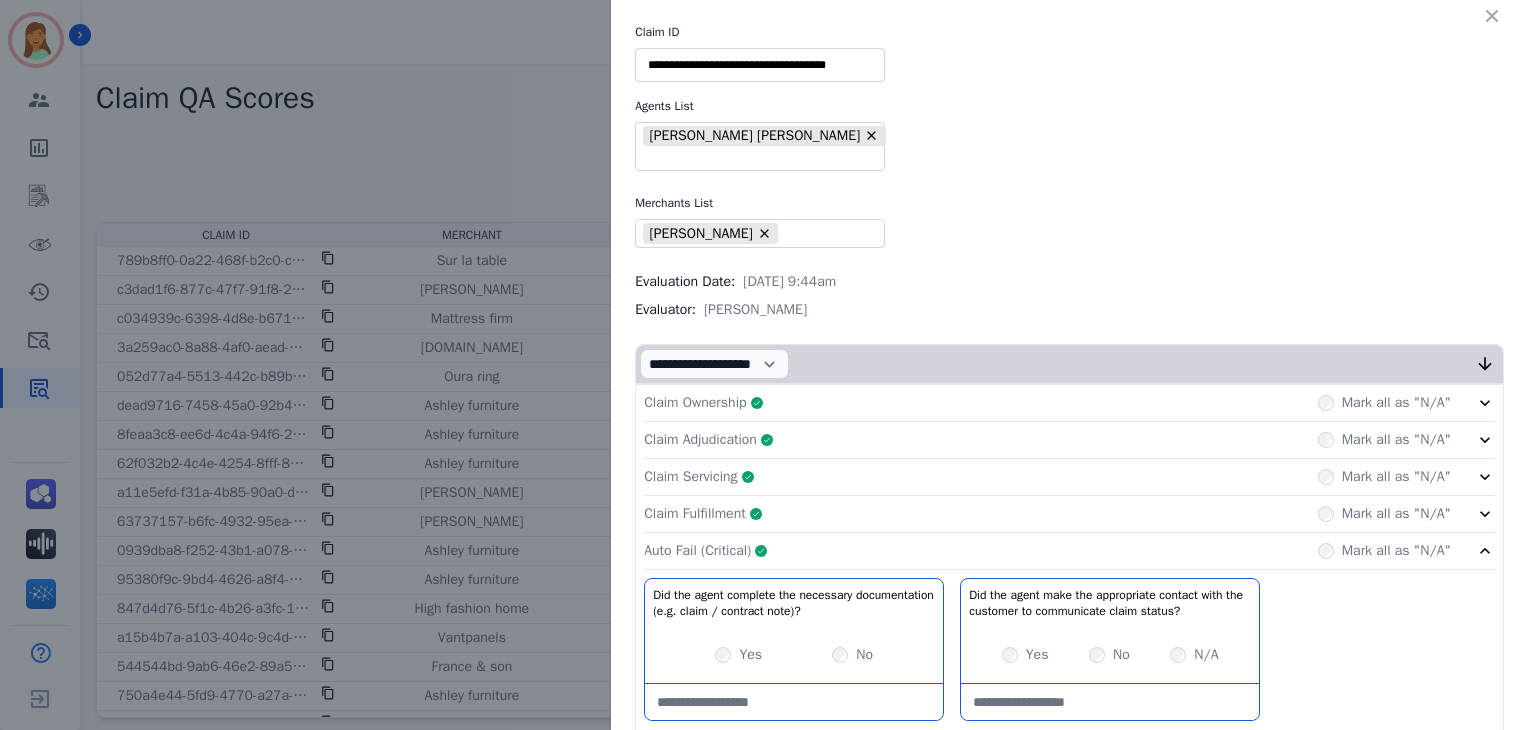 scroll, scrollTop: 266, scrollLeft: 0, axis: vertical 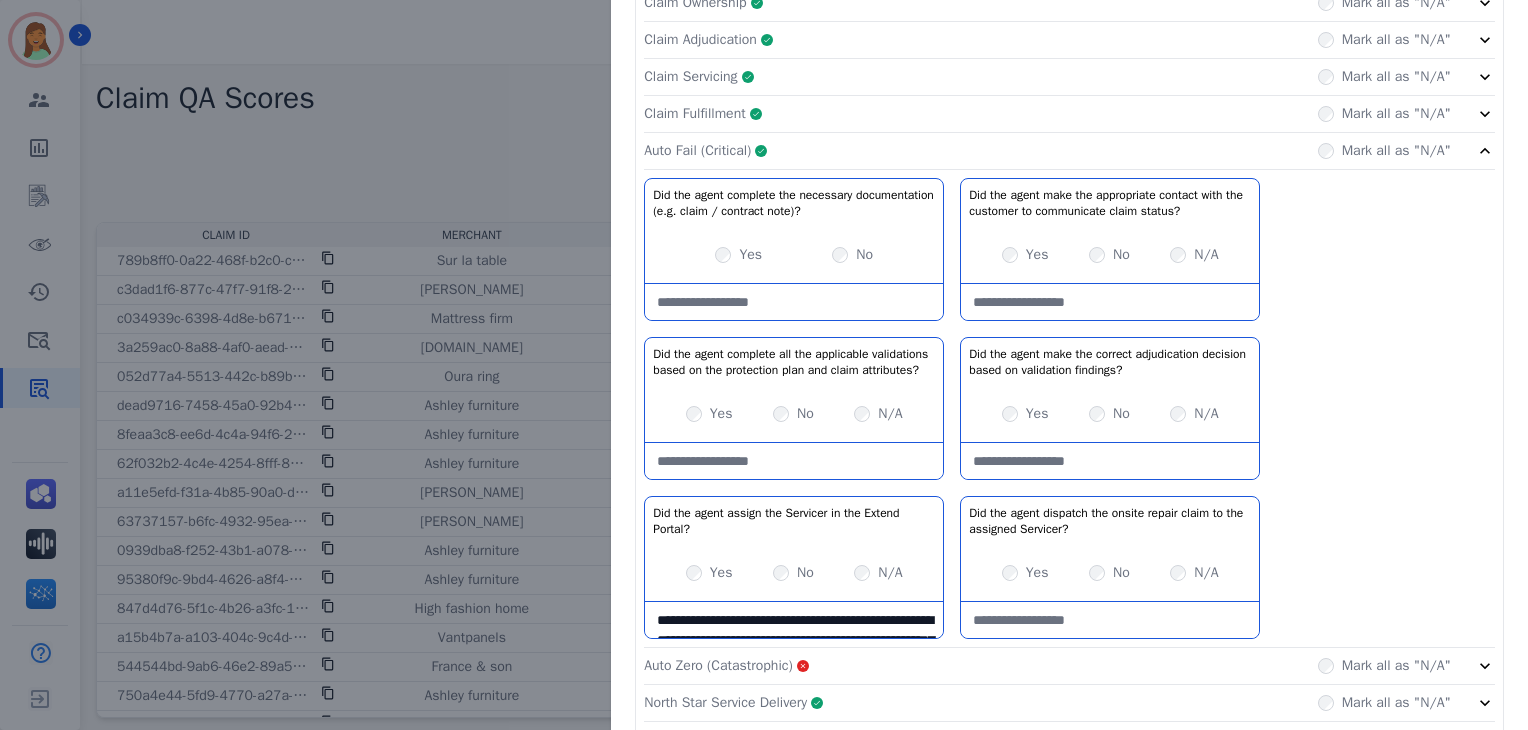 click on "**********" 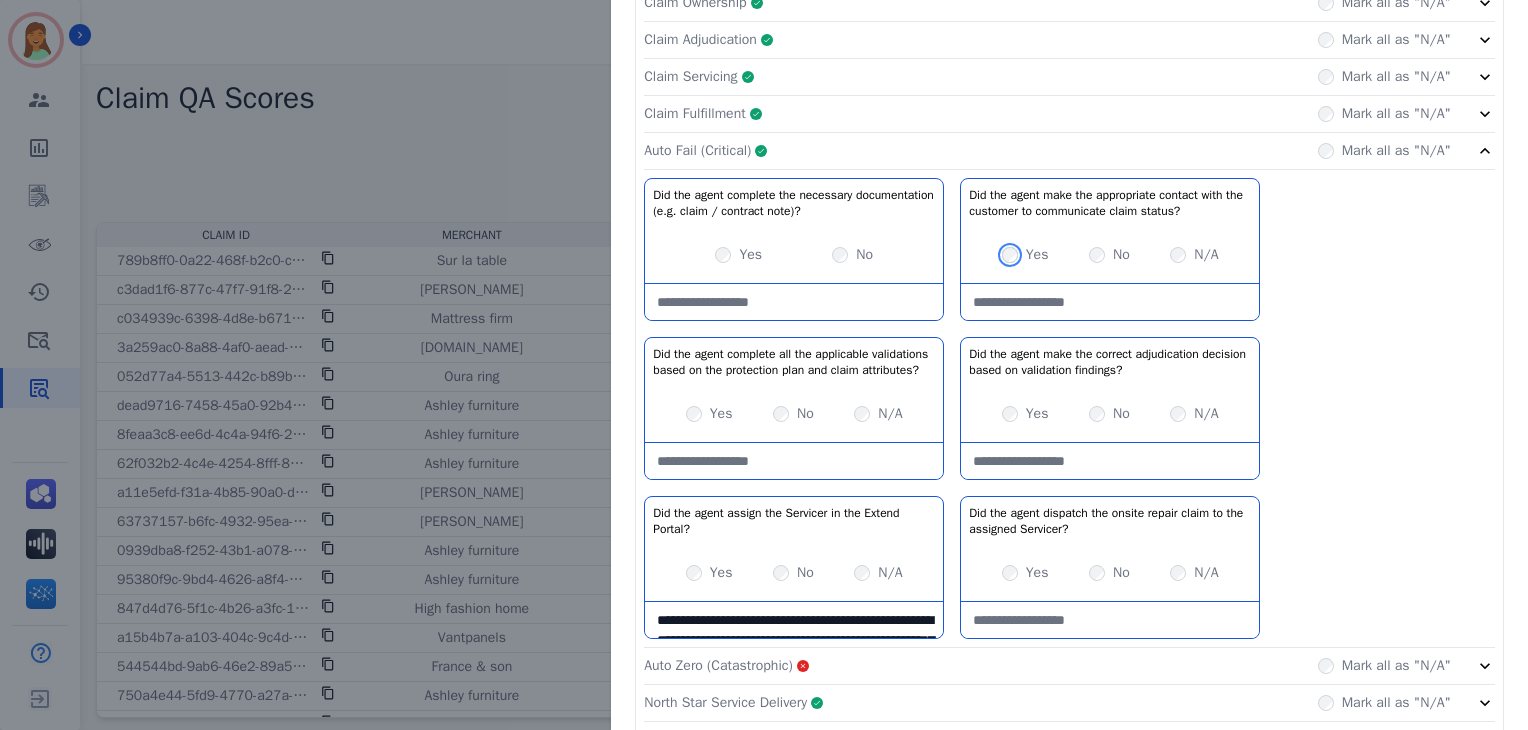 scroll, scrollTop: 461, scrollLeft: 0, axis: vertical 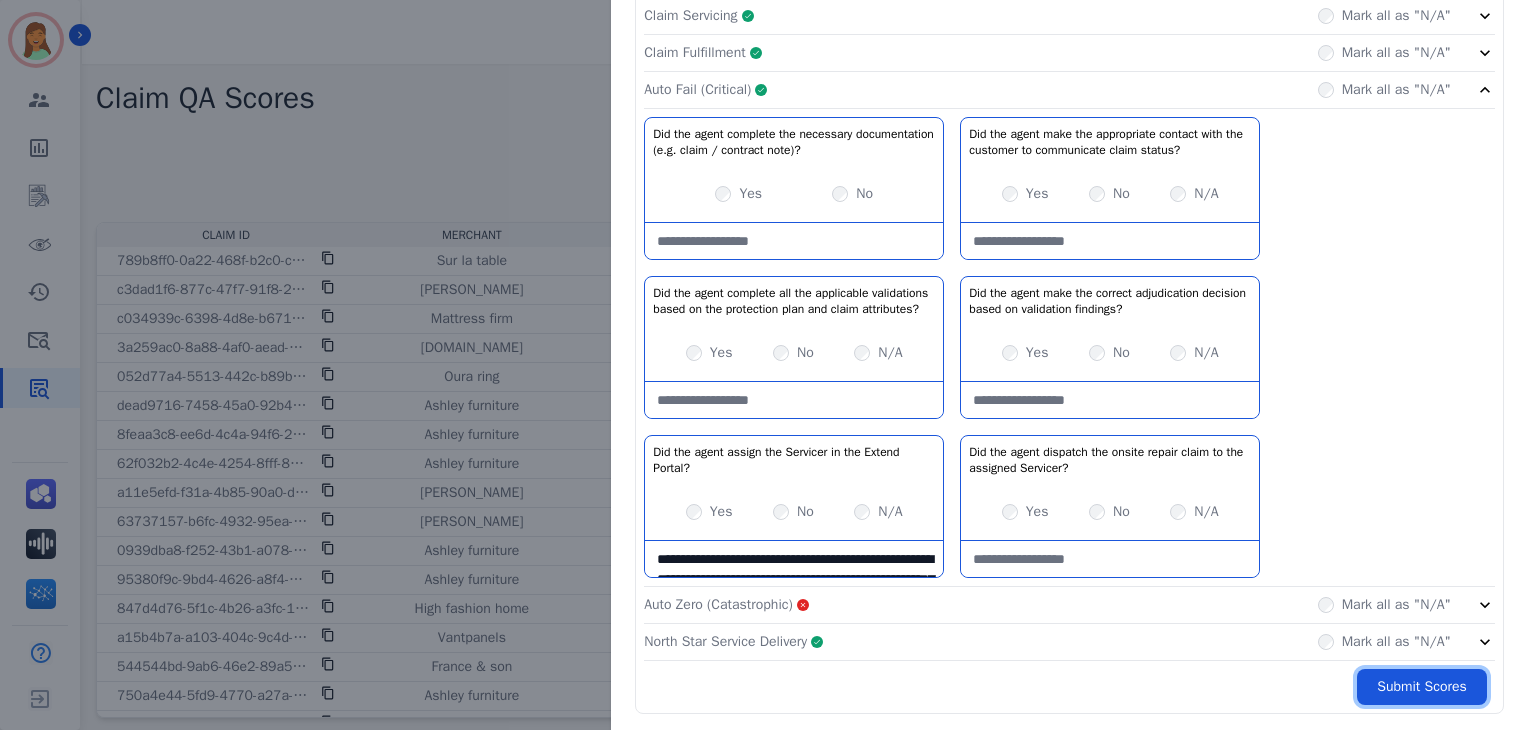 drag, startPoint x: 1420, startPoint y: 681, endPoint x: 1368, endPoint y: 624, distance: 77.155685 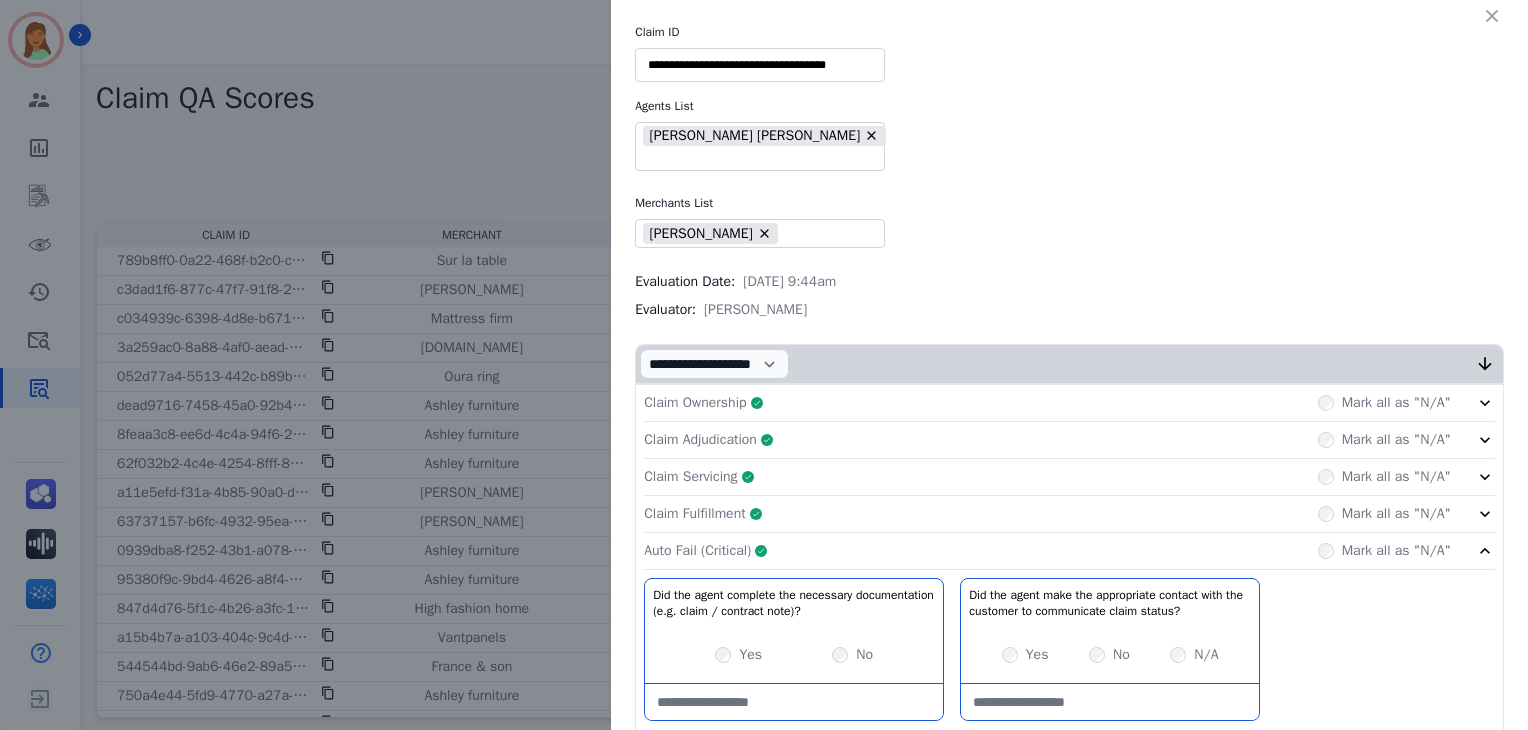 scroll, scrollTop: 461, scrollLeft: 0, axis: vertical 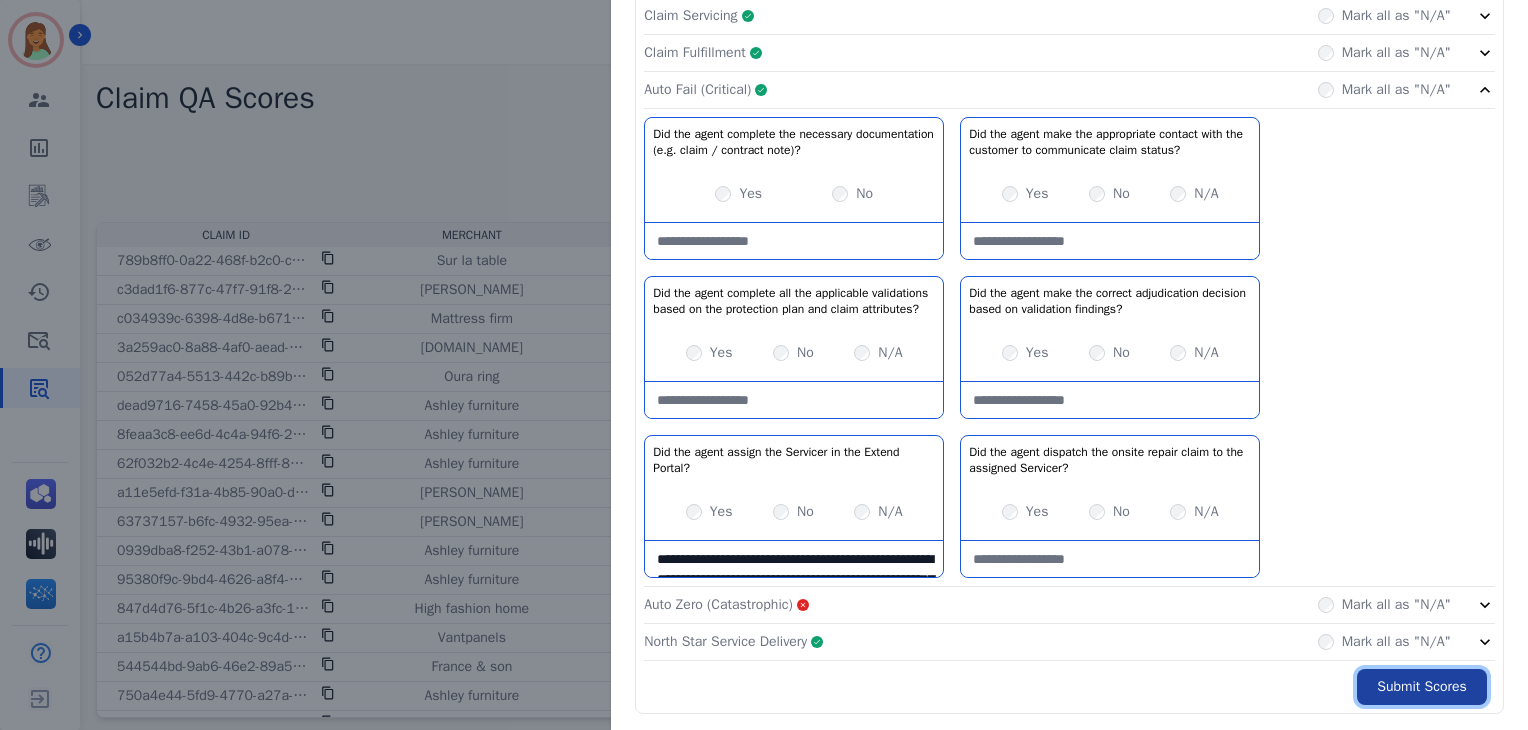 click on "Submit Scores" at bounding box center [1422, 687] 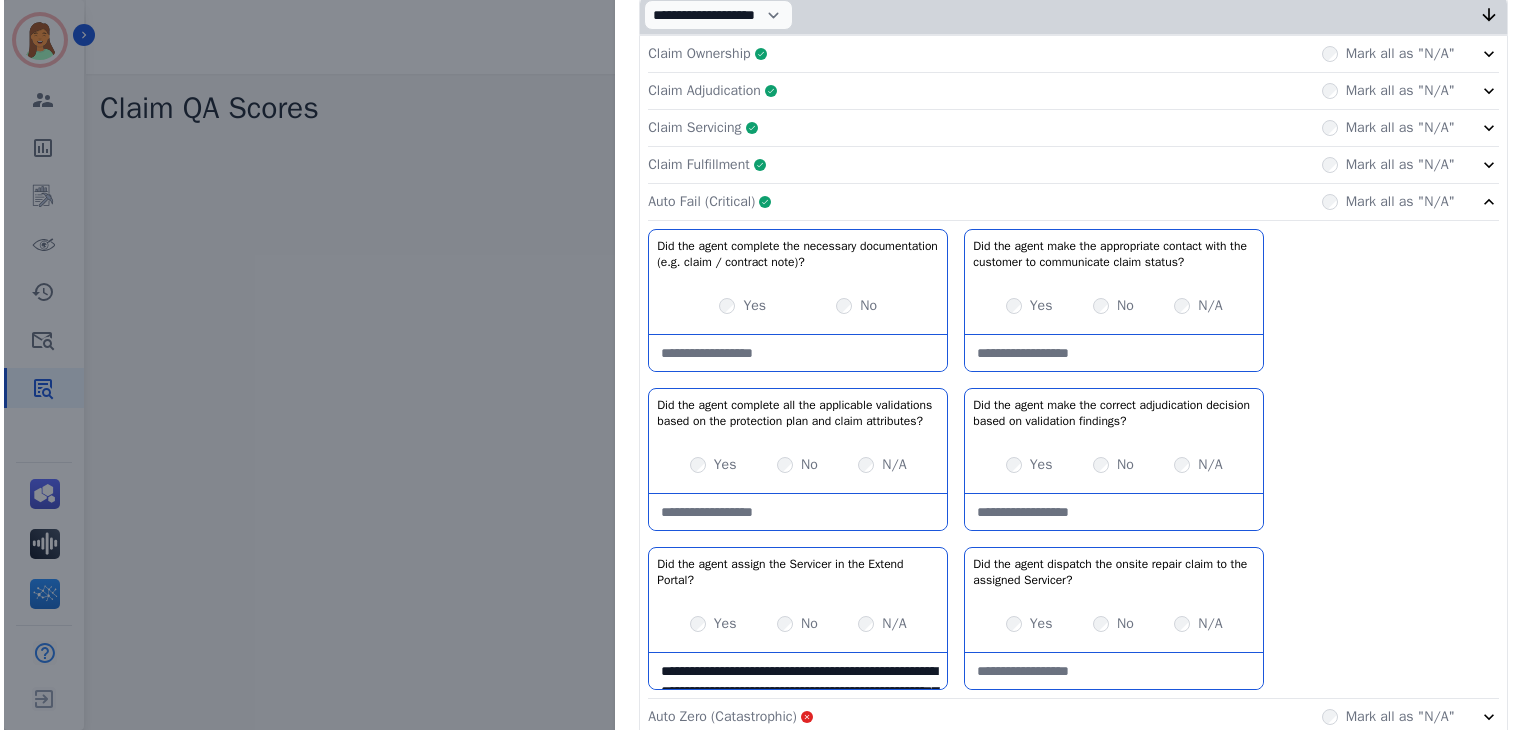 scroll, scrollTop: 0, scrollLeft: 0, axis: both 